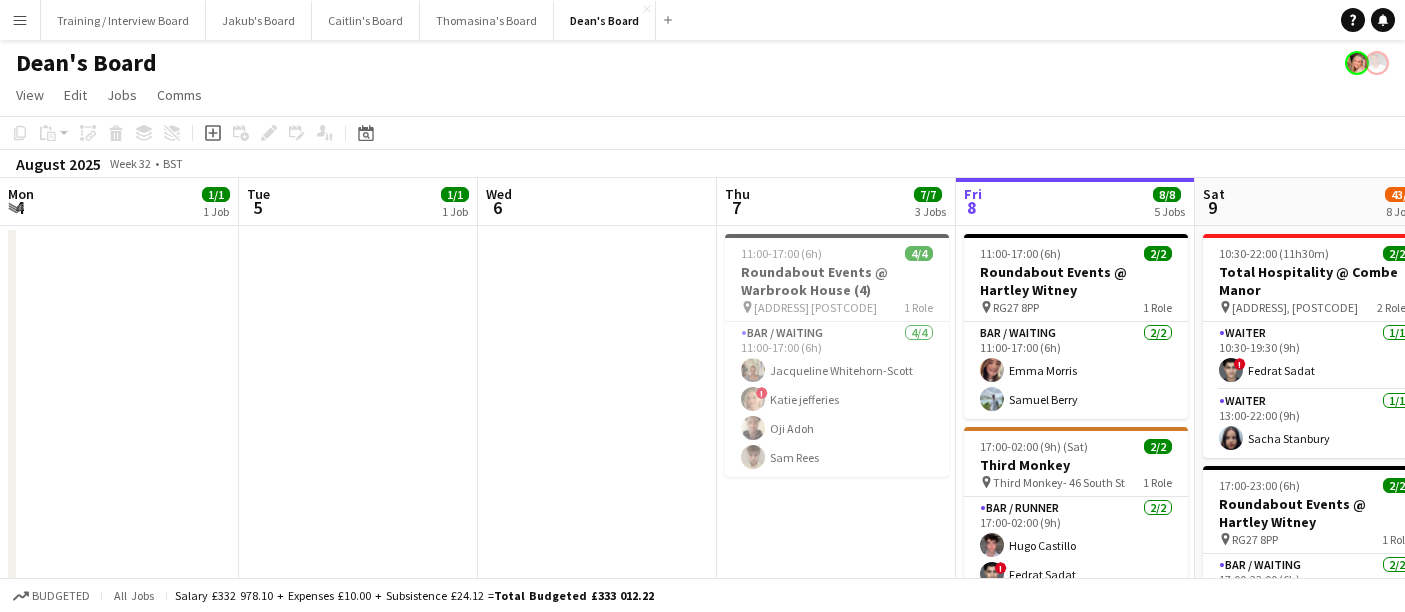 scroll, scrollTop: 0, scrollLeft: 0, axis: both 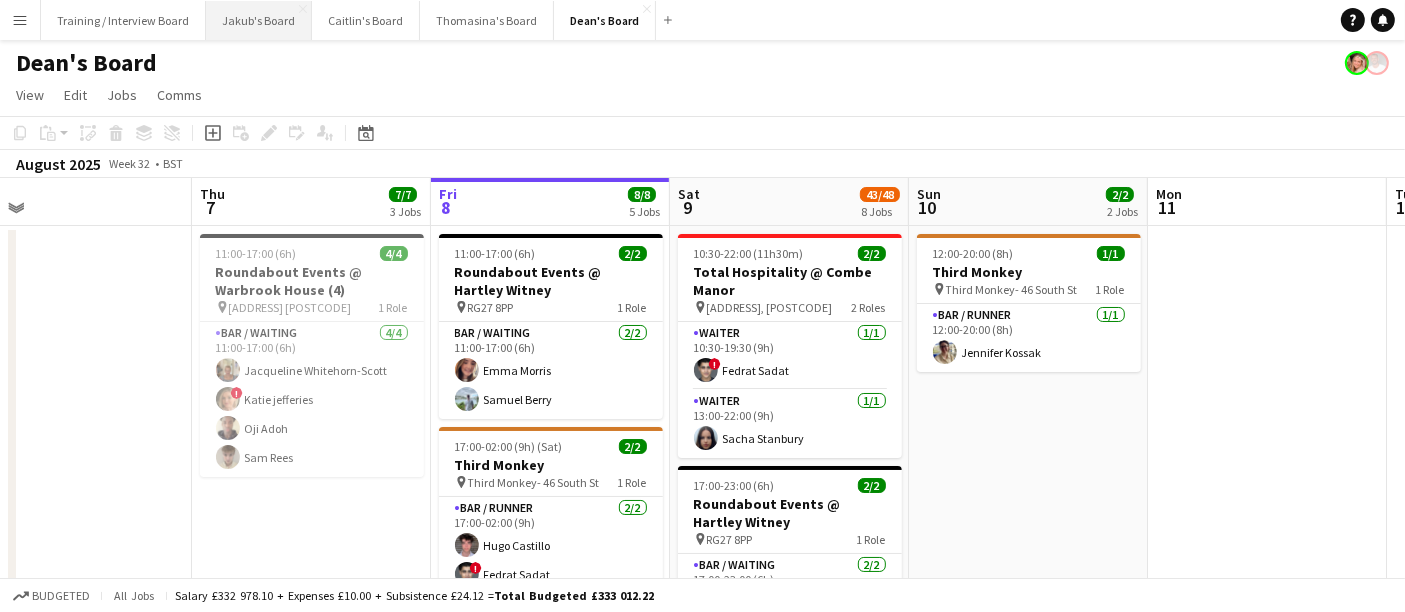 click on "Jakub's Board
Close" at bounding box center [259, 20] 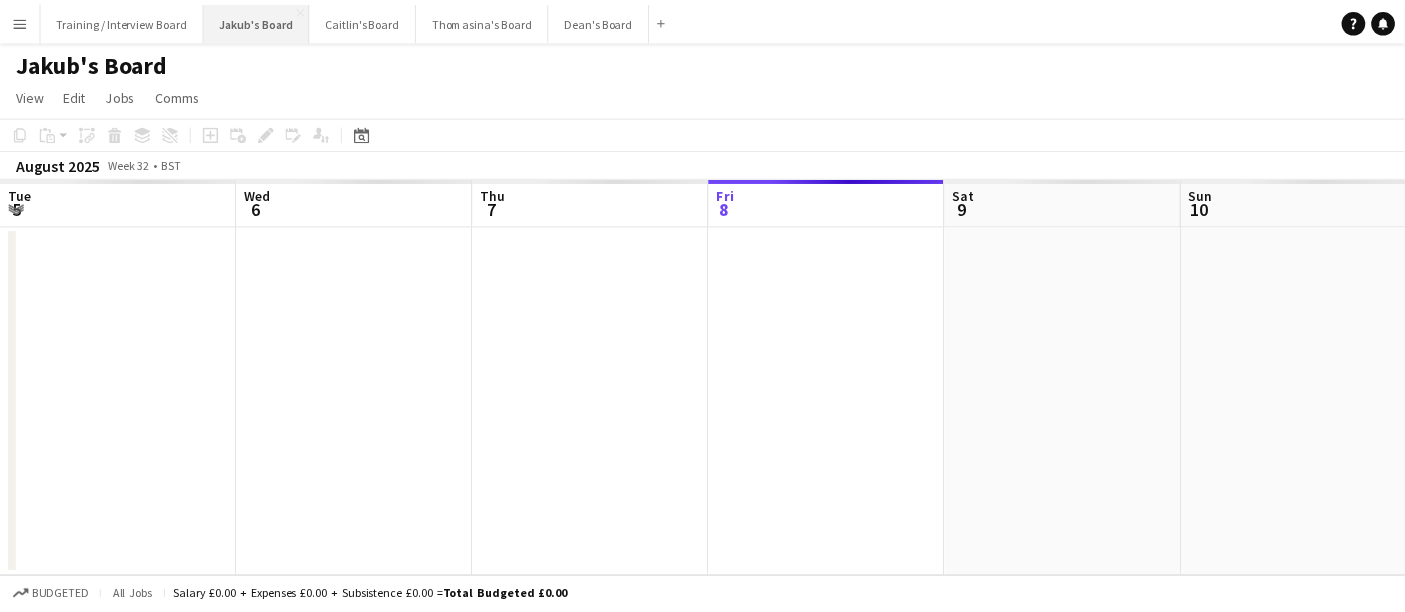scroll, scrollTop: 0, scrollLeft: 477, axis: horizontal 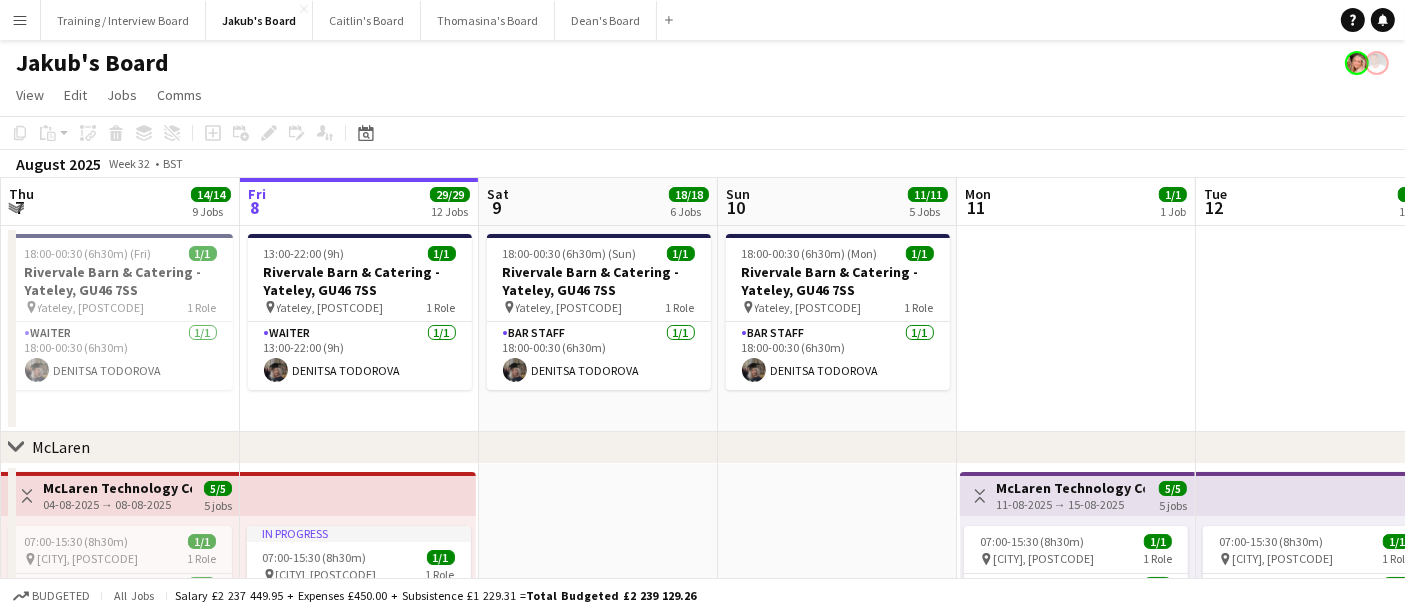 drag, startPoint x: 596, startPoint y: 491, endPoint x: 644, endPoint y: 487, distance: 48.166378 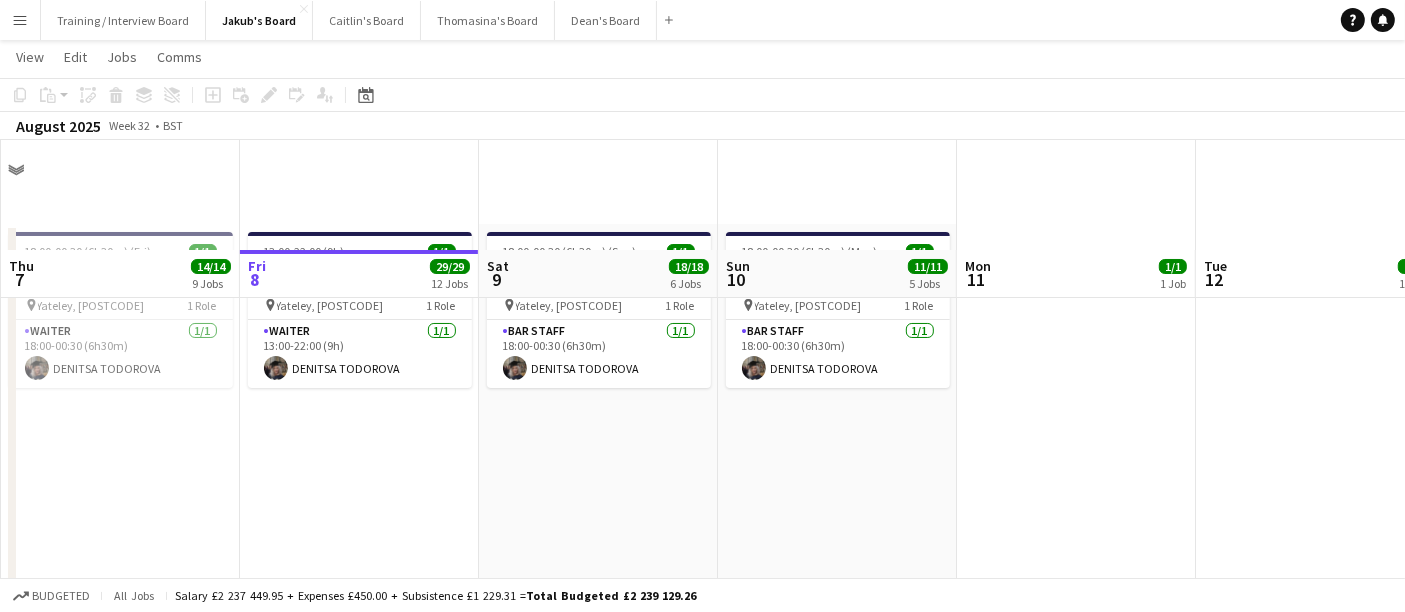 scroll, scrollTop: 110, scrollLeft: 0, axis: vertical 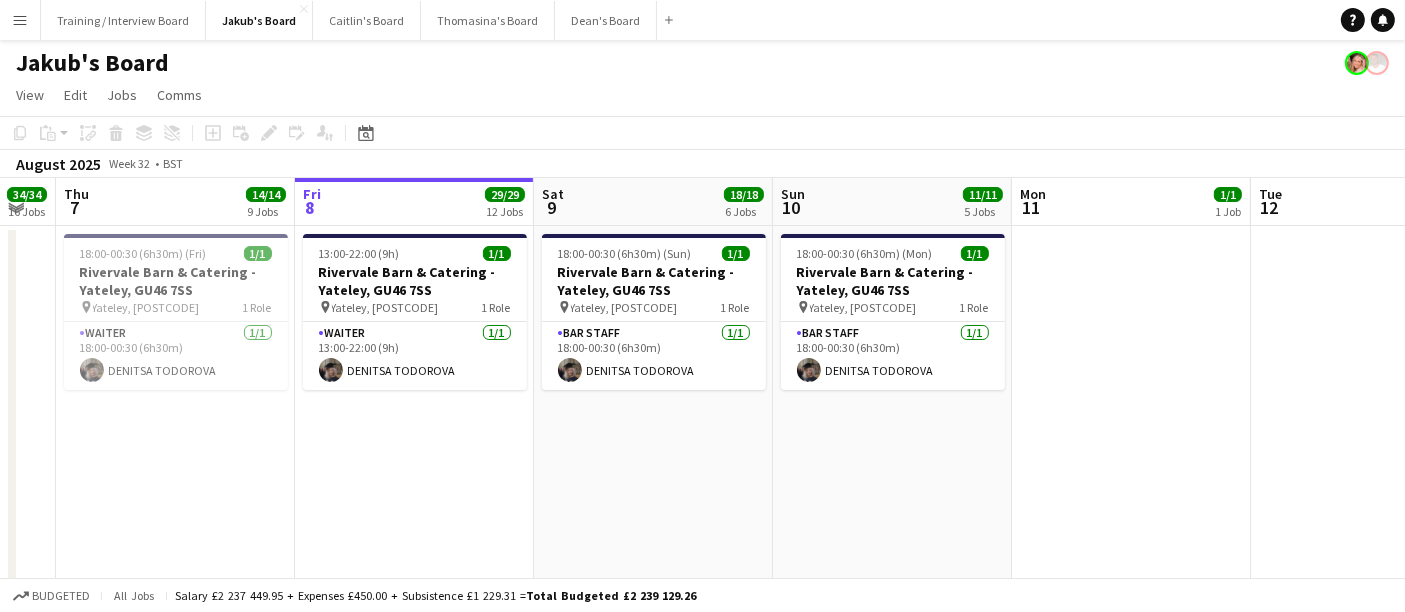 drag, startPoint x: 323, startPoint y: 440, endPoint x: 471, endPoint y: 445, distance: 148.08444 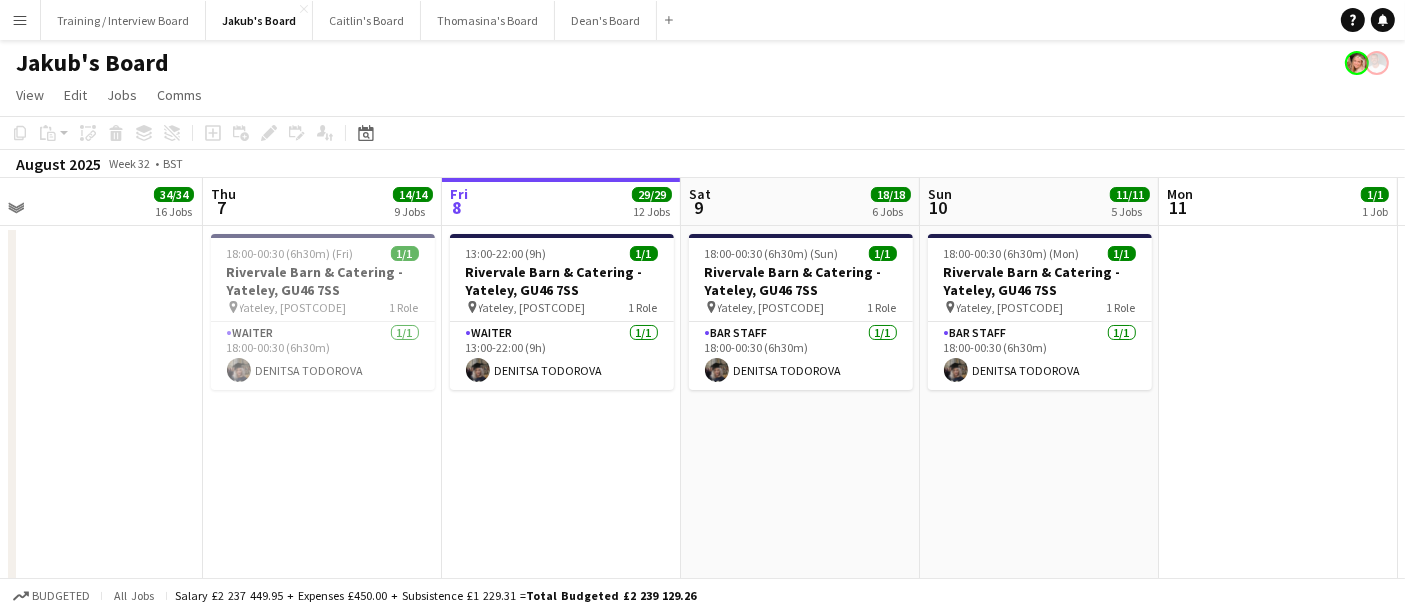 drag, startPoint x: 605, startPoint y: 435, endPoint x: 776, endPoint y: 443, distance: 171.18703 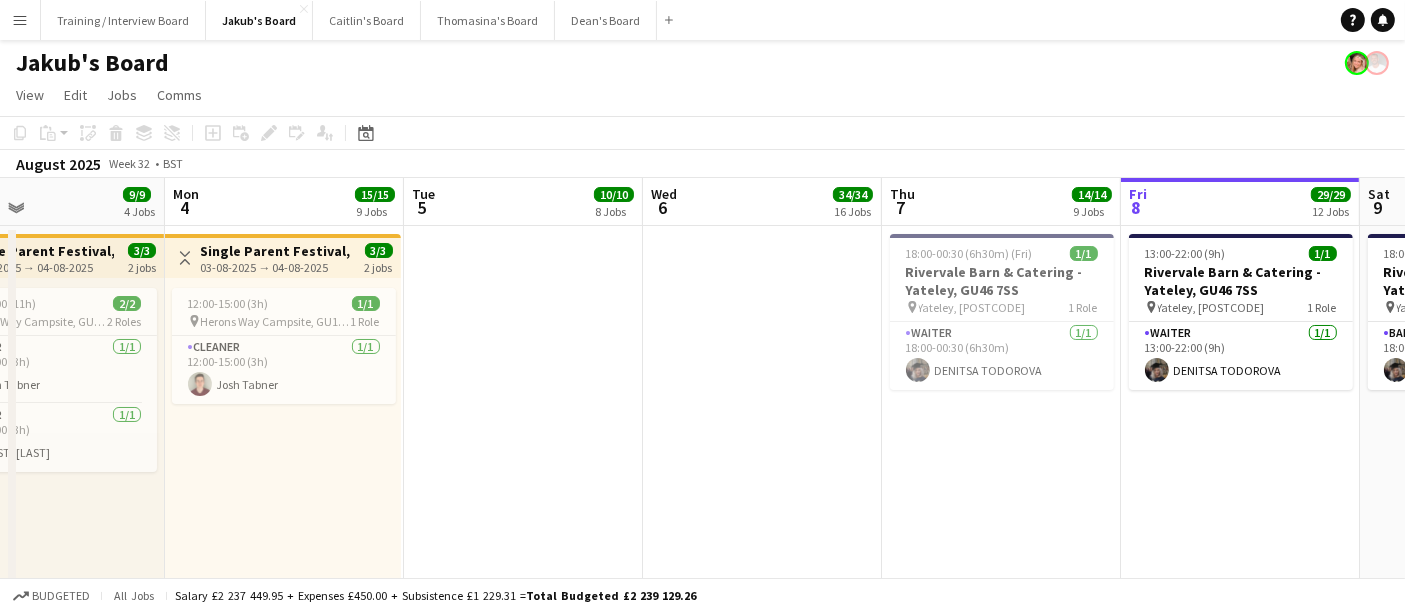 click on "Sat   2   Sun   3   9/9   4 Jobs   Mon   4   15/15   9 Jobs   Tue   5   10/10   8 Jobs   Wed   6   34/34   16 Jobs   Thu   7   14/14   9 Jobs   Fri   8   29/29   12 Jobs   Sat   9   18/18   6 Jobs   Sun   10   11/11   5 Jobs   Mon   11   1/1   1 Job   Tue   12   1/1   1 Job
Toggle View
[STREET], [POSTCODE]  [DATE] → [DATE]   3/3   2 jobs      12:00-23:00 (11h)    2/2
pin
[STREET], [POSTCODE]   2 Roles   Cleaner   1/1   12:00-15:00 (3h)
[FIRST] [LAST]  Cleaner   1/1   20:00-23:00 (3h)
[FIRST] [LAST]     07:30-13:30 (6h)    2/2   [NUMBER] [STREET] [POSTCODE]
pin
[CITY], [POSTCODE]   1 Role   Housekeeping   2/2   07:30-13:30 (6h)
[FIRST] [LAST] [FIRST] [LAST]     08:00-14:00 (6h)    4/4   [STREET], [POSTCODE]
pin
[STREET], [POSTCODE]   2 Roles   Childcare Assistant - Crèche + Breakfast Service   2/2   08:00-12:00 (4h)
[FIRST] [LAST]  2/2" at bounding box center (702, 3018) 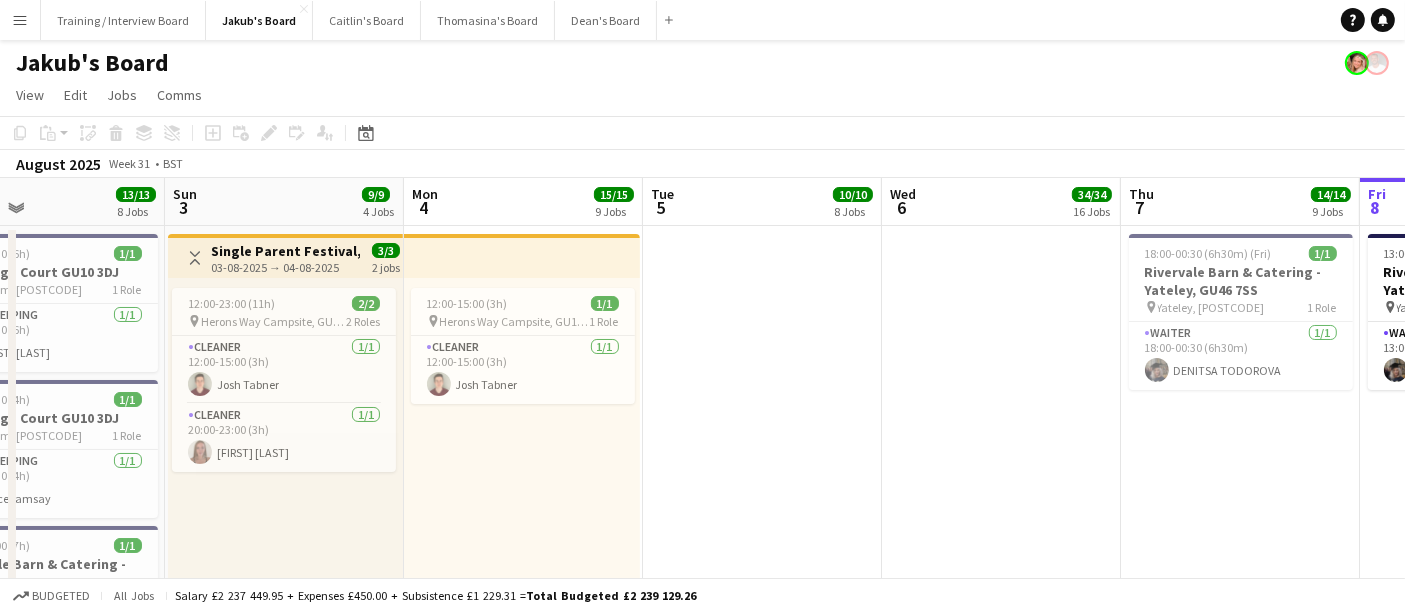 drag, startPoint x: 348, startPoint y: 445, endPoint x: 956, endPoint y: 439, distance: 608.0296 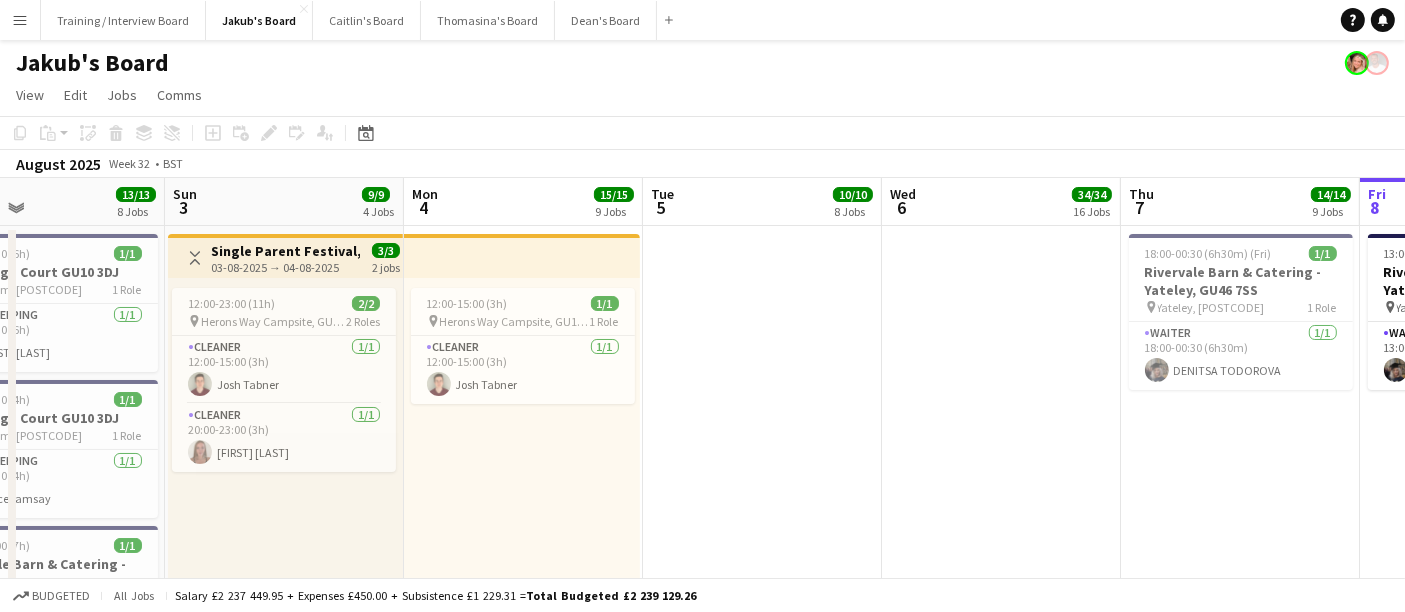 scroll, scrollTop: 0, scrollLeft: 174, axis: horizontal 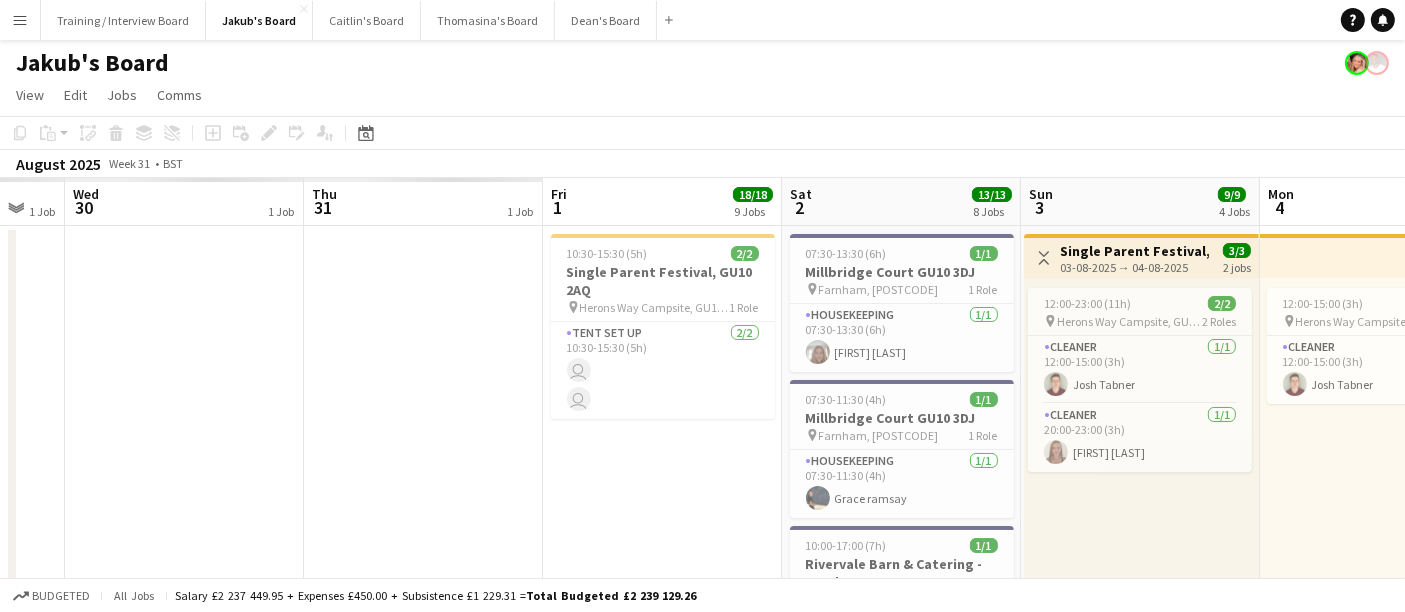 drag, startPoint x: 386, startPoint y: 388, endPoint x: 443, endPoint y: 392, distance: 57.14018 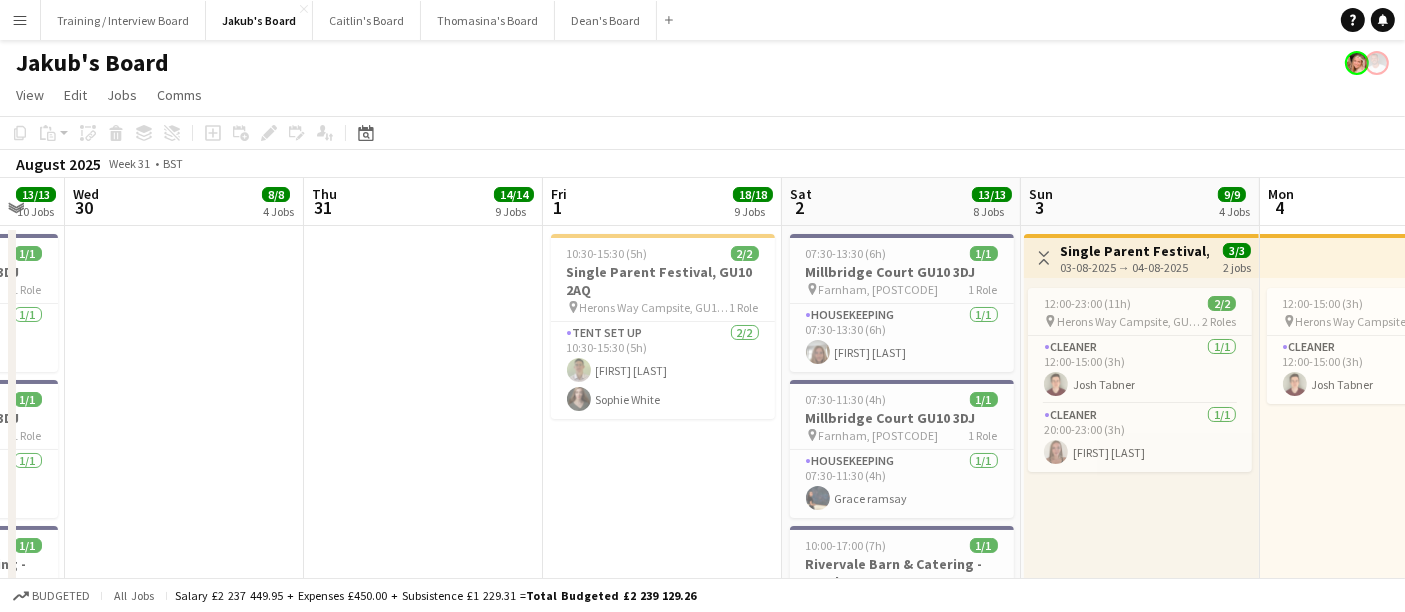 scroll, scrollTop: 0, scrollLeft: 509, axis: horizontal 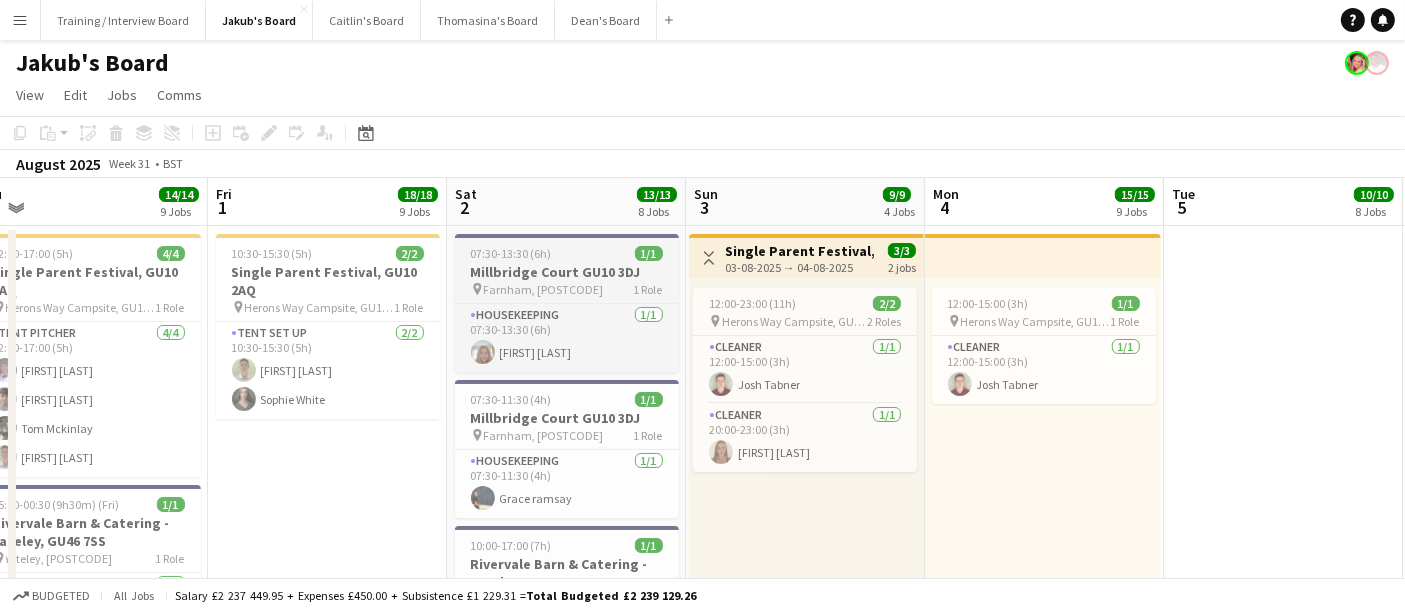 click on "Millbridge Court GU10 3DJ" at bounding box center (567, 272) 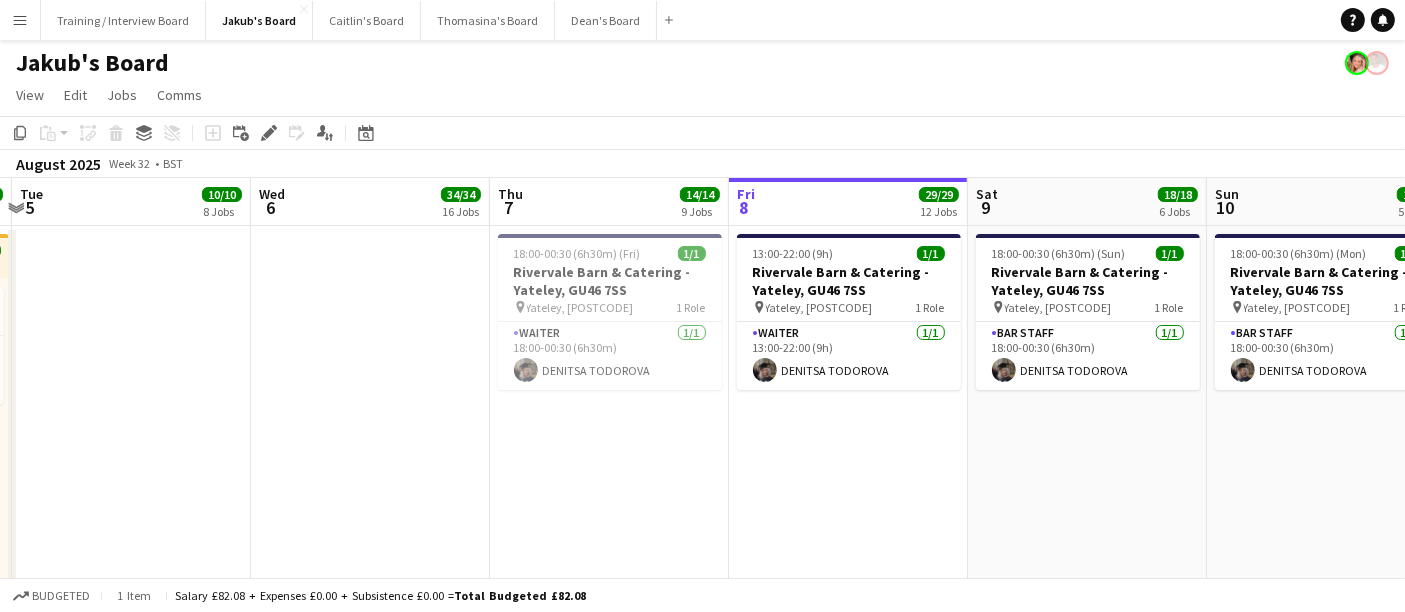 drag, startPoint x: 1258, startPoint y: 397, endPoint x: 648, endPoint y: 434, distance: 611.1211 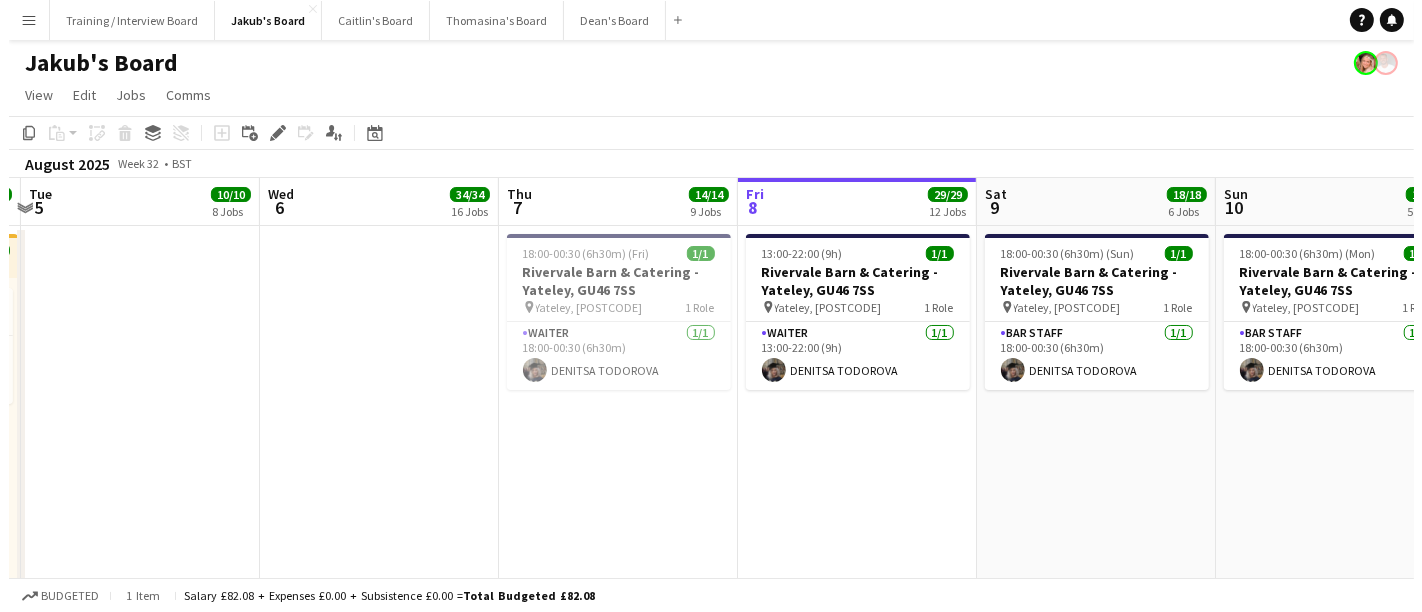 scroll, scrollTop: 0, scrollLeft: 703, axis: horizontal 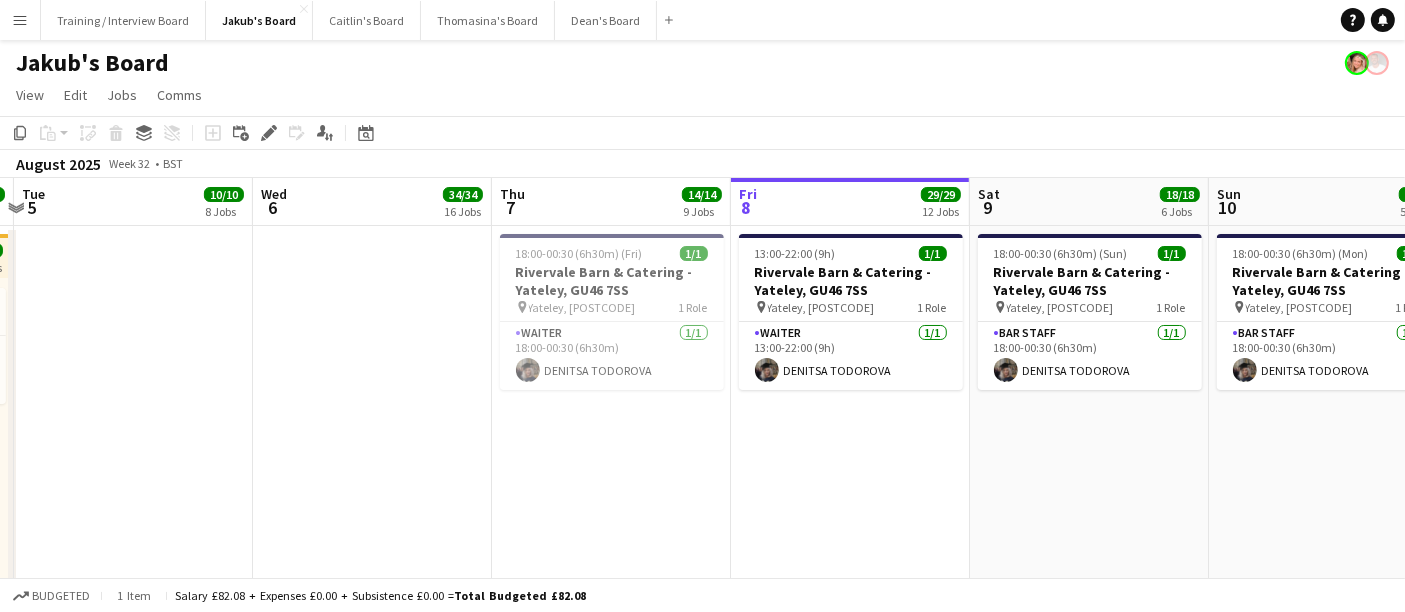 click on "13:00-22:00 (9h)    1/1   Rivervale Barn & Catering - Yateley, [POSTCODE]
pin
Yateley, [POSTCODE]   1 Role   Waiter   1/1   13:00-22:00 (9h)
[FIRST] [LAST]" at bounding box center [850, 701] 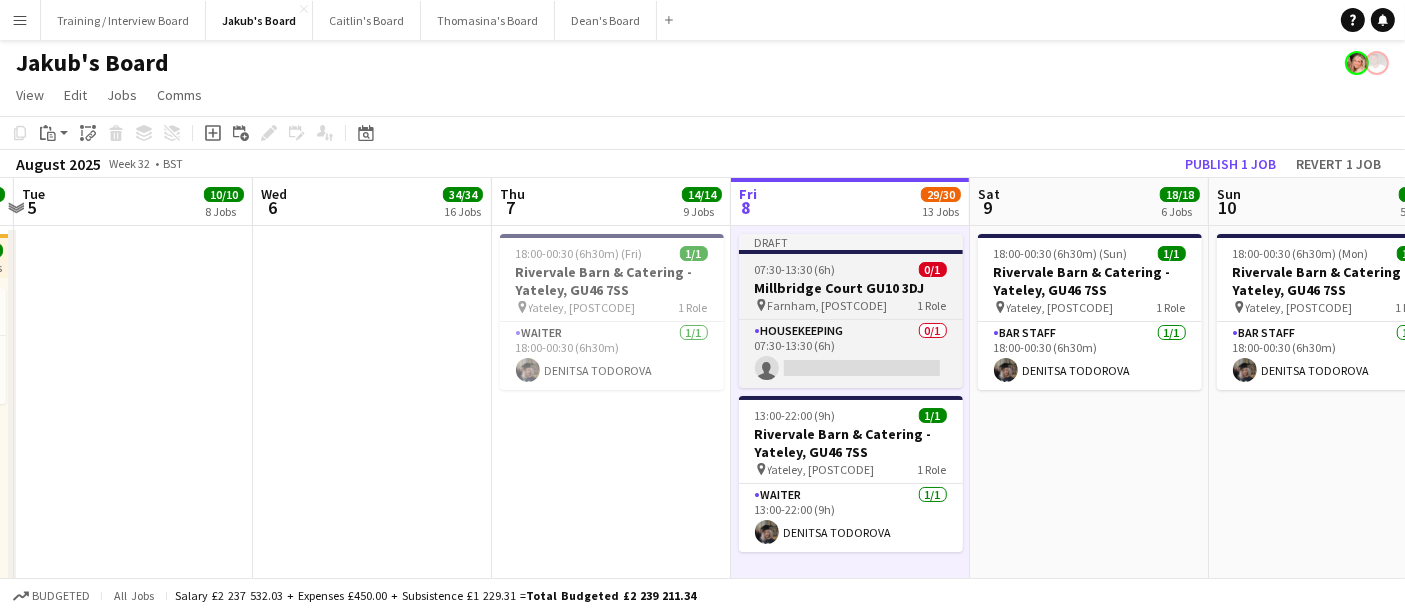 click on "07:30-13:30 (6h)" at bounding box center (795, 269) 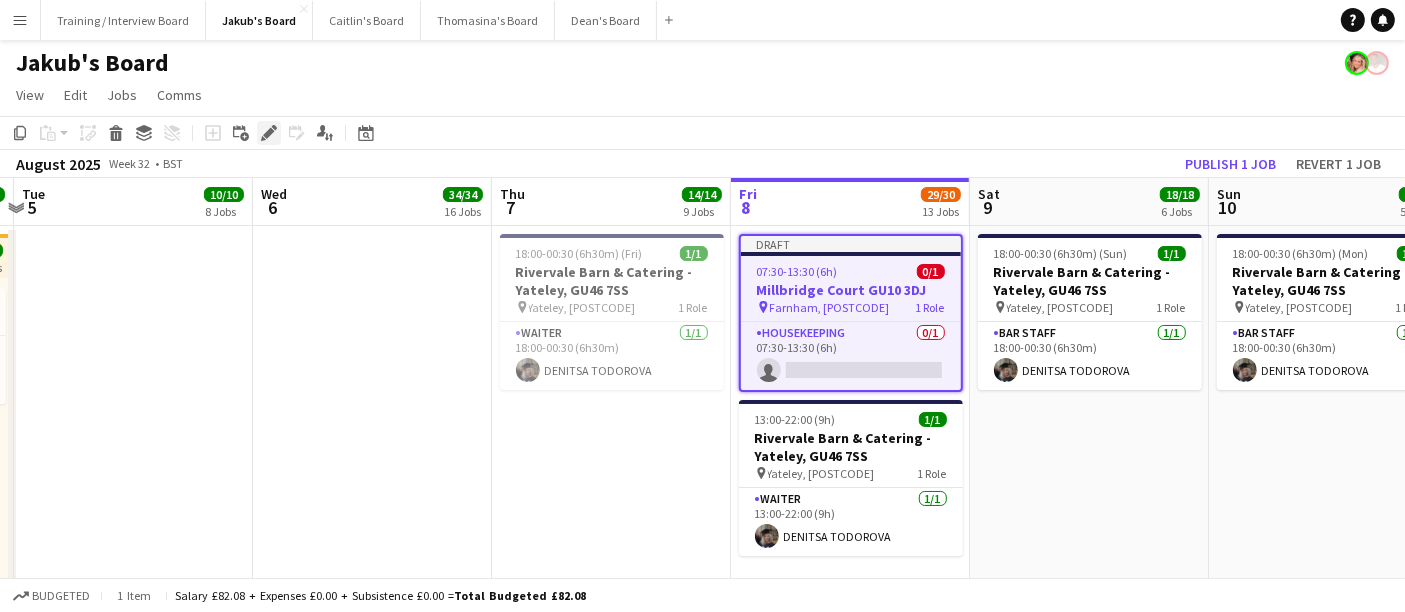 click 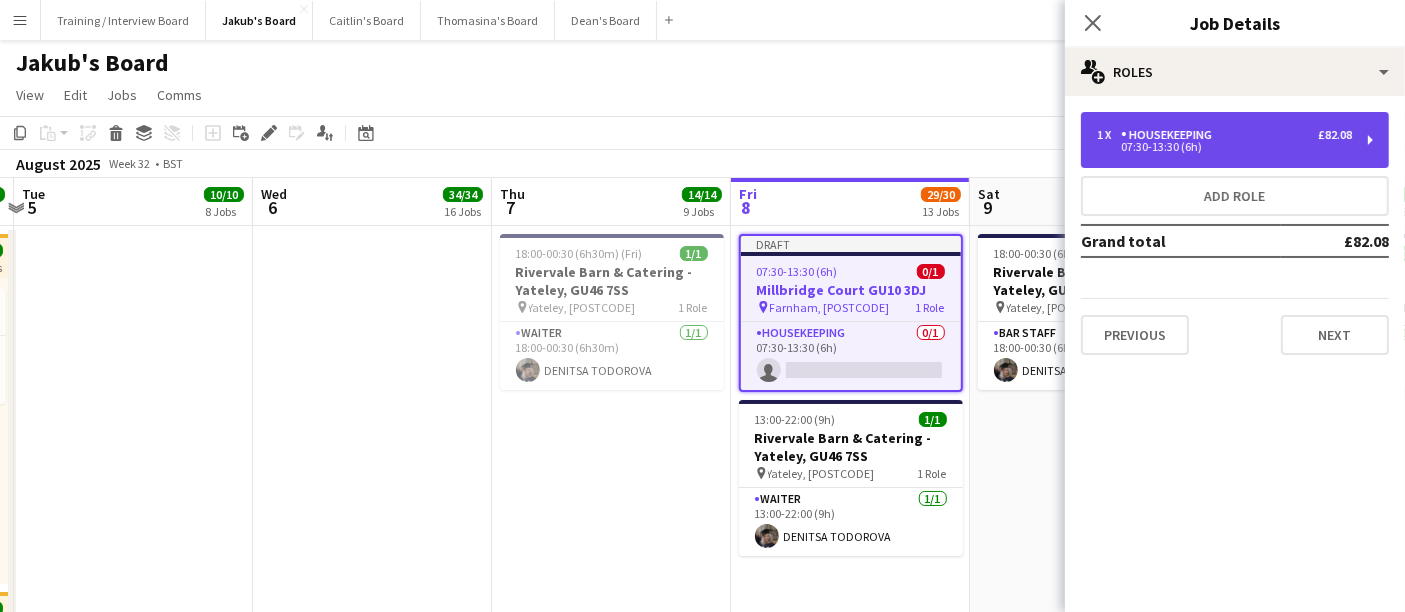 click on "07:30-13:30 (6h)" at bounding box center [1224, 147] 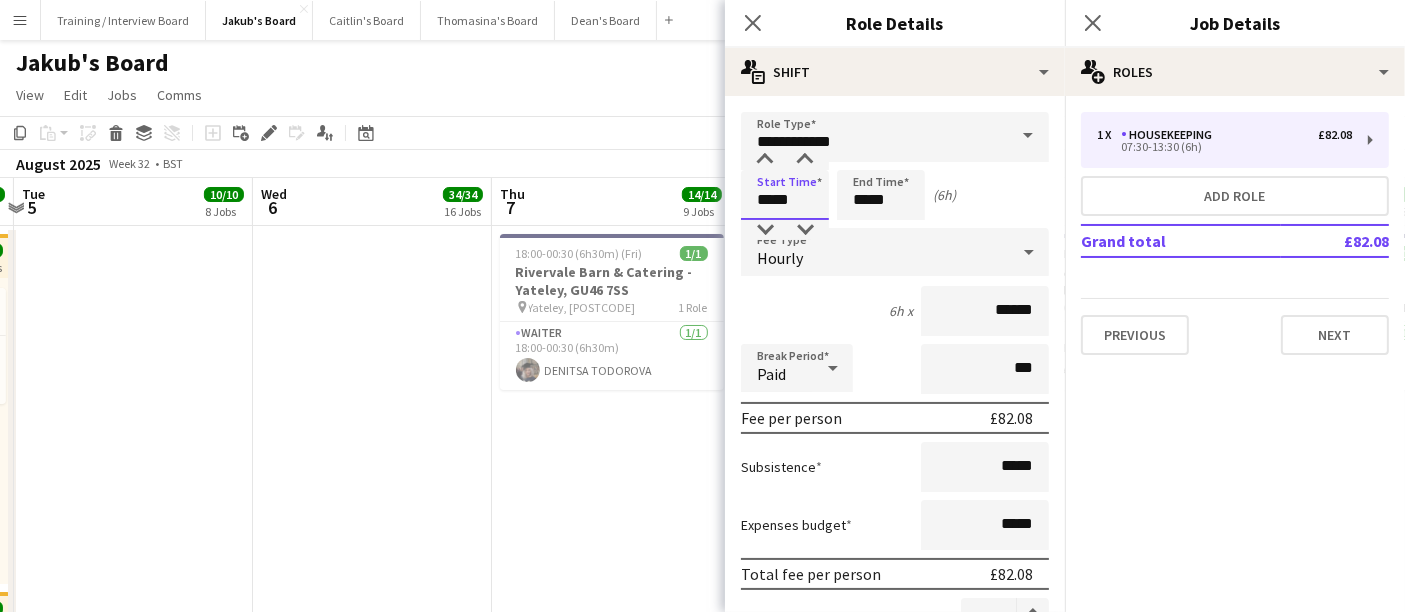 drag, startPoint x: 797, startPoint y: 202, endPoint x: 512, endPoint y: 212, distance: 285.17538 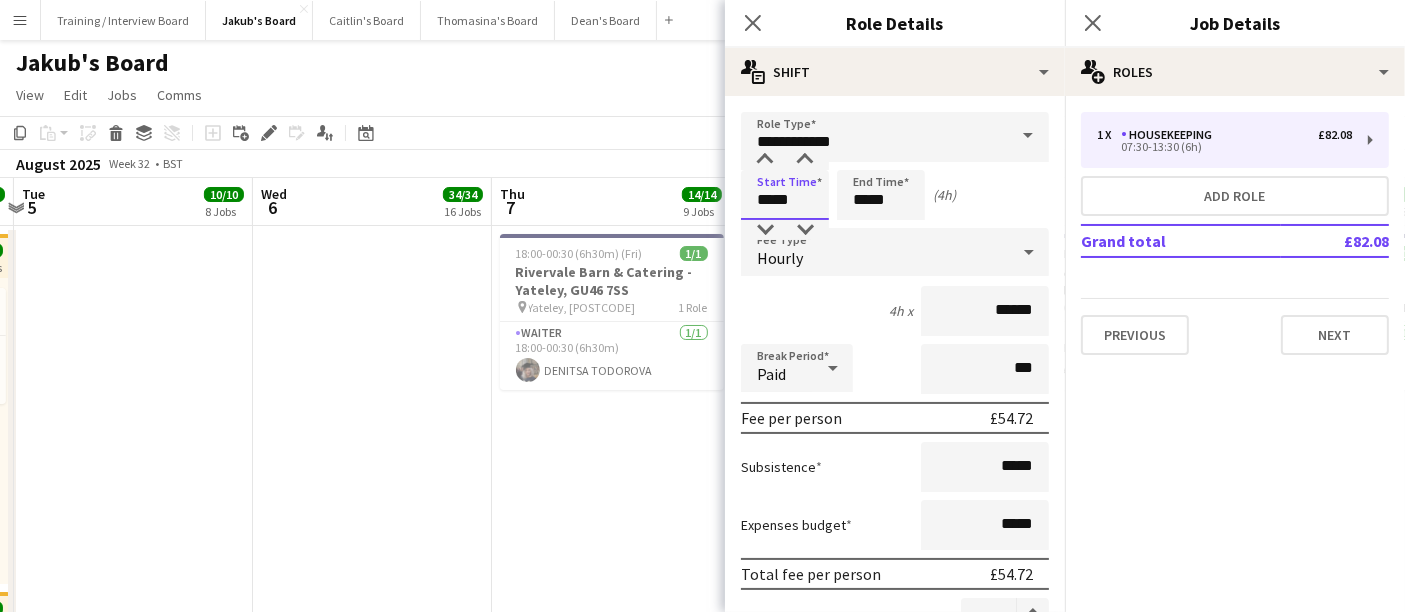 type on "*****" 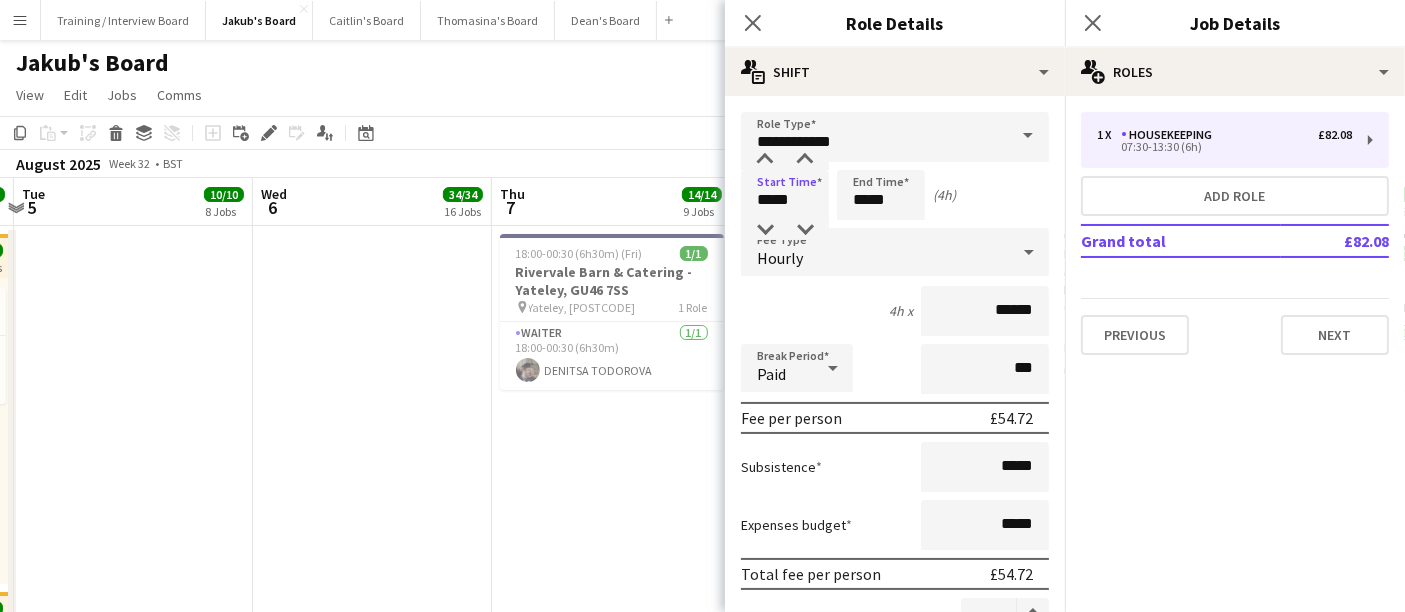 click on "18:00-00:30 (6h30m) (Fri)   1/1   Rivervale Barn & Catering - Yateley, [POSTCODE]
pin
Yateley, [POSTCODE]   1 Role   Waiter   1/1   18:00-00:30 (6h30m)
[FIRST] [LAST]" at bounding box center (611, 701) 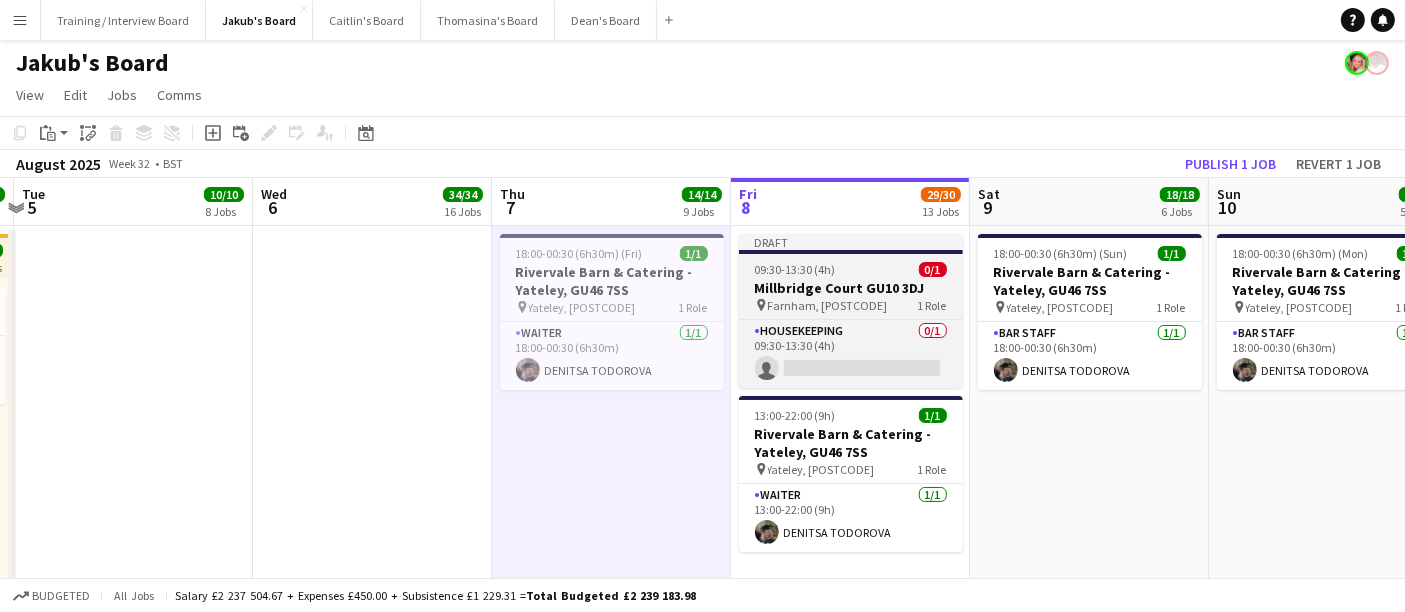 click on "Millbridge Court GU10 3DJ" at bounding box center [851, 288] 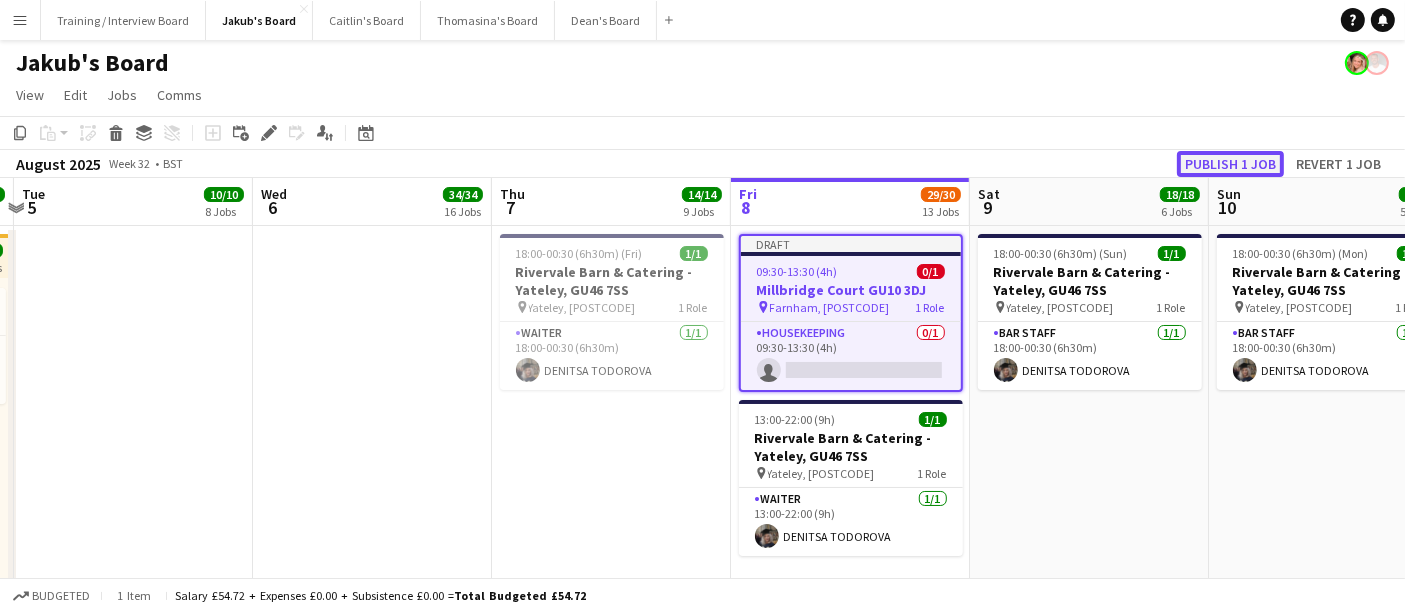 click on "Publish 1 job" 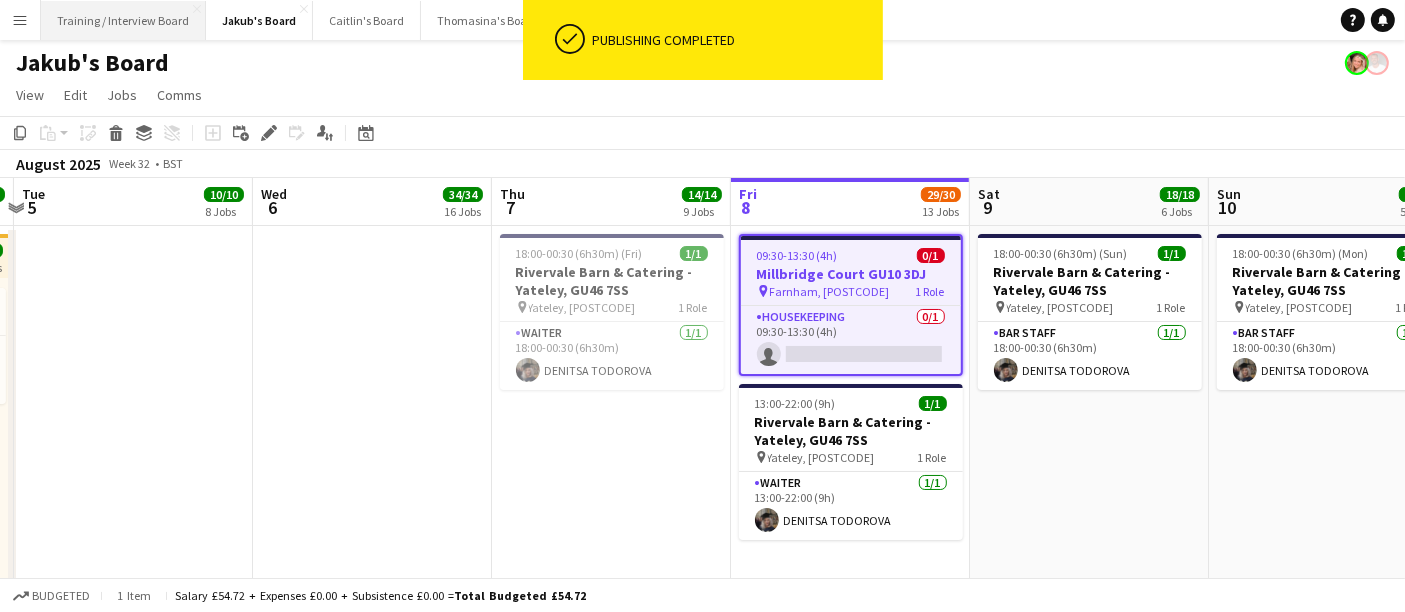 click on "Training / Interview Board
Close" at bounding box center [123, 20] 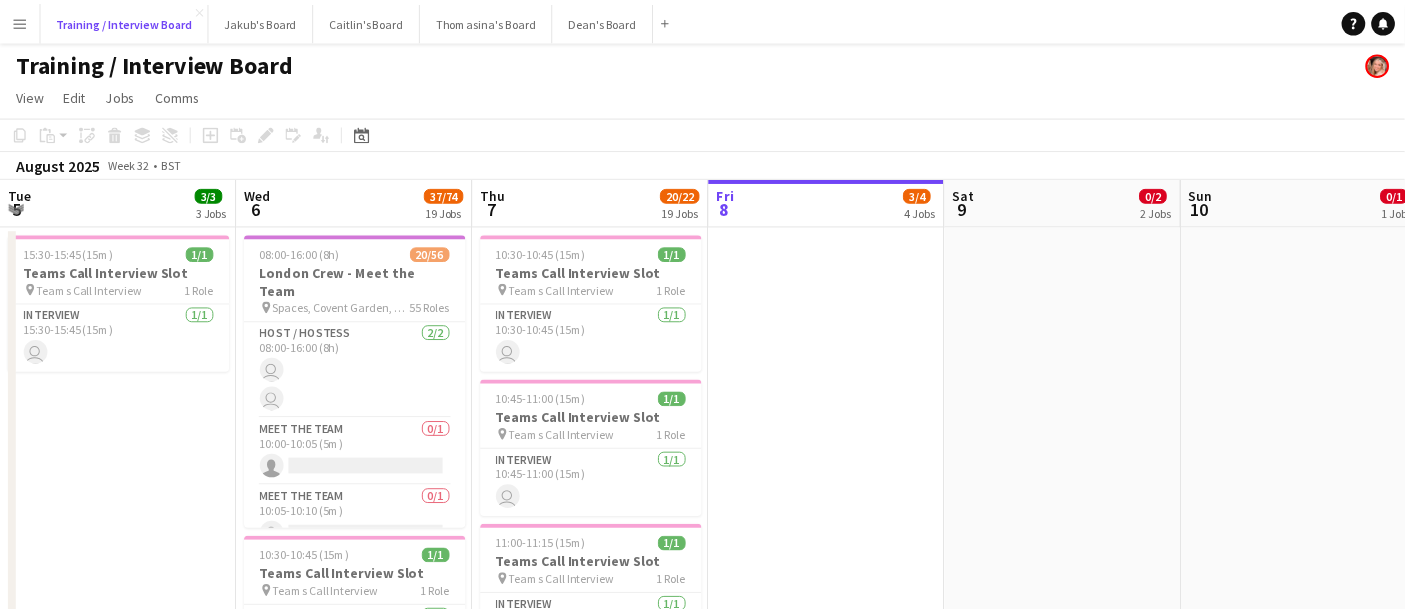 scroll, scrollTop: 0, scrollLeft: 477, axis: horizontal 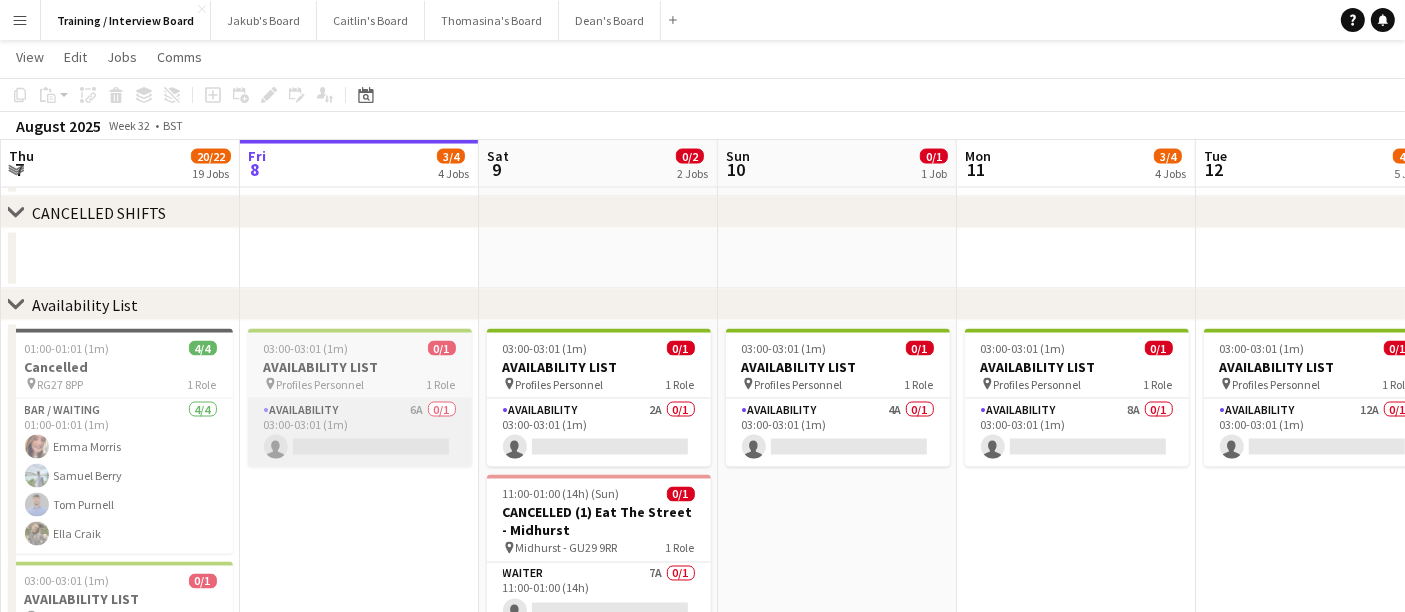 click on "Availability   6A   0/1   03:00-03:01 (1m)
single-neutral-actions" at bounding box center (360, 433) 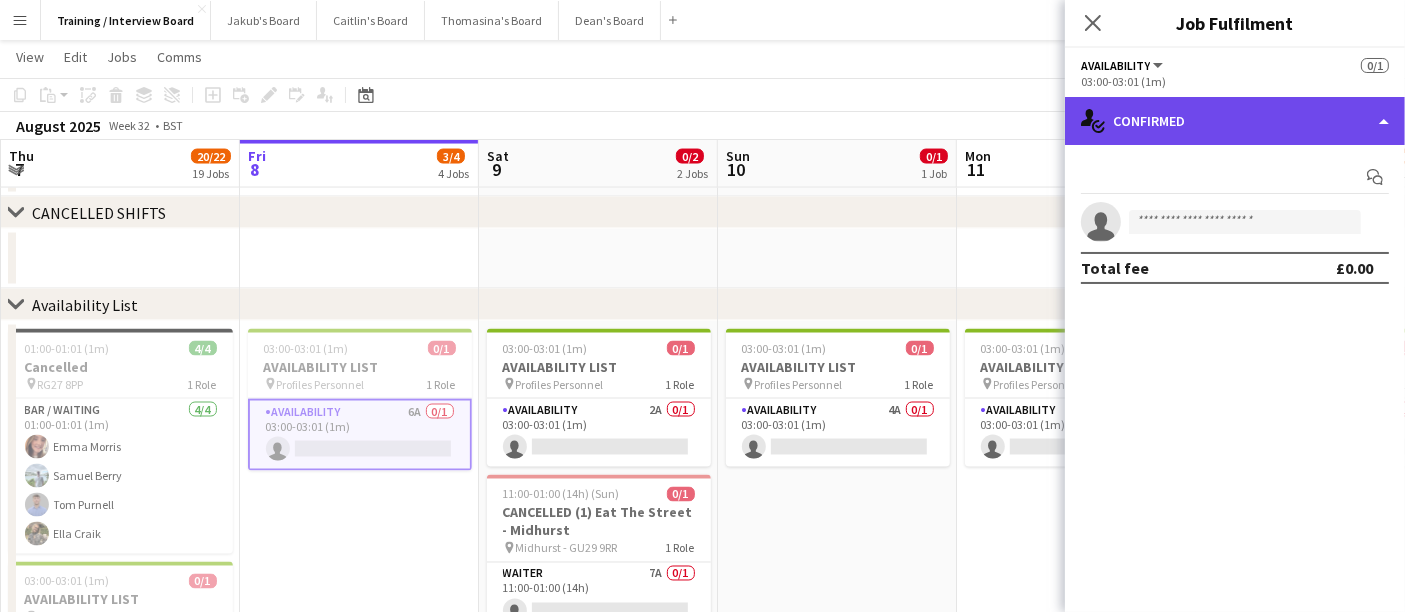 click on "single-neutral-actions-check-2
Confirmed" 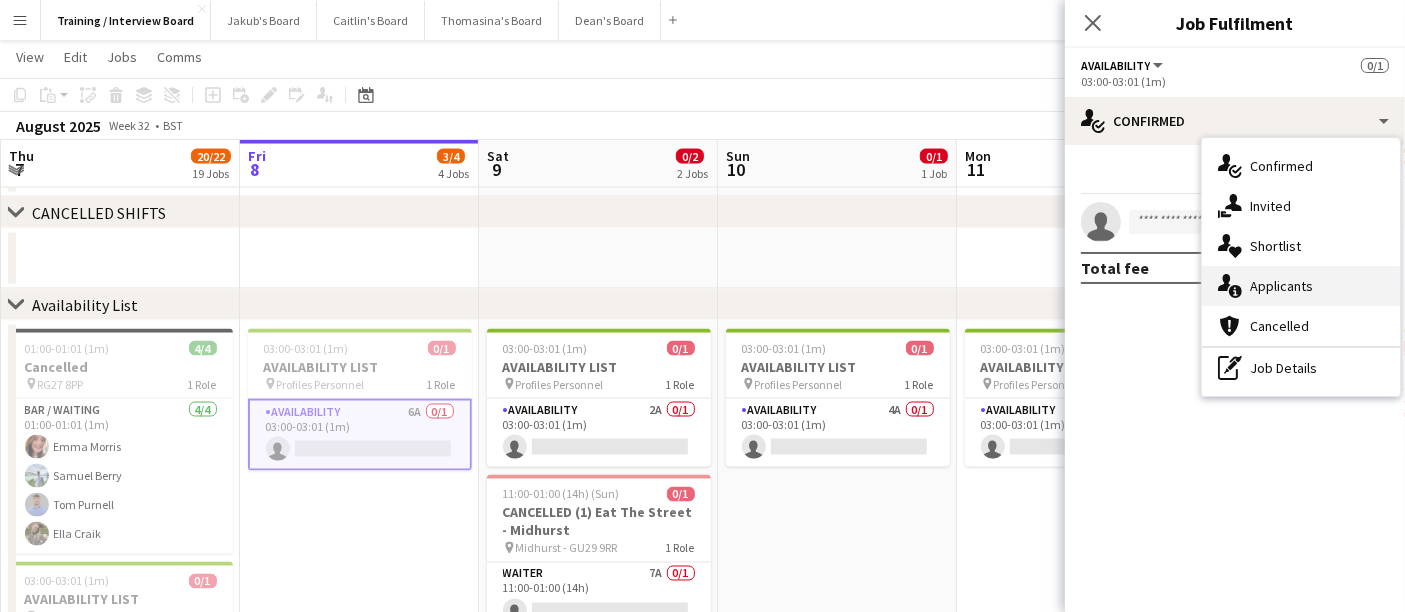 click on "single-neutral-actions-information
Applicants" at bounding box center [1301, 286] 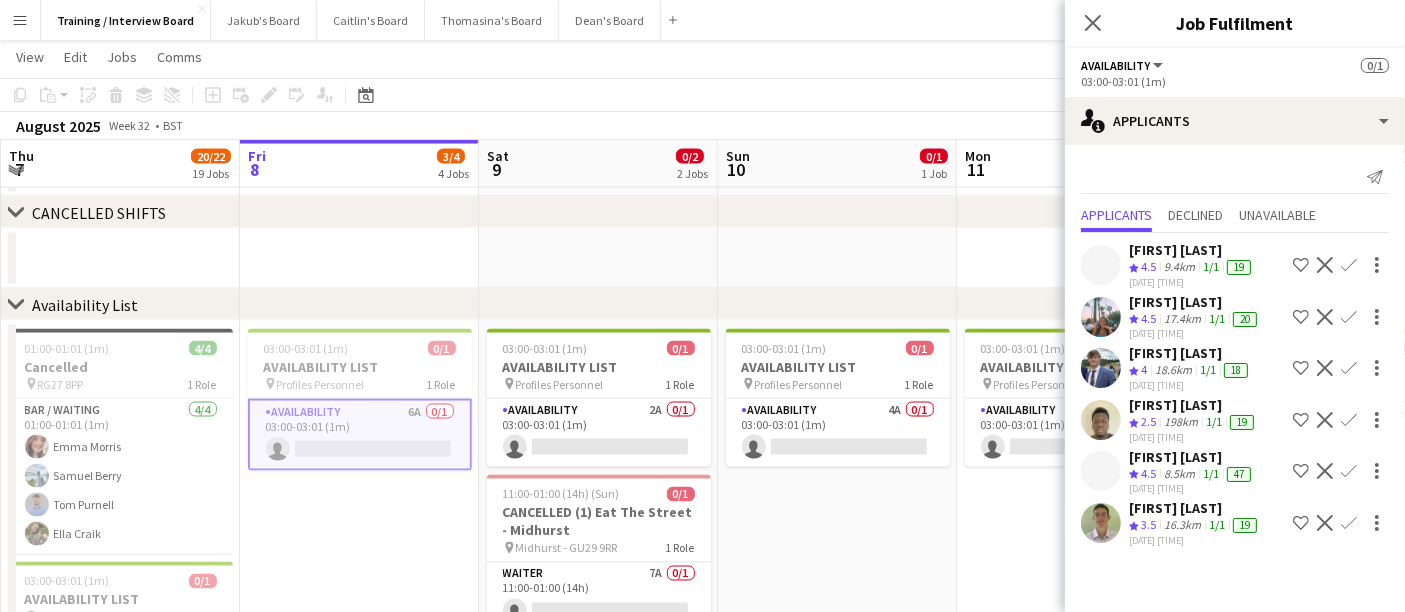 click on "9.4km" at bounding box center [1182, 319] 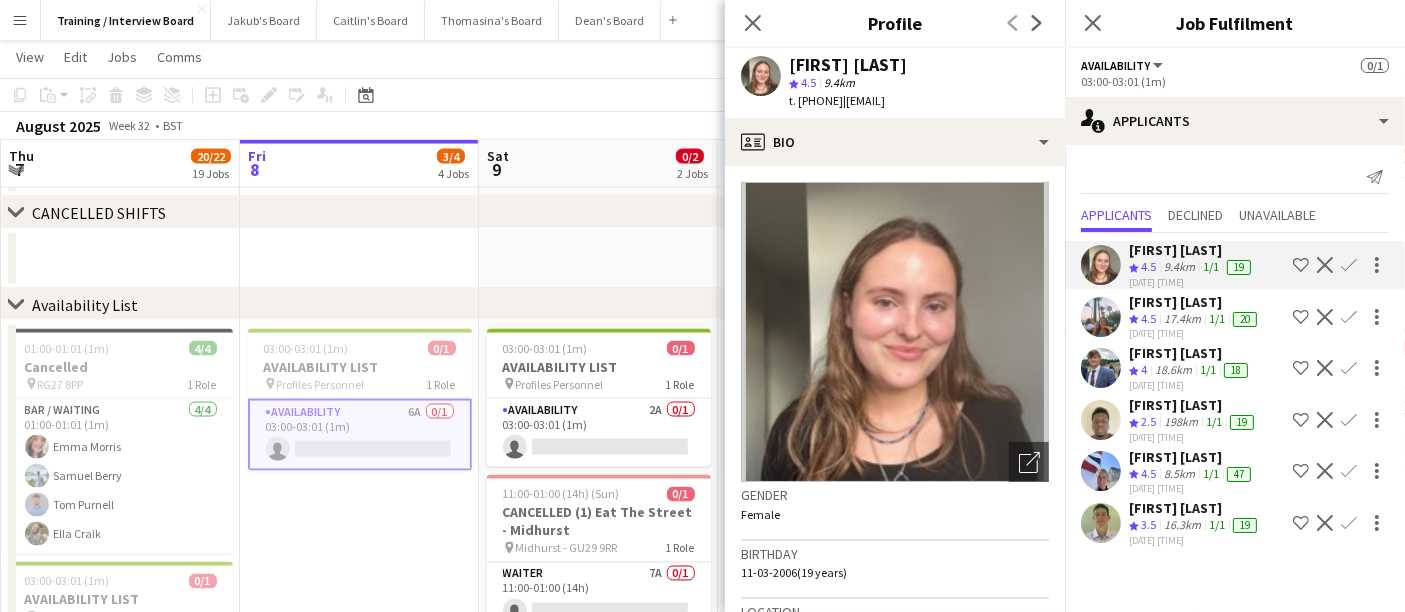 click on "8.5km" at bounding box center [1182, 525] 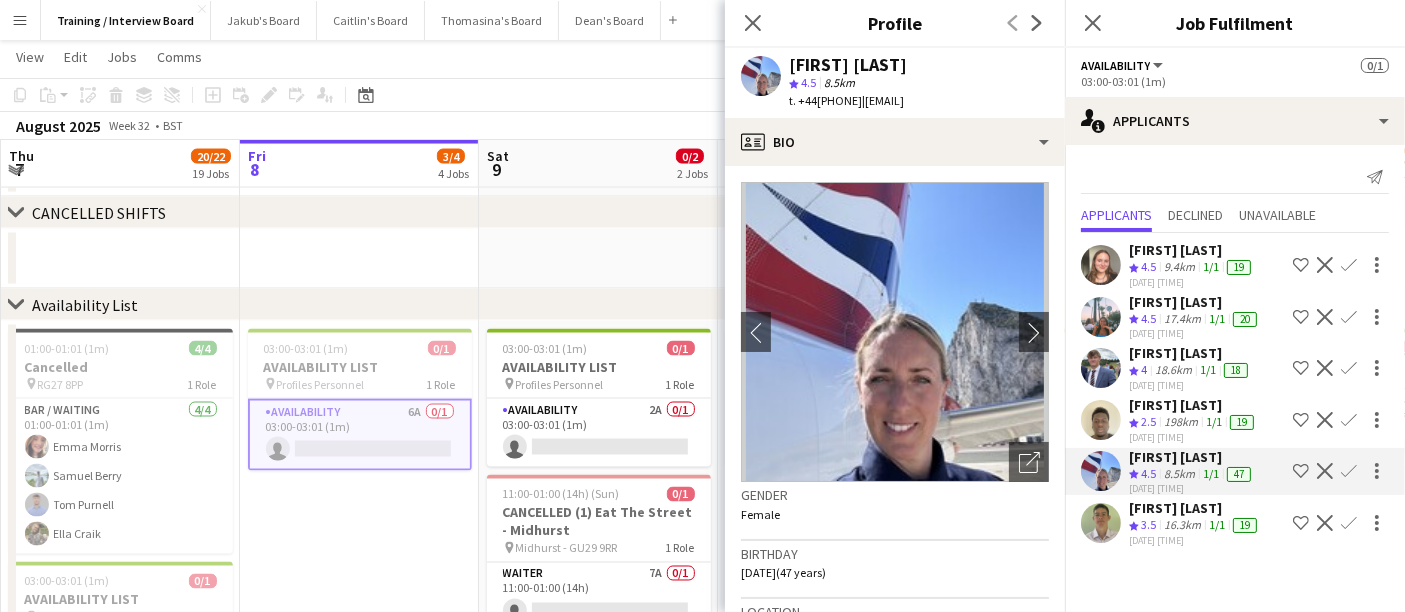 click on "Gender   Female   Birthday   [DATE]   (47 years)   Location   [NUMBER] [STREET], [CITY], [POSTCODE]   Work history   First experience: [DATE]   Average jobs: 1.846   Favourite job: Waiter   Applications total count: 36   Cancelled jobs count: 0   Cancelled jobs total count: 0   Worked jobs count: 2   Worked jobs total count: 24   Skills
Edit crew company skills
ok-circled2
background
Layer 1
cross-circle-red
background
Layer 1
BASIC BARISTA
Freelancer has uploaded a photo validation of skill. Click to see
ok-circled2
background
Layer 1
cross-circle-red
background
Layer 1
Car Driver" 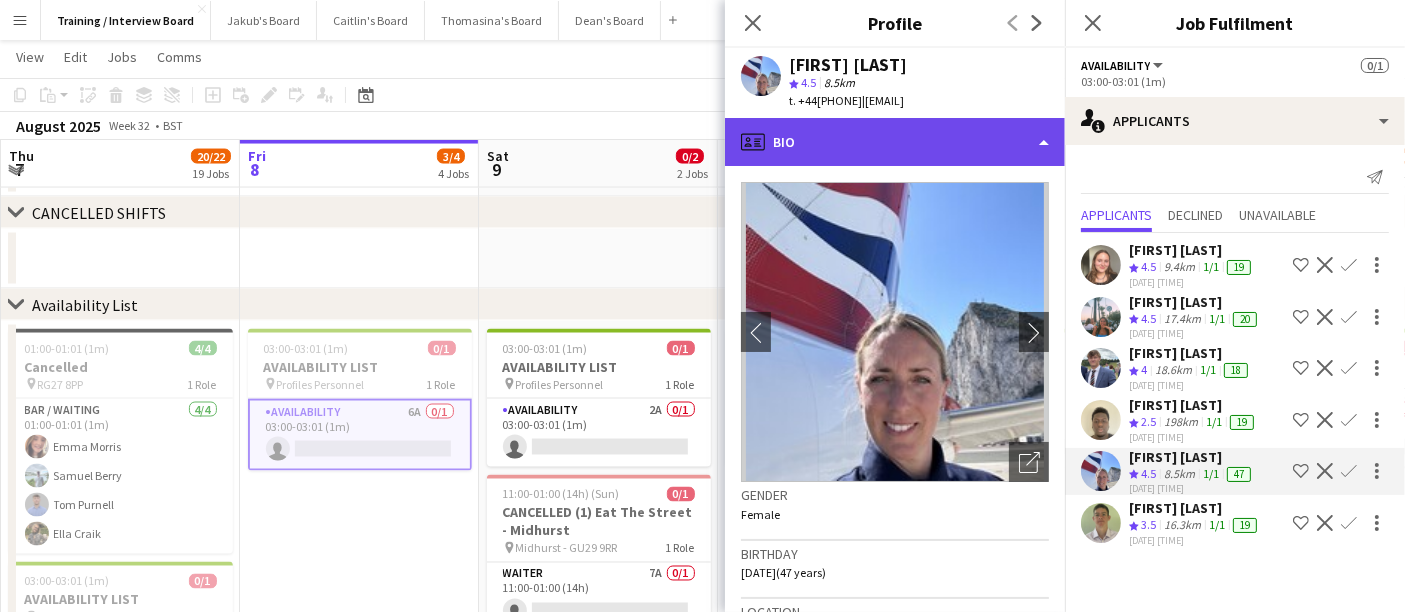click on "profile
Bio" 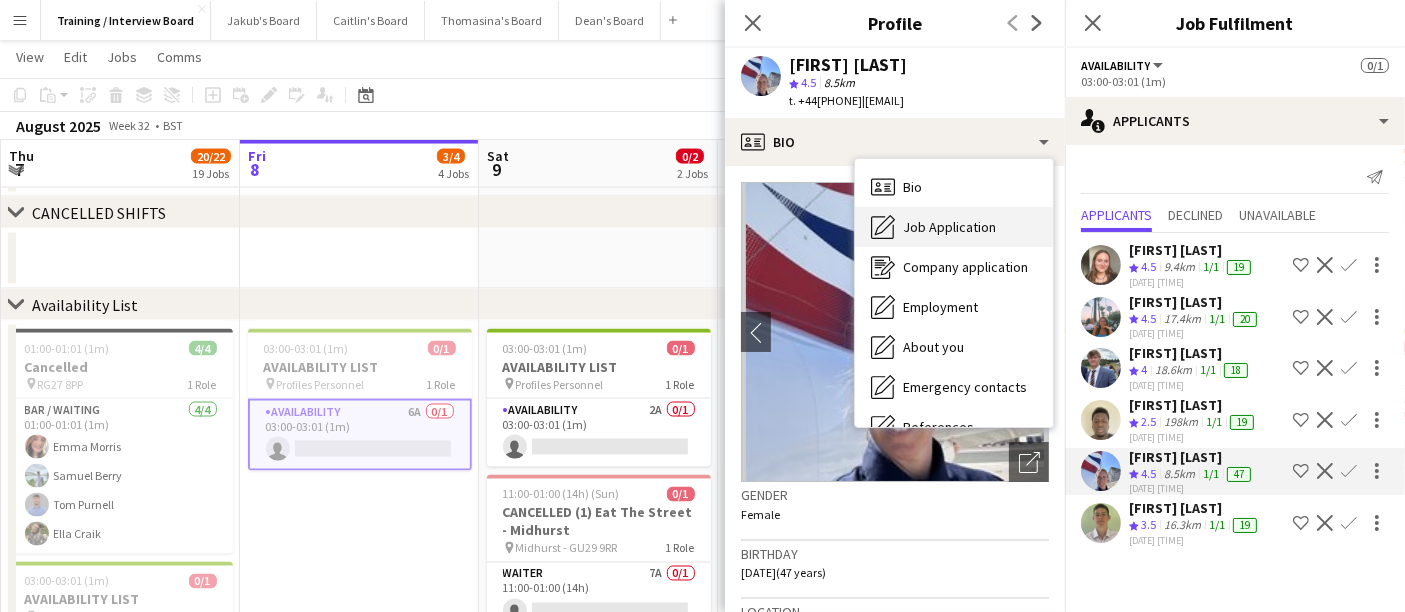 click on "Job Application" at bounding box center [949, 227] 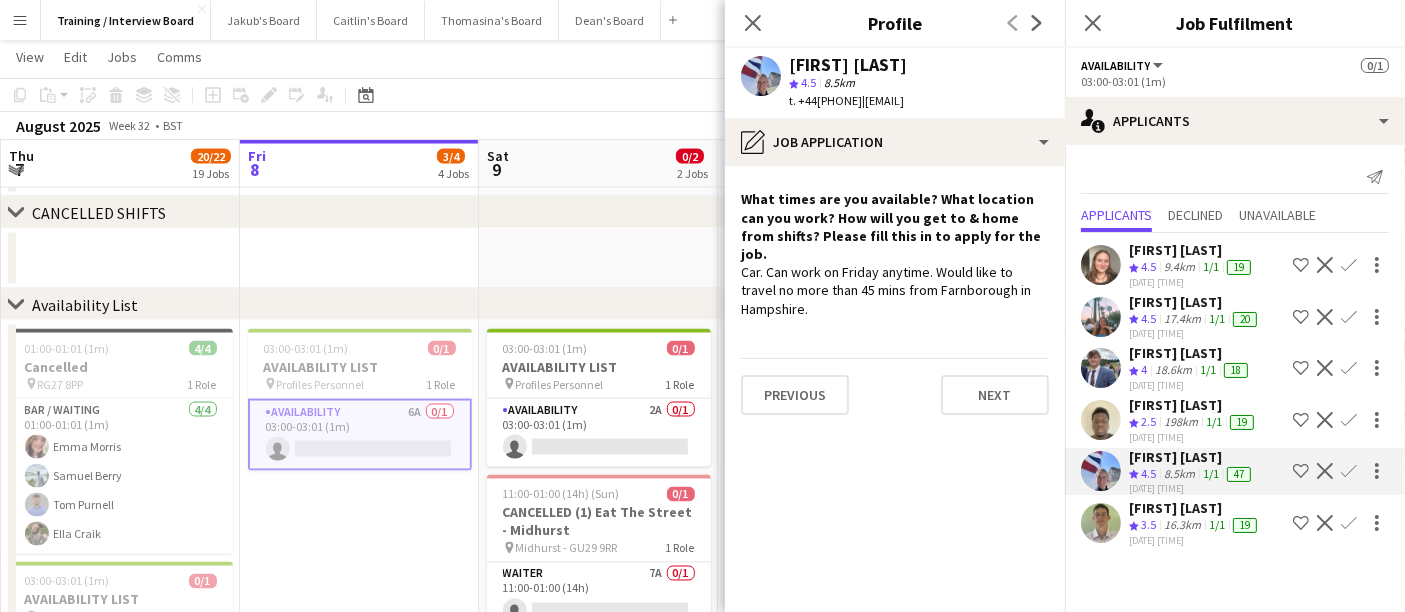 click at bounding box center (598, 259) 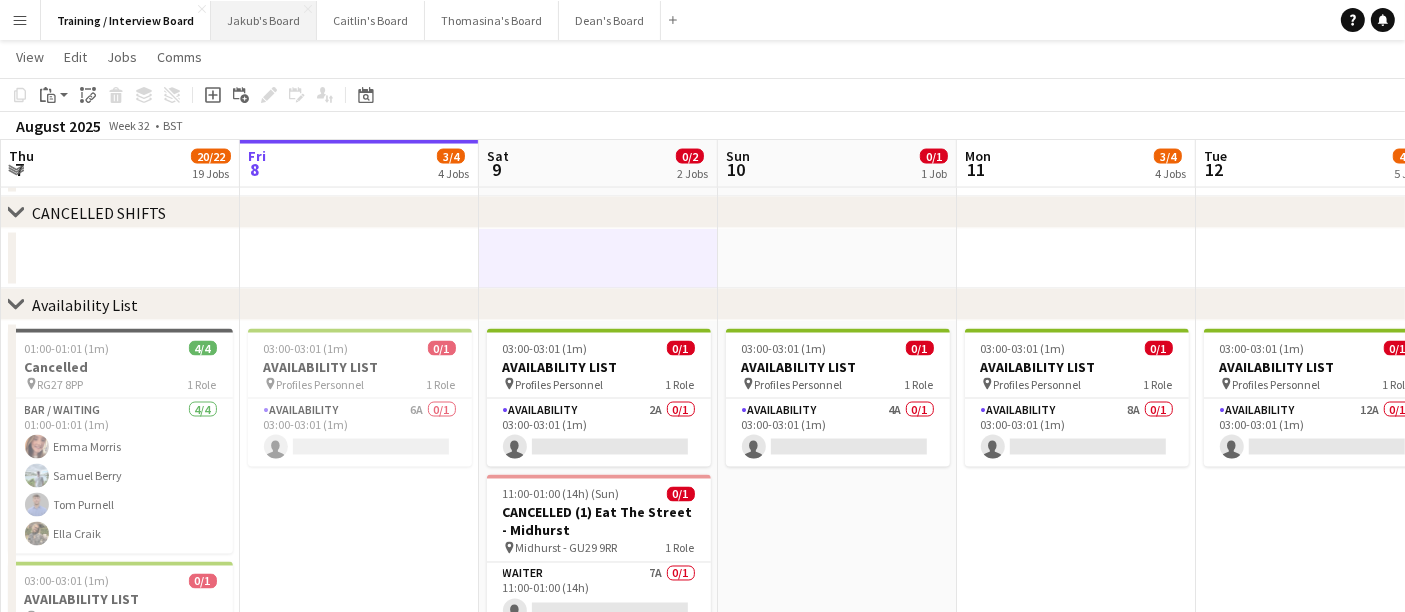click on "Jakub's Board
Close" at bounding box center (264, 20) 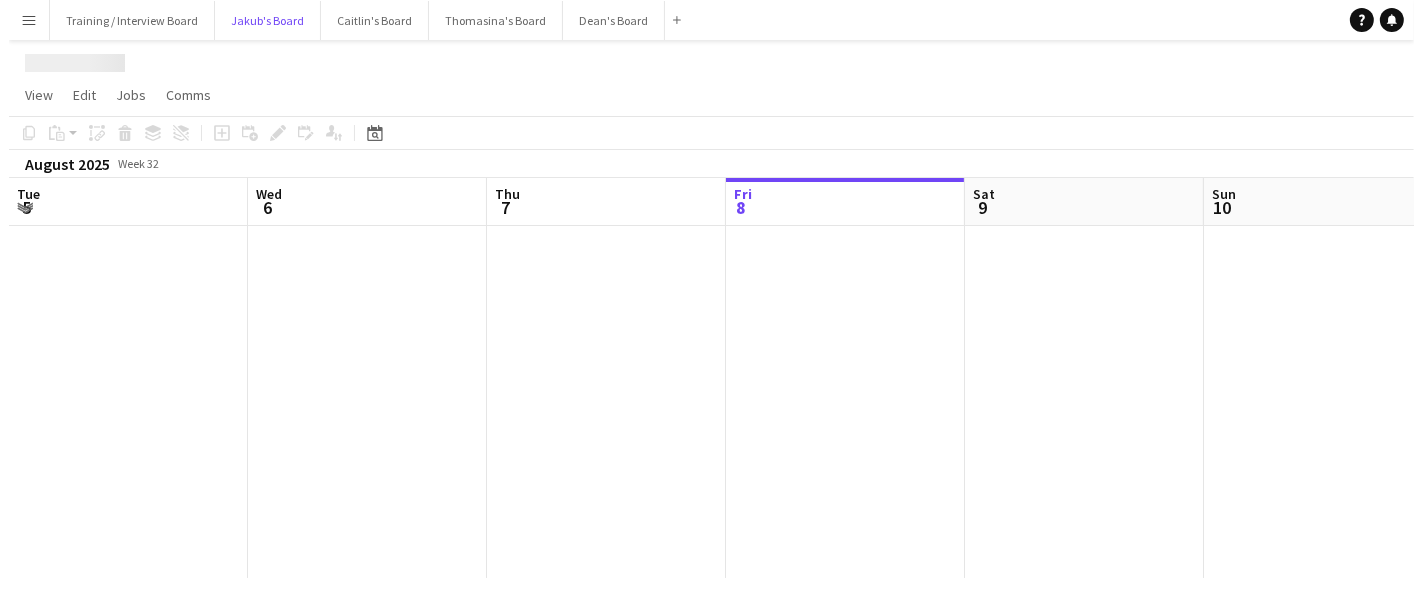 scroll, scrollTop: 0, scrollLeft: 0, axis: both 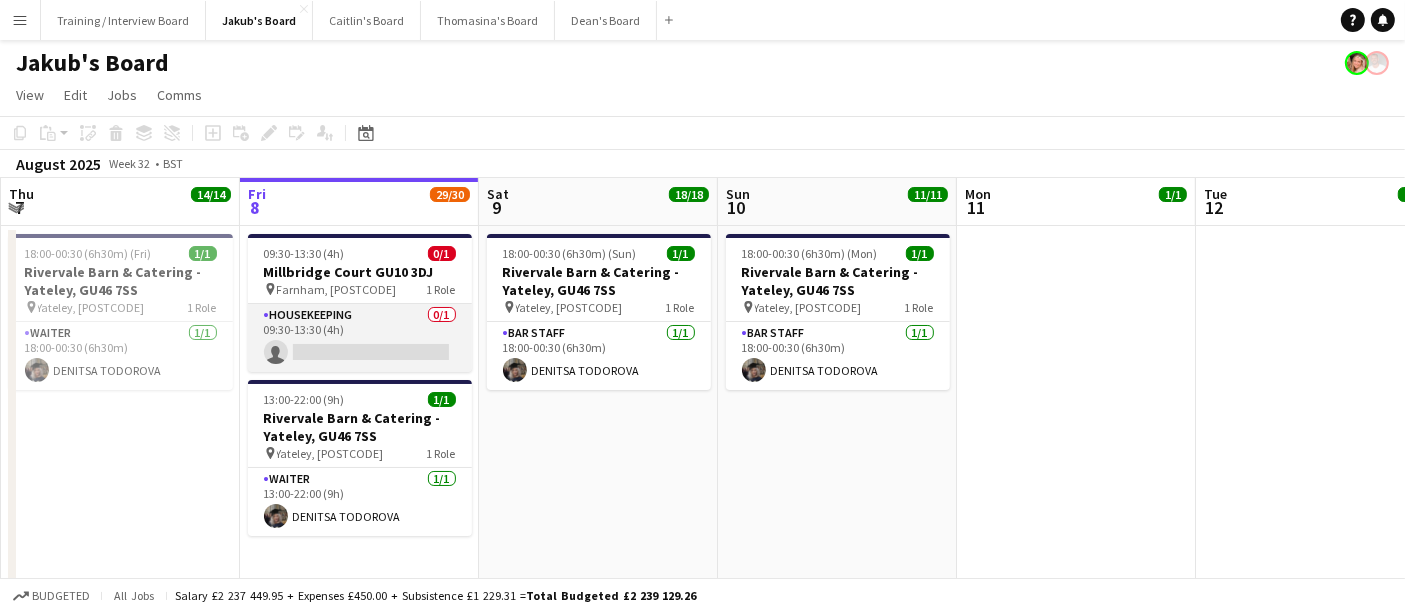 click on "Housekeeping   0/1   09:30-13:30 (4h)
single-neutral-actions" at bounding box center [360, 338] 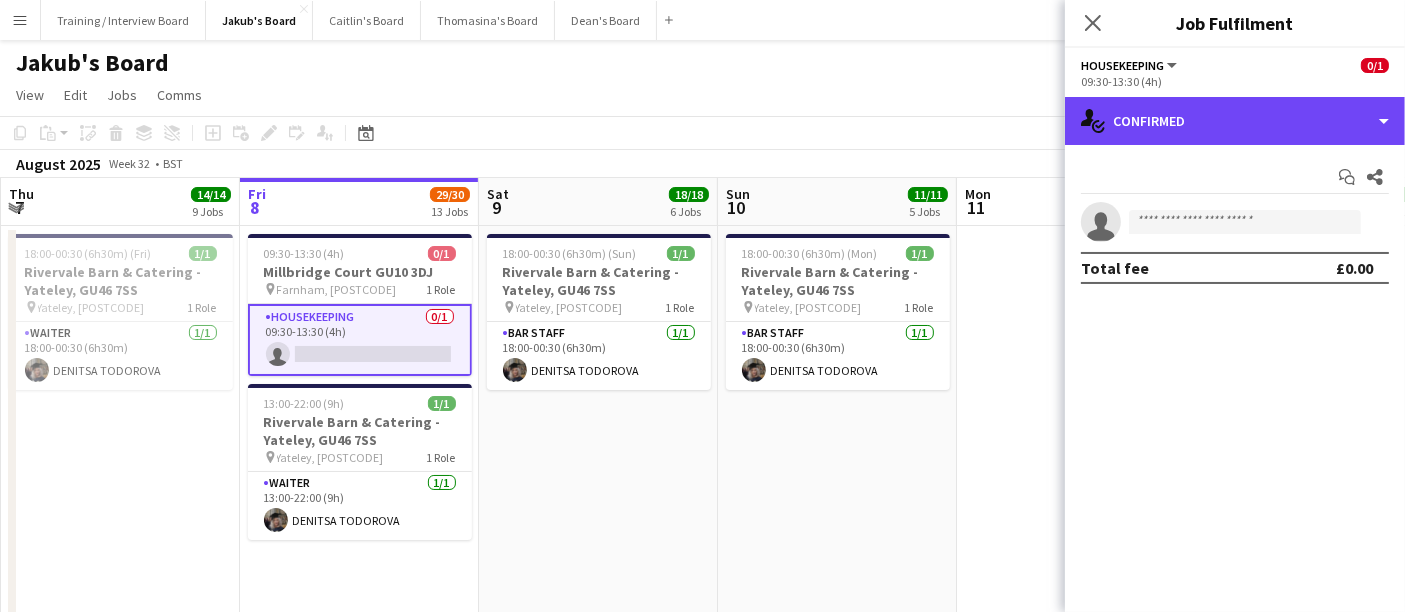 drag, startPoint x: 1202, startPoint y: 123, endPoint x: 1268, endPoint y: 189, distance: 93.3381 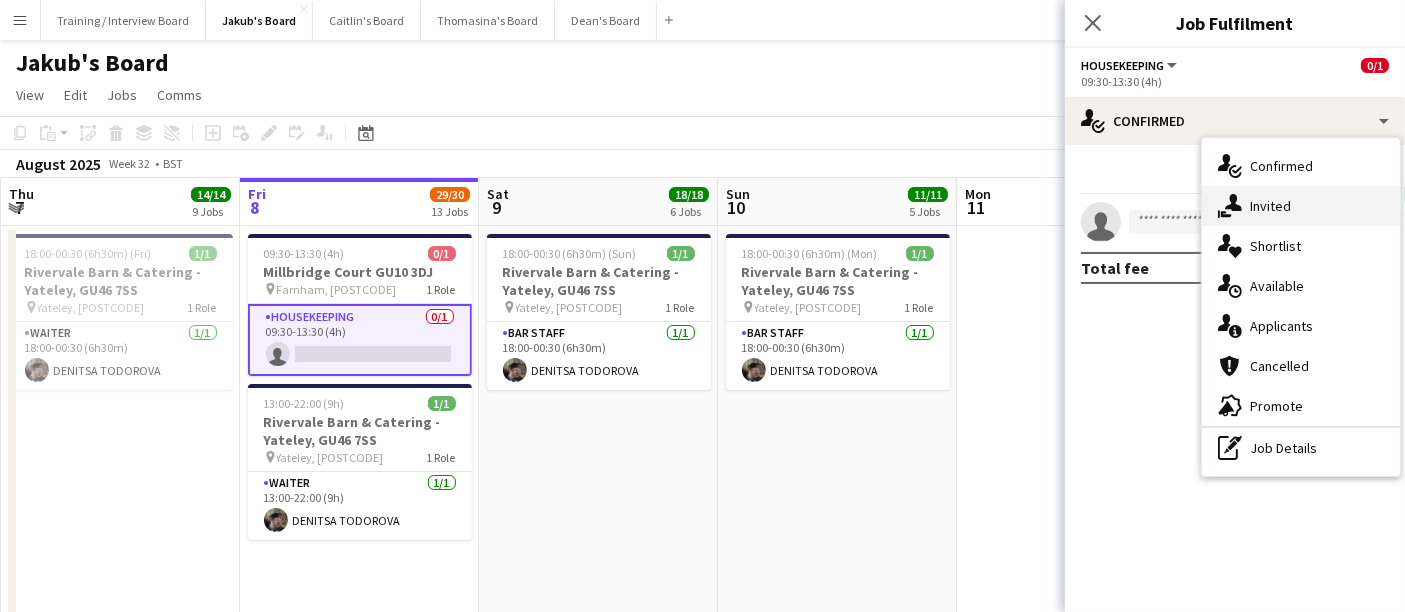 click on "single-neutral-actions-share-1
Invited" at bounding box center (1301, 206) 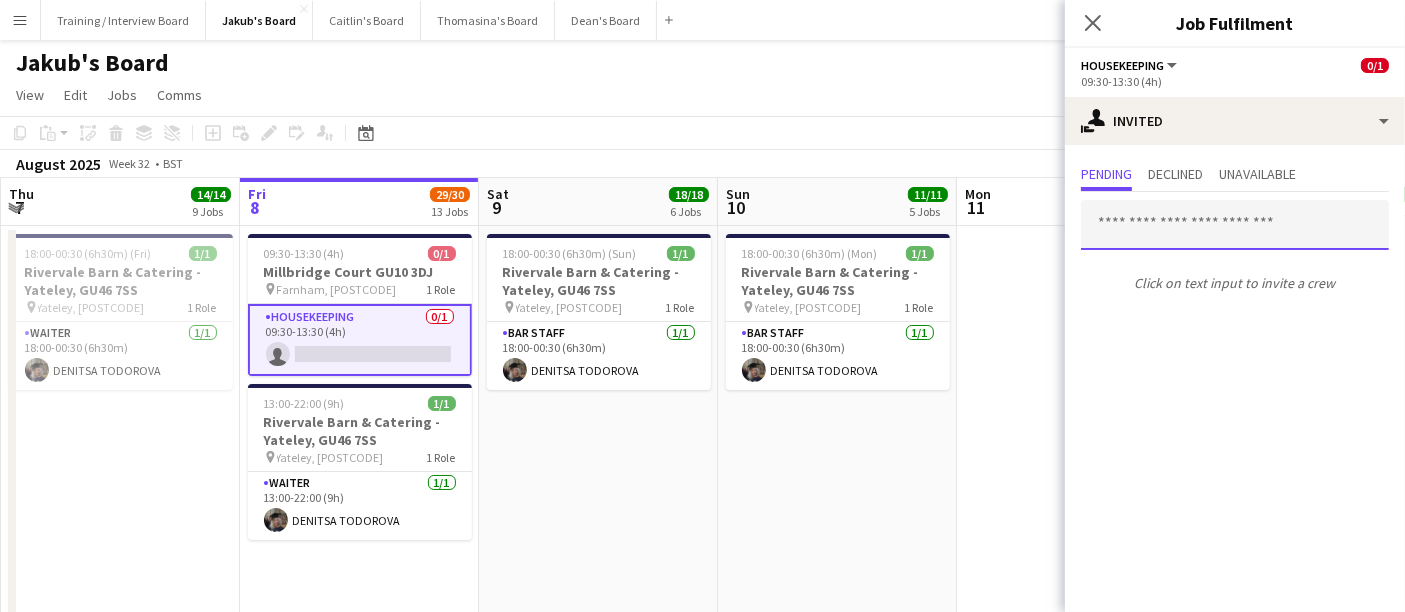 click at bounding box center [1235, 225] 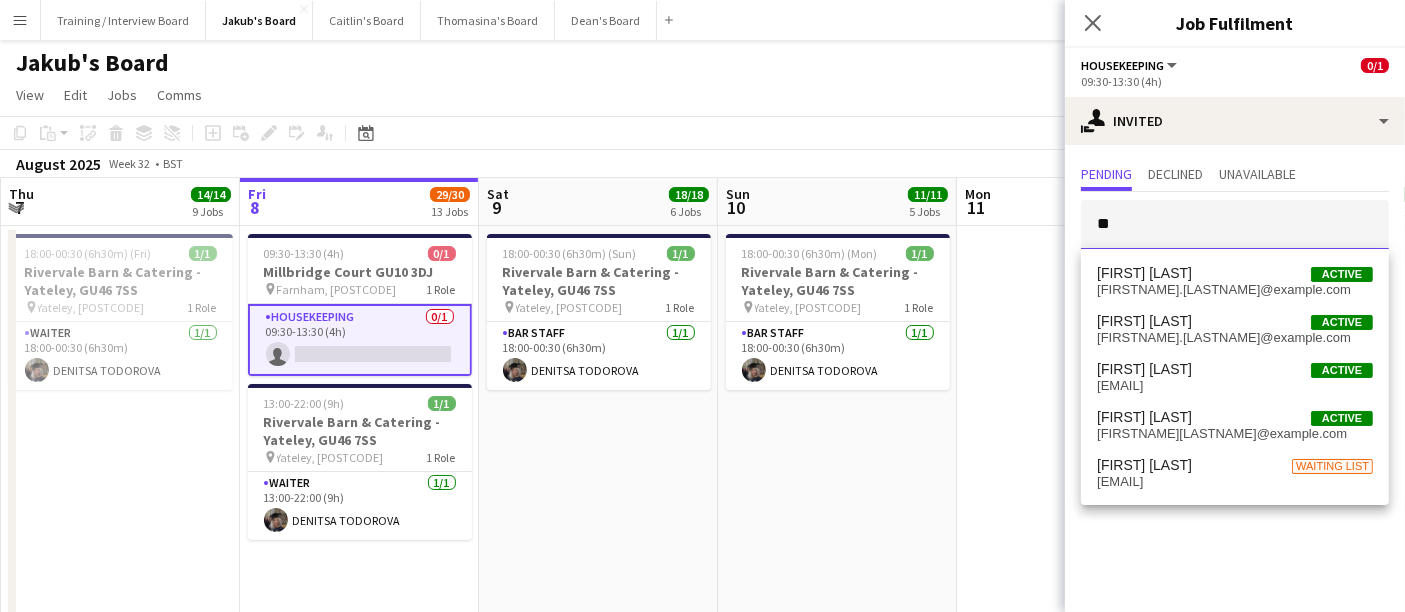 type on "*" 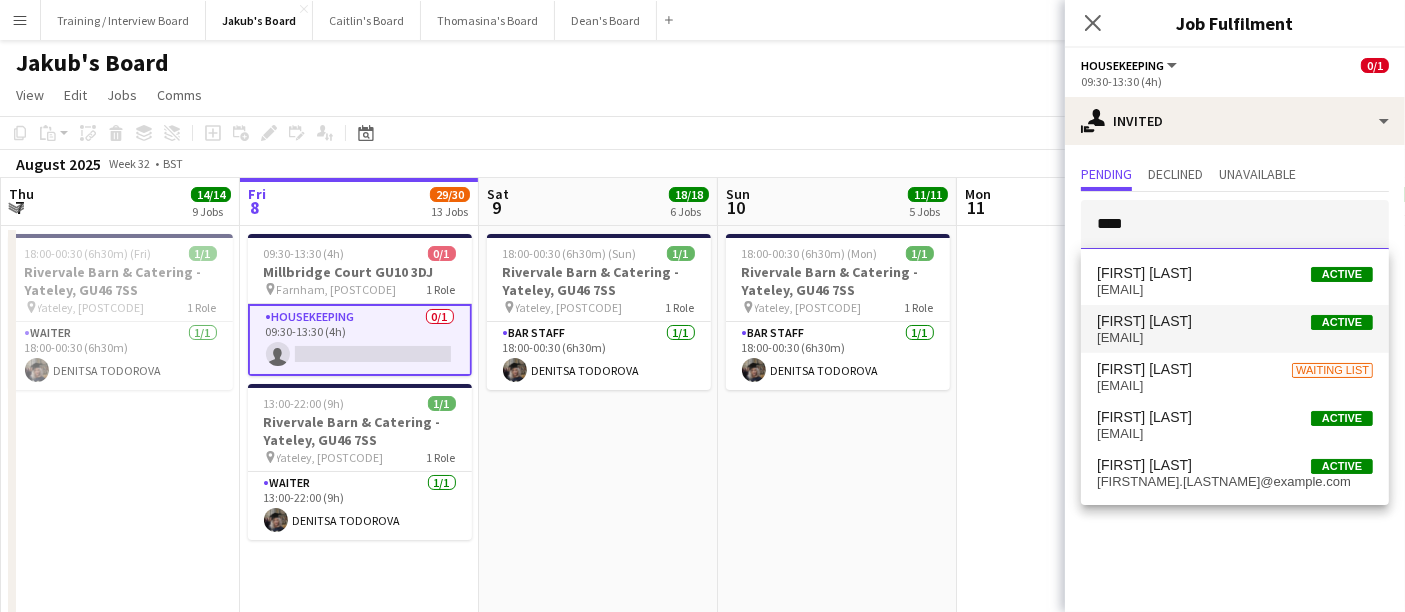 type on "****" 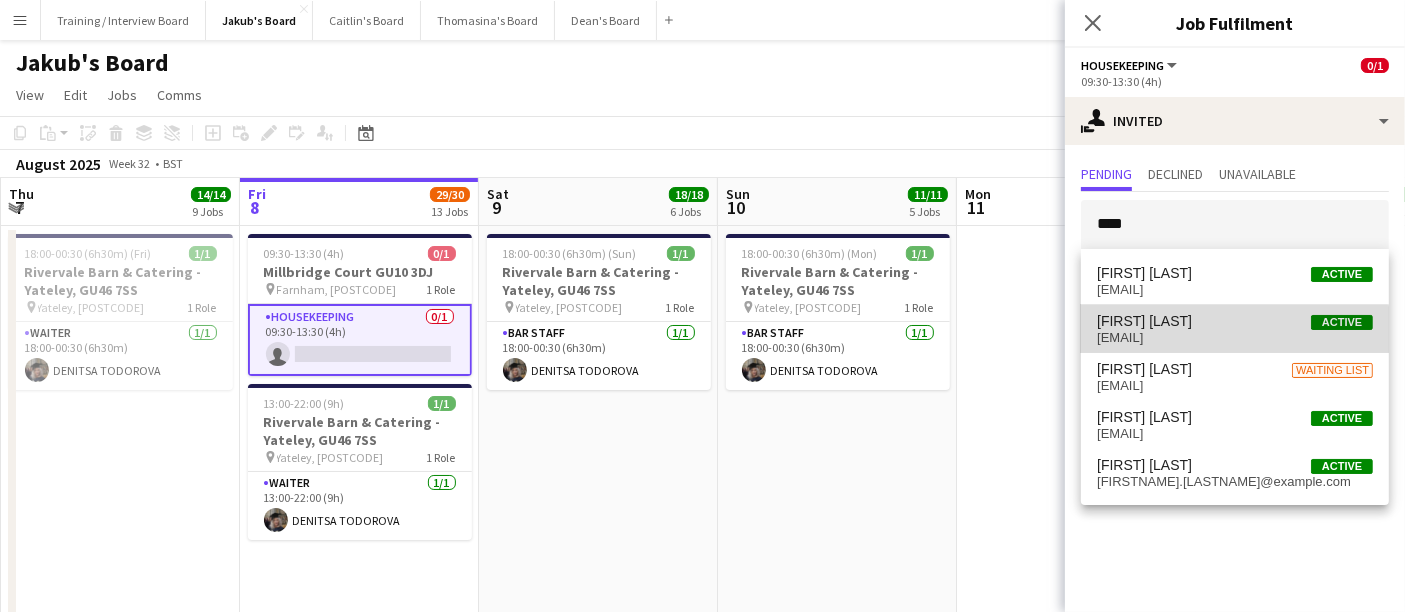 click on "[EMAIL]" at bounding box center [1235, 338] 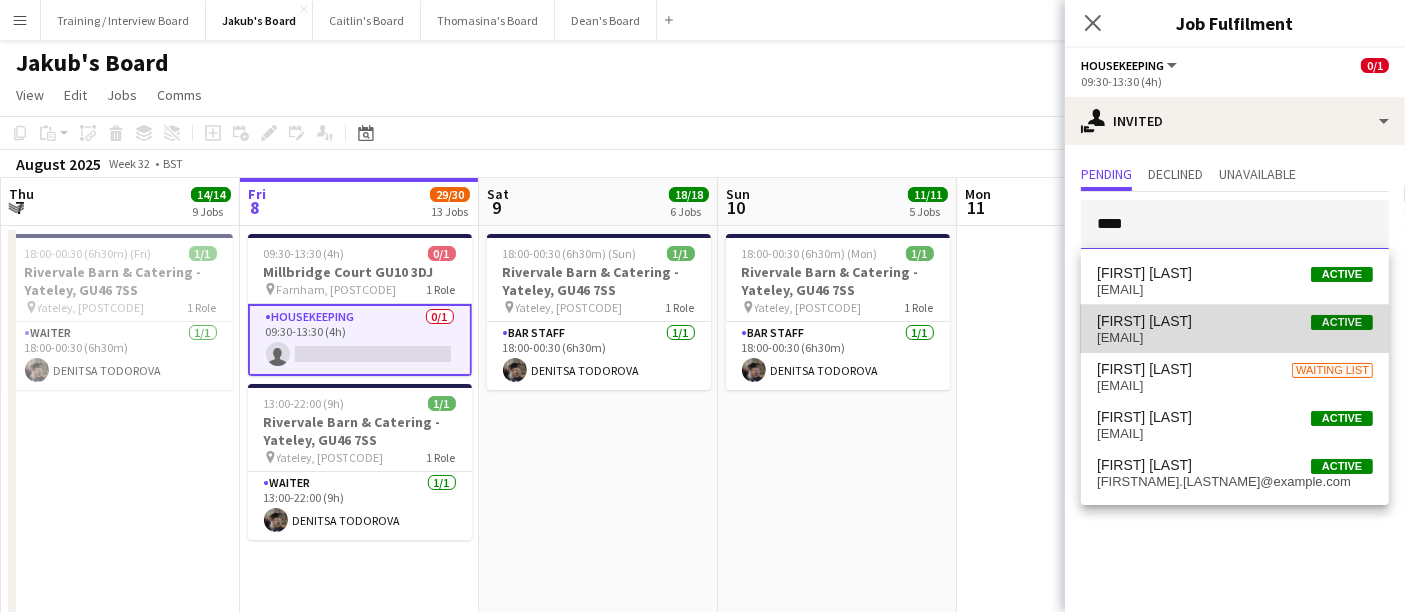 type 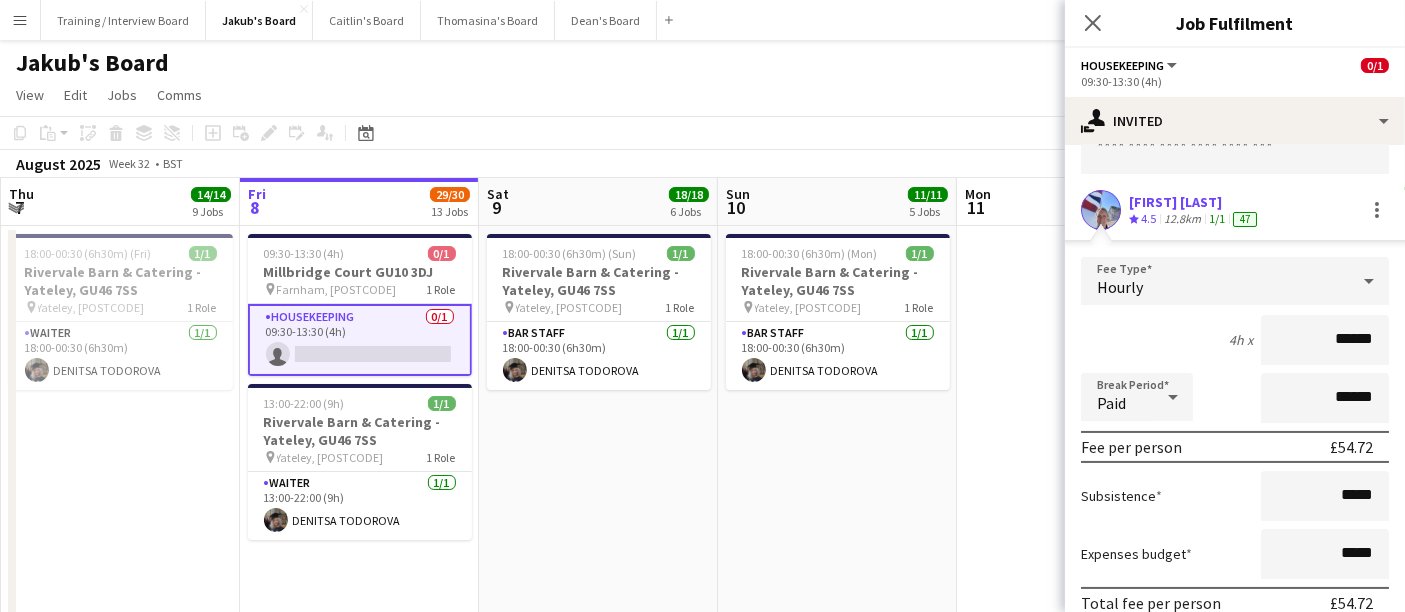 scroll, scrollTop: 203, scrollLeft: 0, axis: vertical 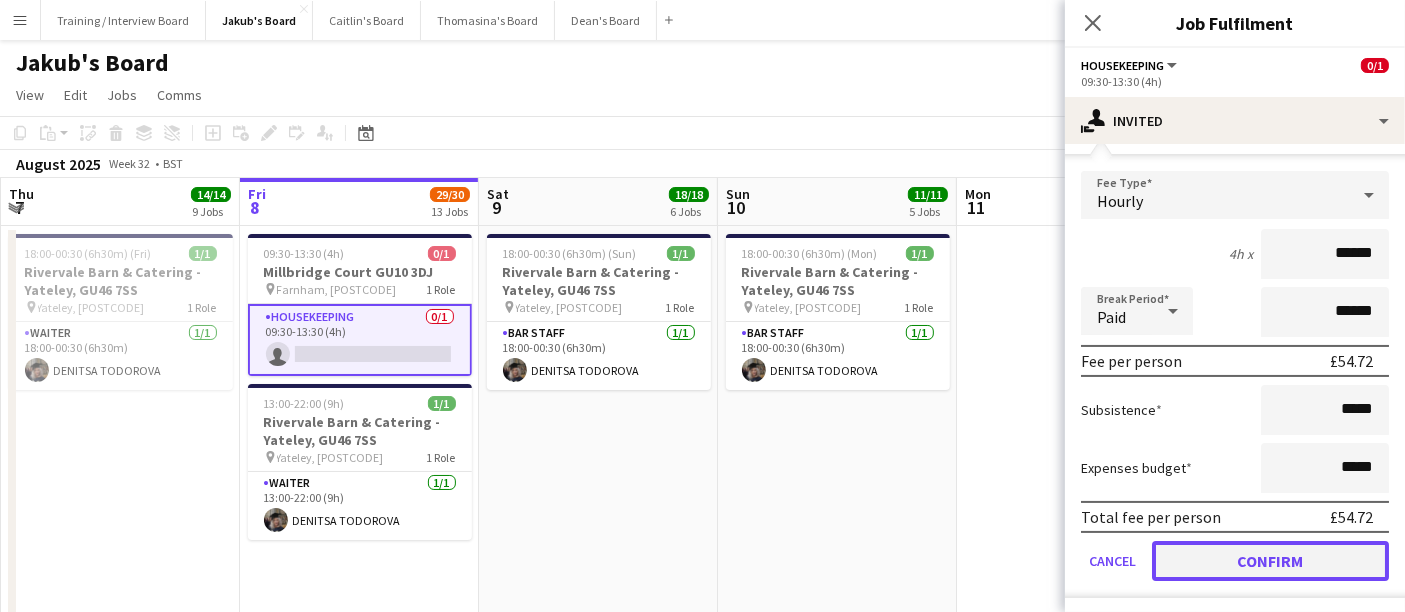 click on "Confirm" 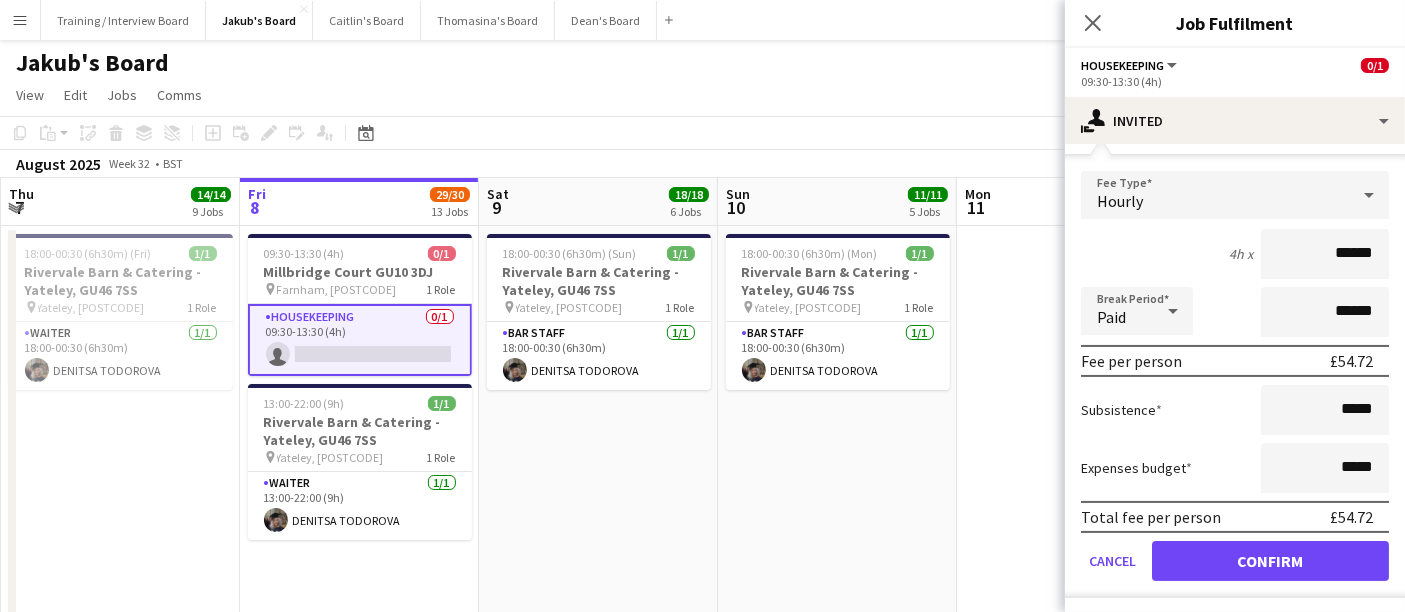 scroll, scrollTop: 0, scrollLeft: 0, axis: both 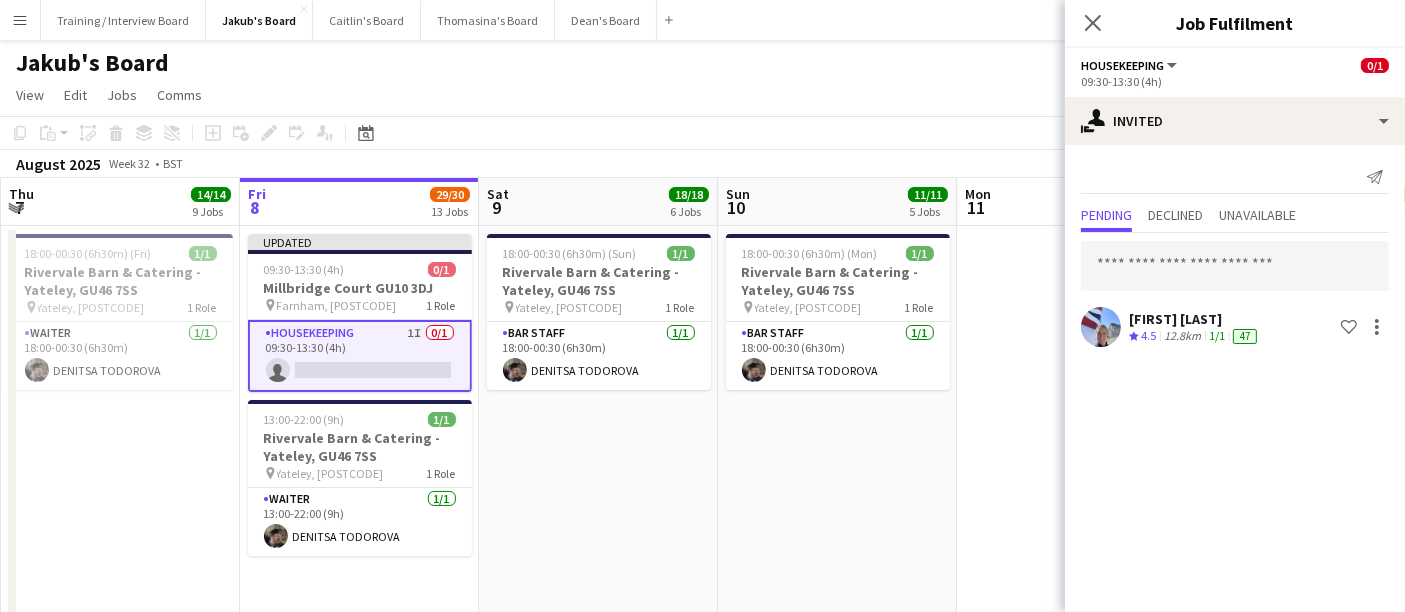 click on "18:00-00:30 (6h30m) (Sun)   1/1   [NUMBER] [STREET] - [CITY], [POSTCODE]
pin
[CITY], [POSTCODE]   1 Role   BARSTAFF   1/1   18:00-00:30 (6h30m)
[FIRST] [LAST]" at bounding box center [598, 701] 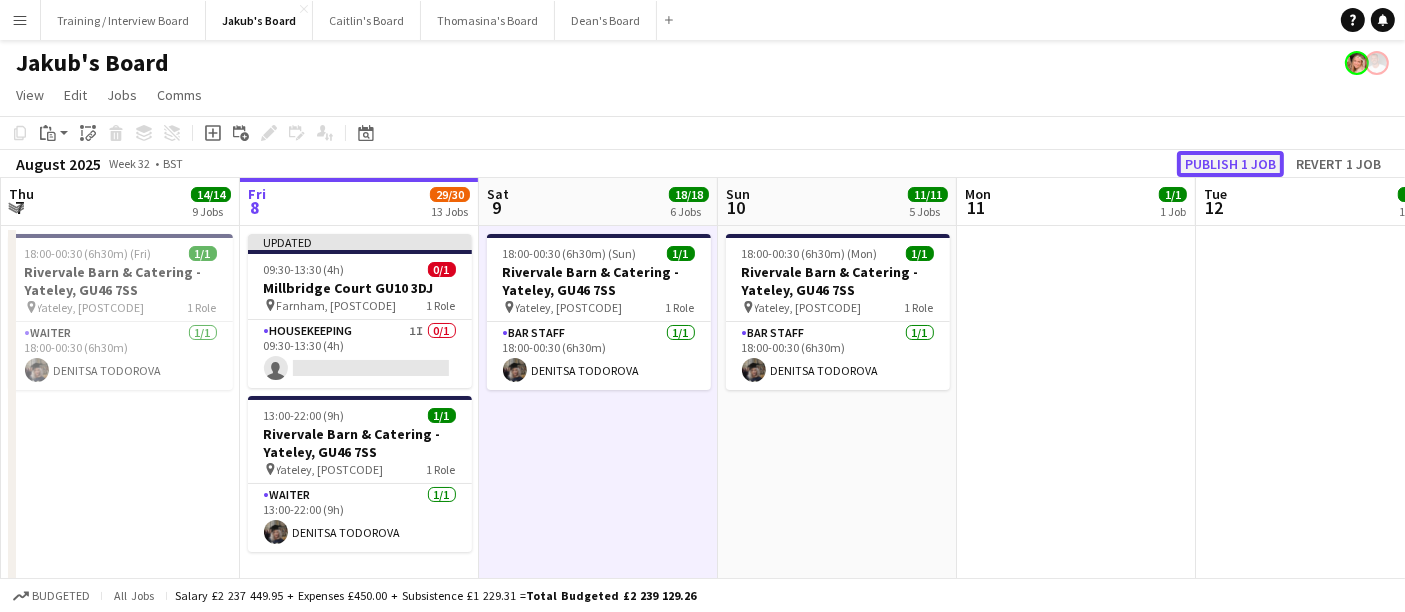 click on "Publish 1 job" 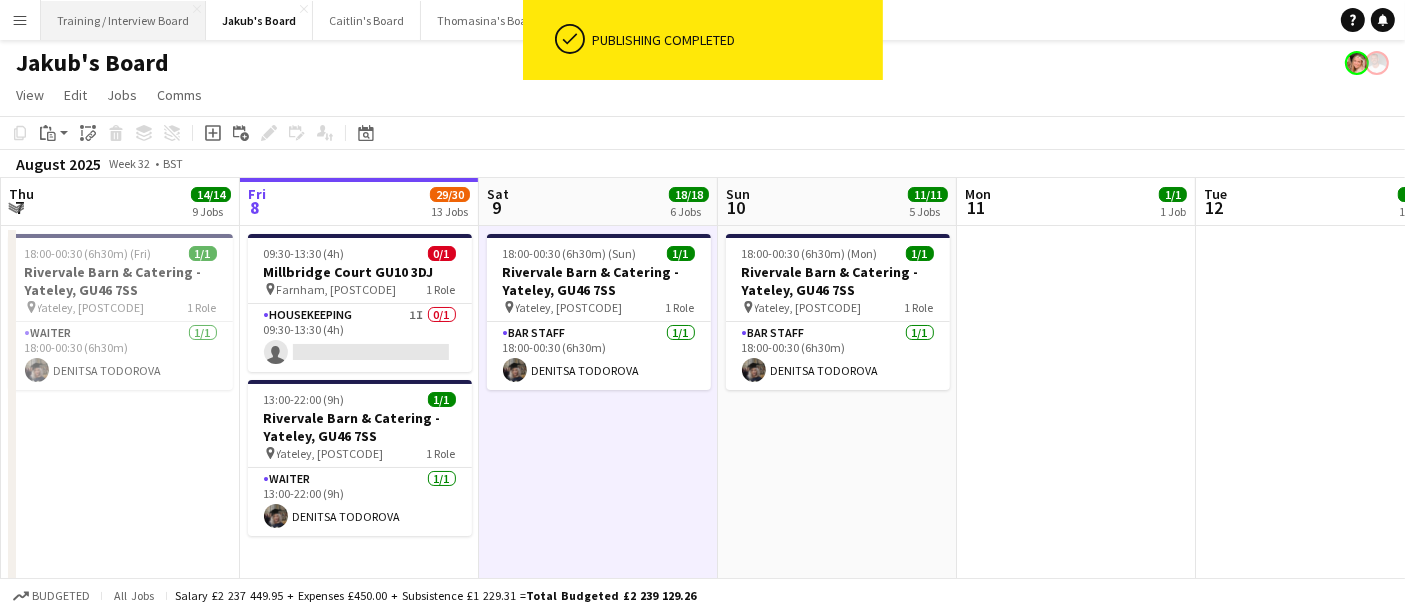 click on "Training / Interview Board
Close" at bounding box center [123, 20] 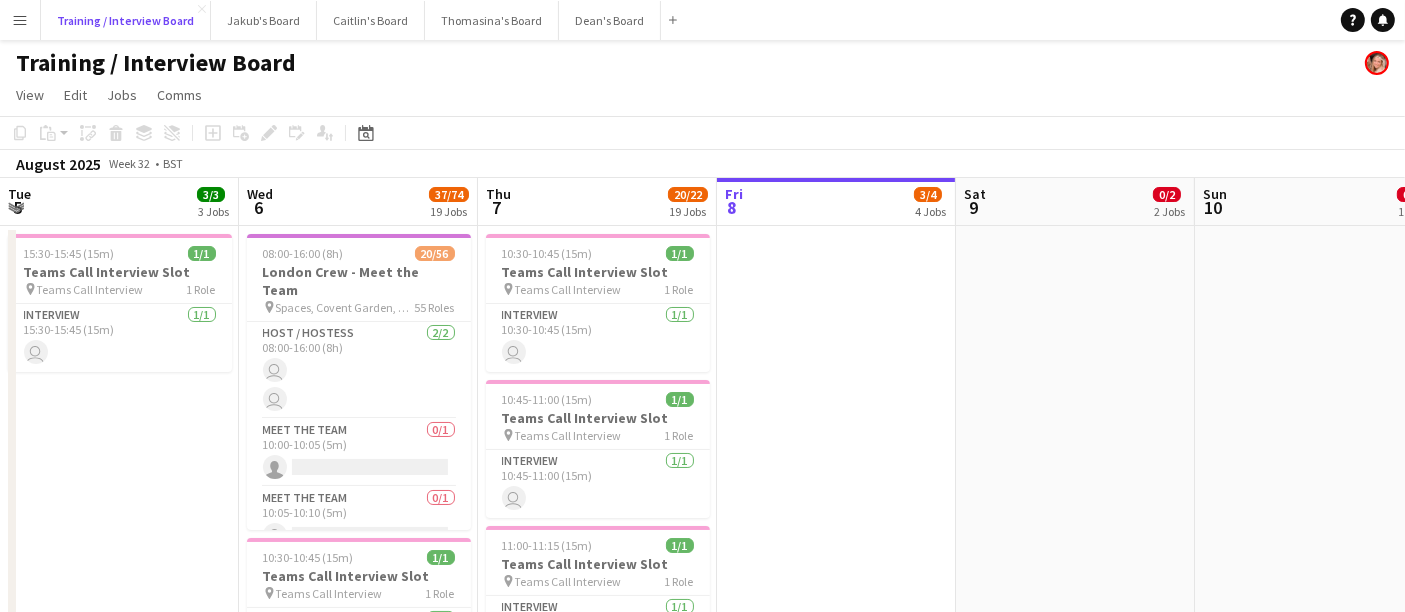 scroll, scrollTop: 0, scrollLeft: 477, axis: horizontal 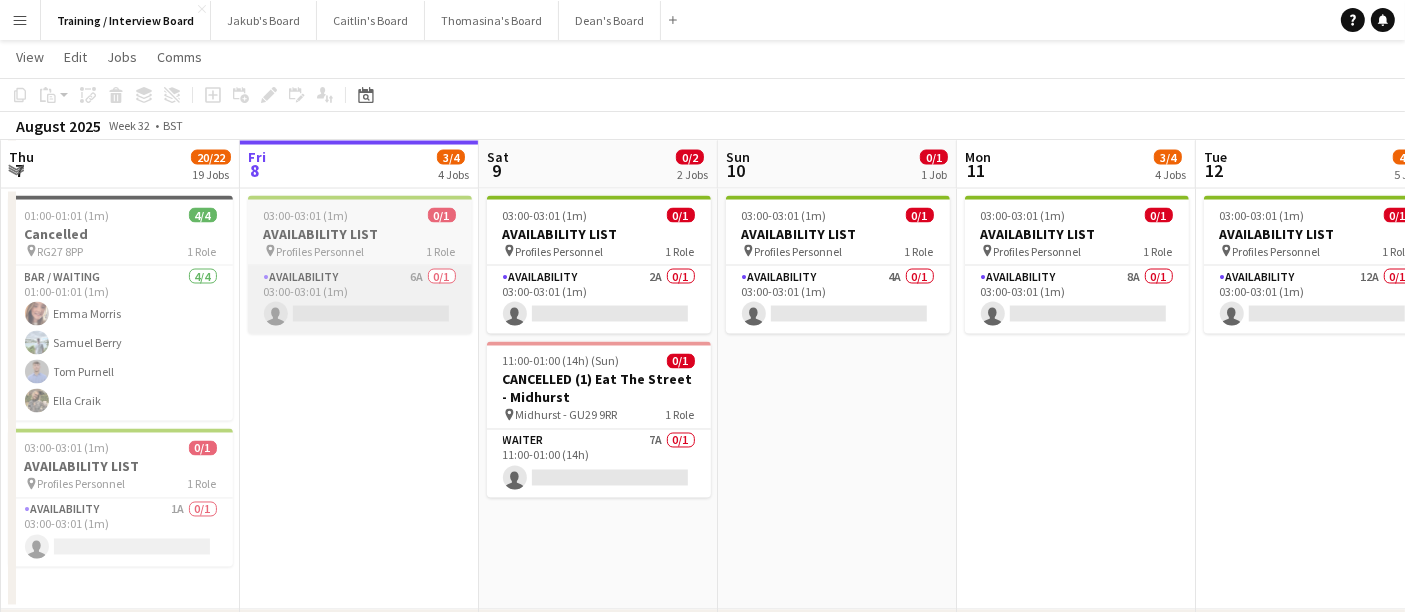 click on "03:00-03:01 (1m)    0/1   AVAILABILITY LIST
pin
Profiles Personnel   1 Role   Availability   6A   0/1   03:00-03:01 (1m)
single-neutral-actions" at bounding box center (359, 399) 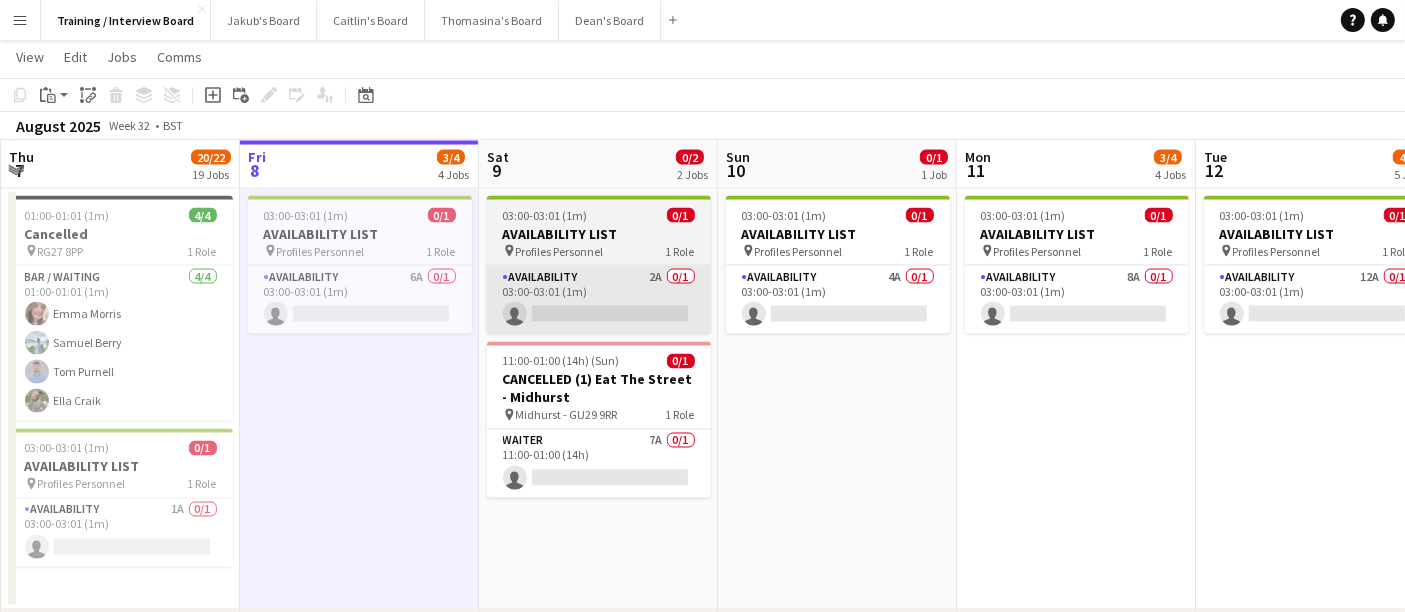 click on "Availability   6A   0/1   03:00-03:01 (1m)
single-neutral-actions" at bounding box center (360, 300) 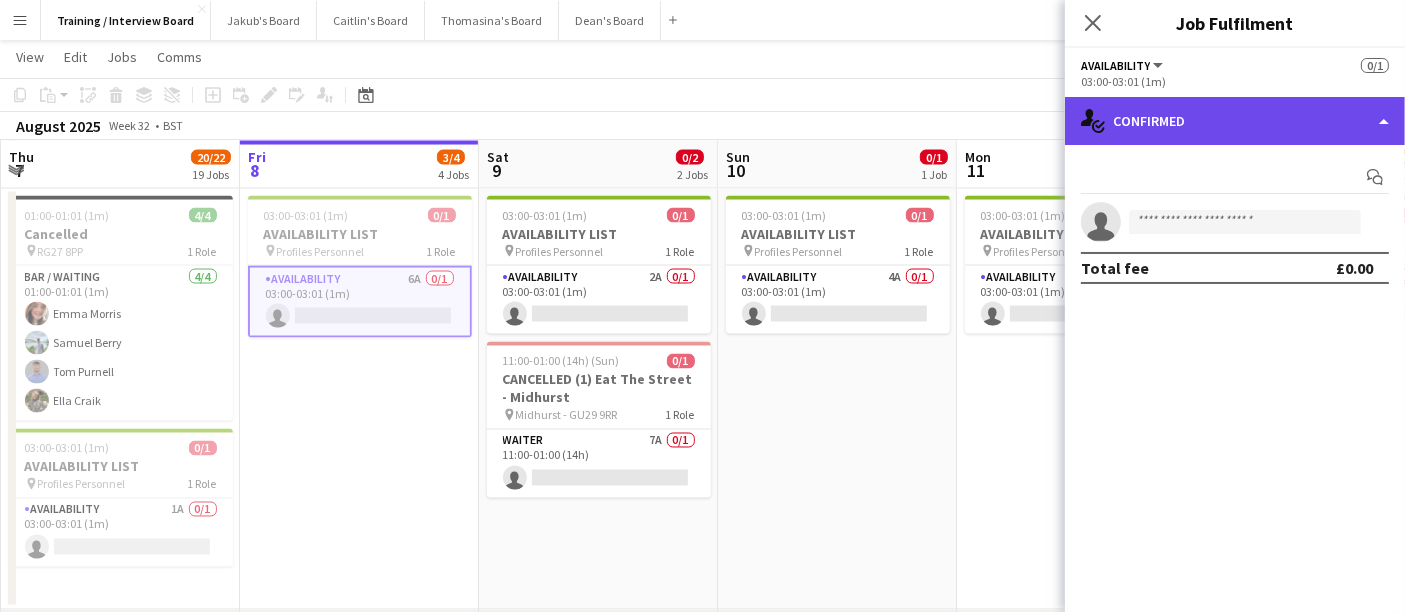click on "single-neutral-actions-check-2
Confirmed" 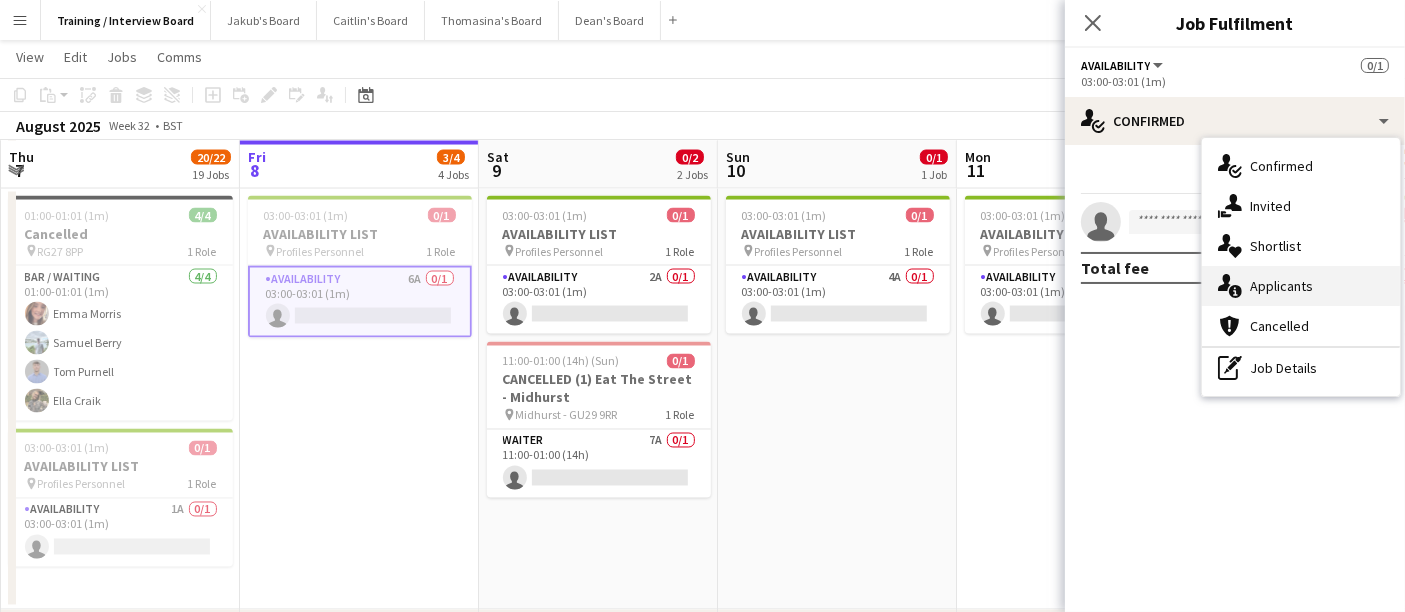 click on "single-neutral-actions-information
Applicants" at bounding box center [1301, 286] 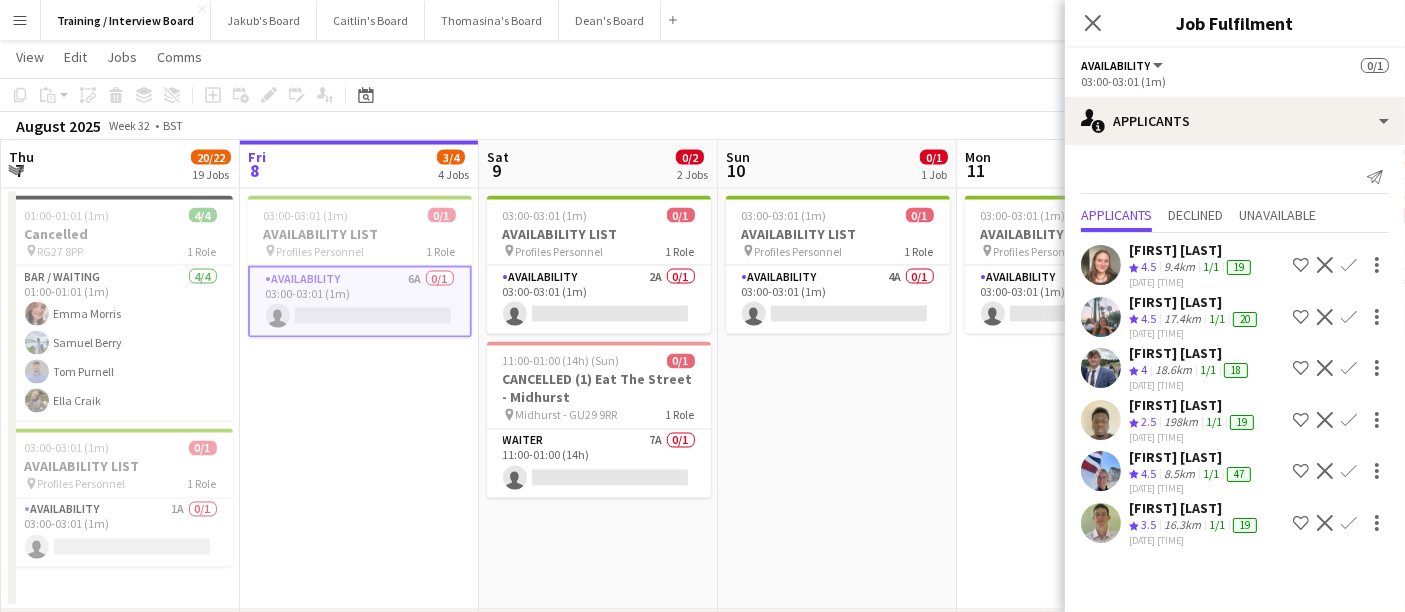 click on "17.4km" at bounding box center [1173, 370] 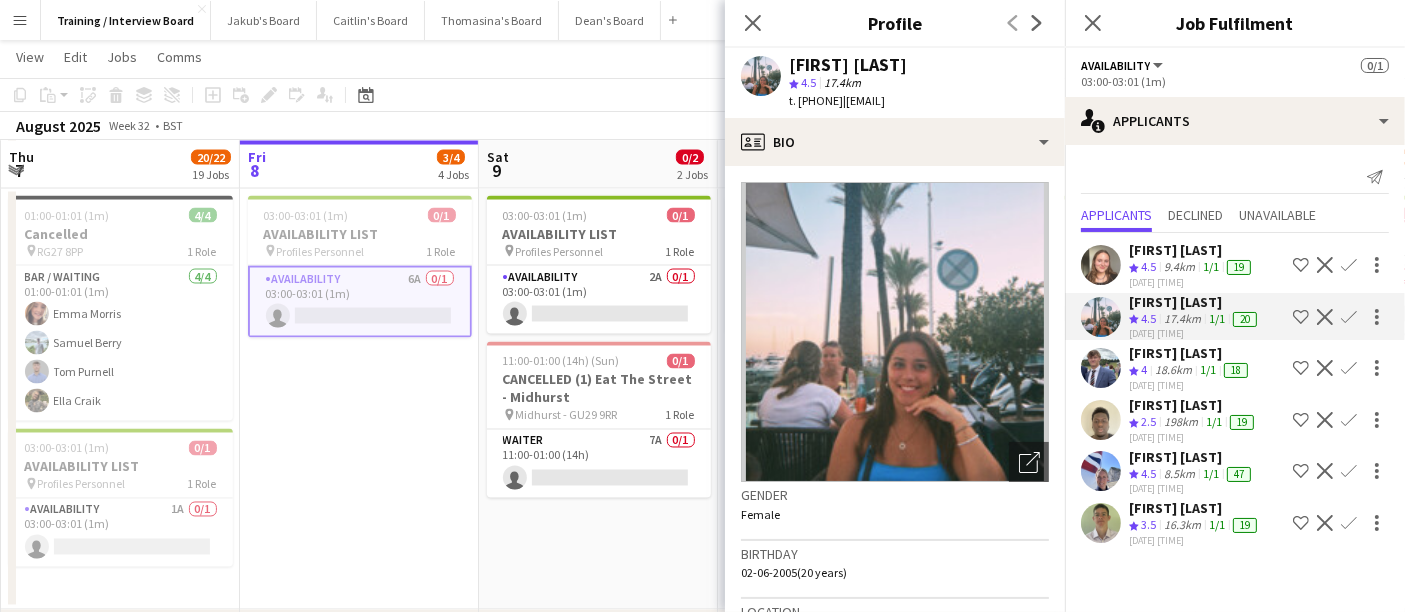 click on "[FIRST] [LAST]" 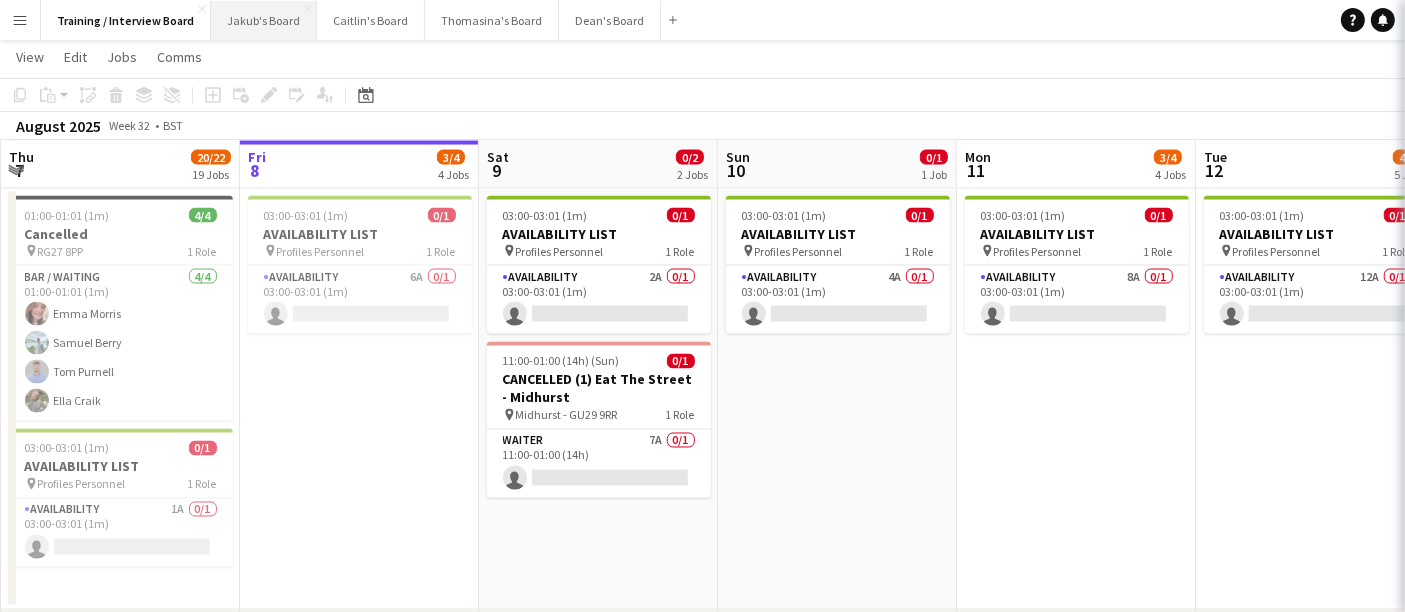click on "Jakub's Board
Close" at bounding box center (264, 20) 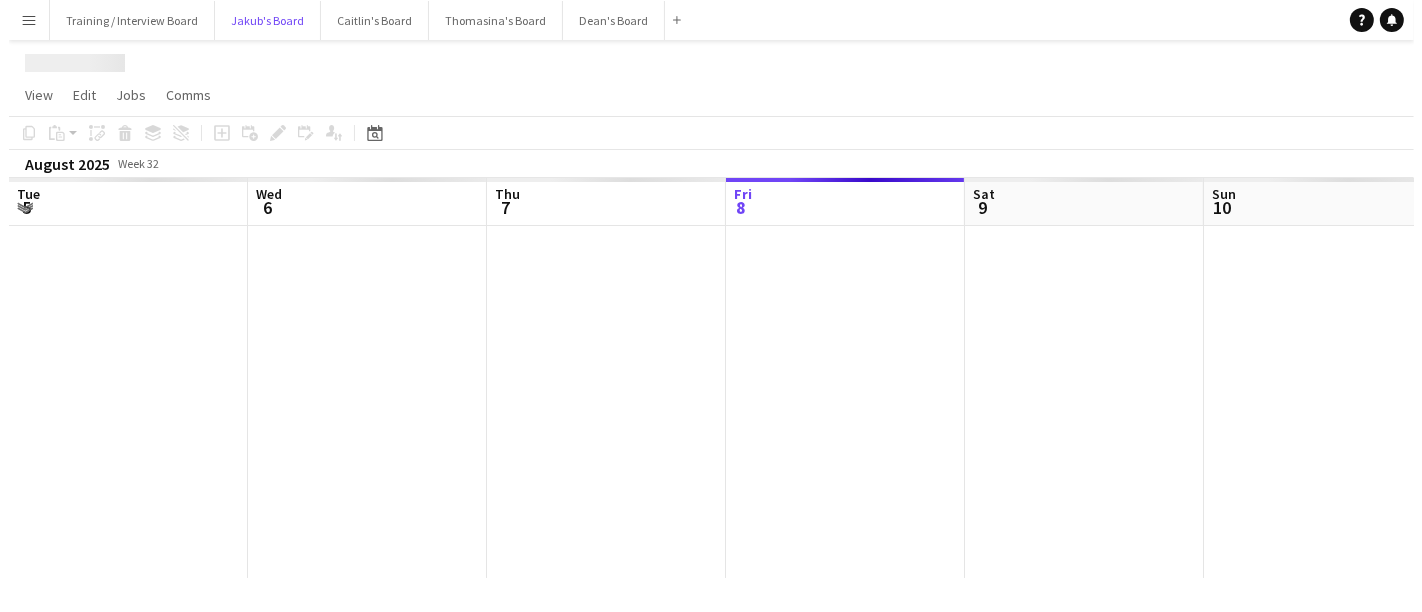 scroll, scrollTop: 0, scrollLeft: 0, axis: both 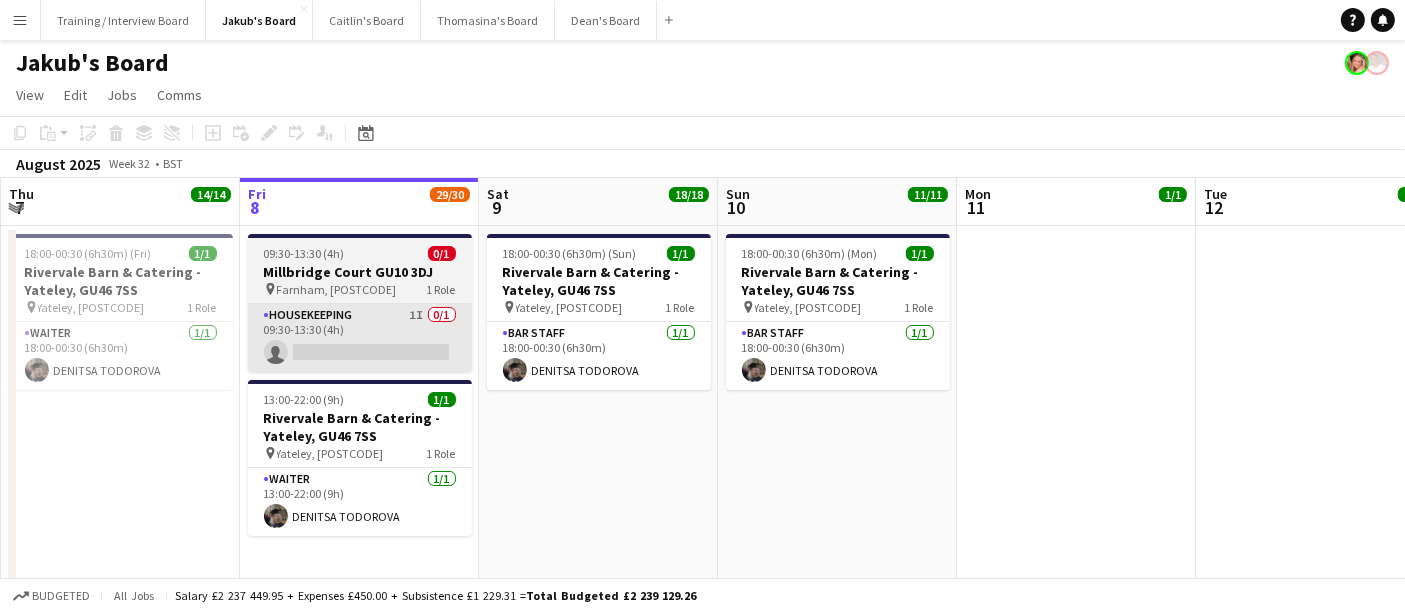 click on "Housekeeping   1I   0/1   09:30-13:30 (4h)
single-neutral-actions" at bounding box center [360, 338] 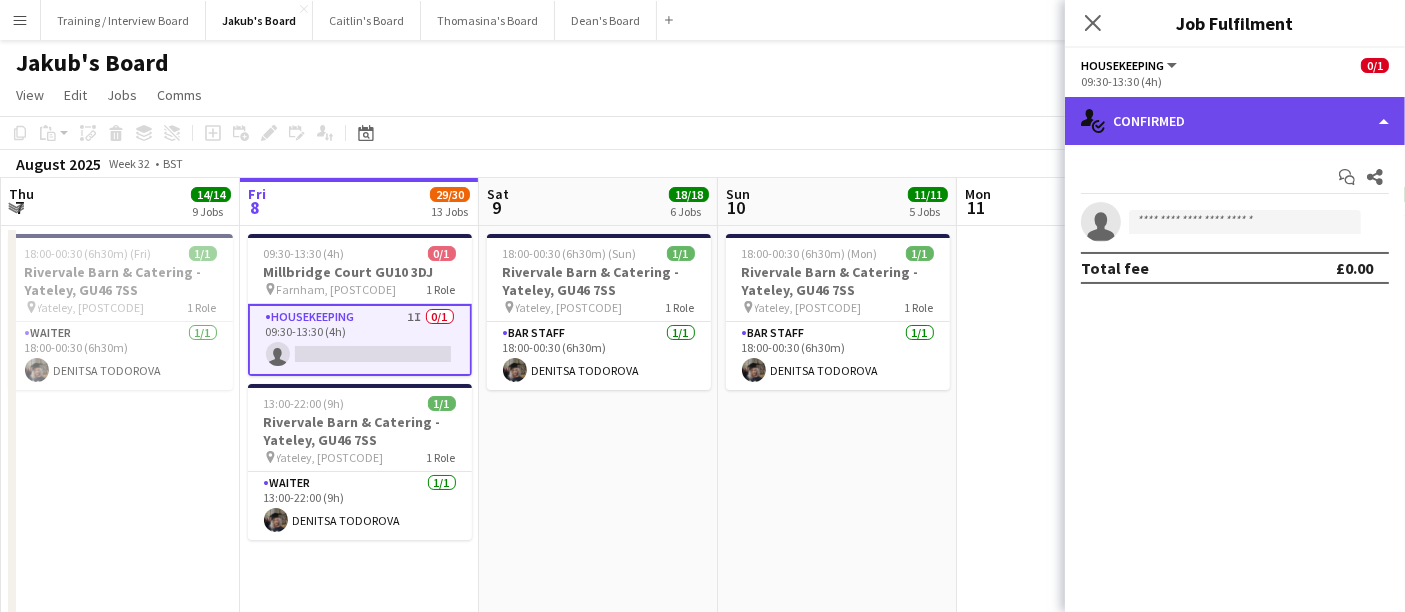 click on "single-neutral-actions-check-2
Confirmed" 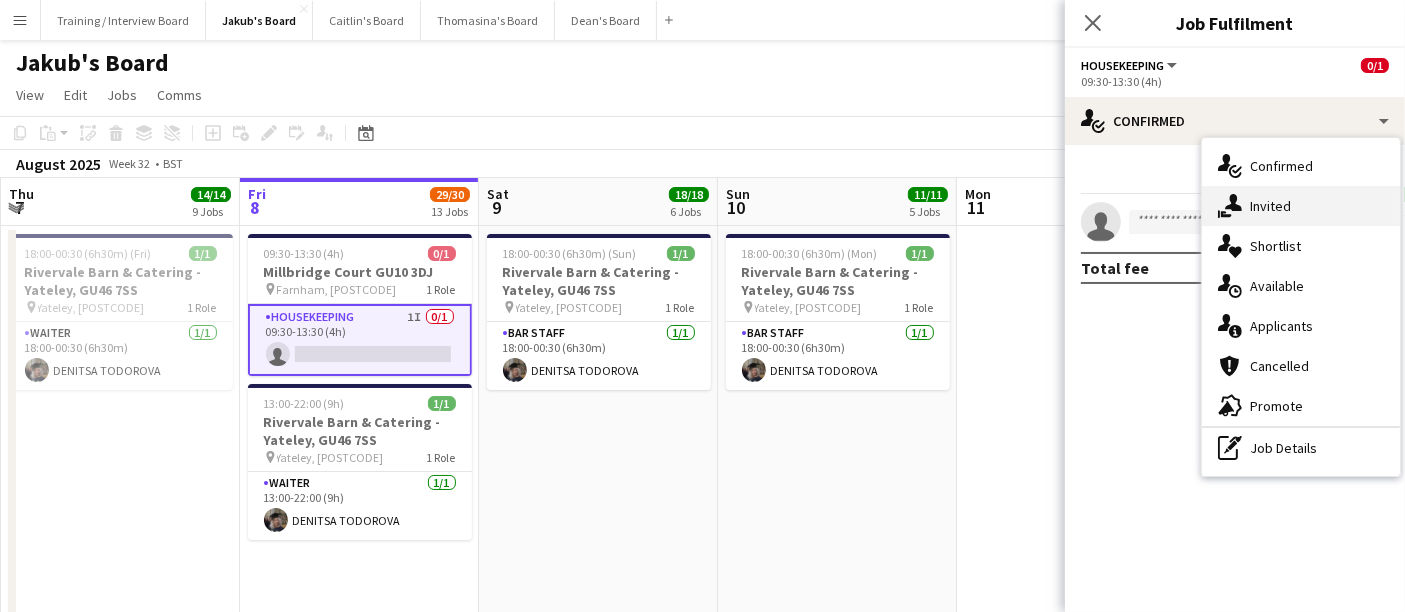 click on "single-neutral-actions-share-1
Invited" at bounding box center (1301, 206) 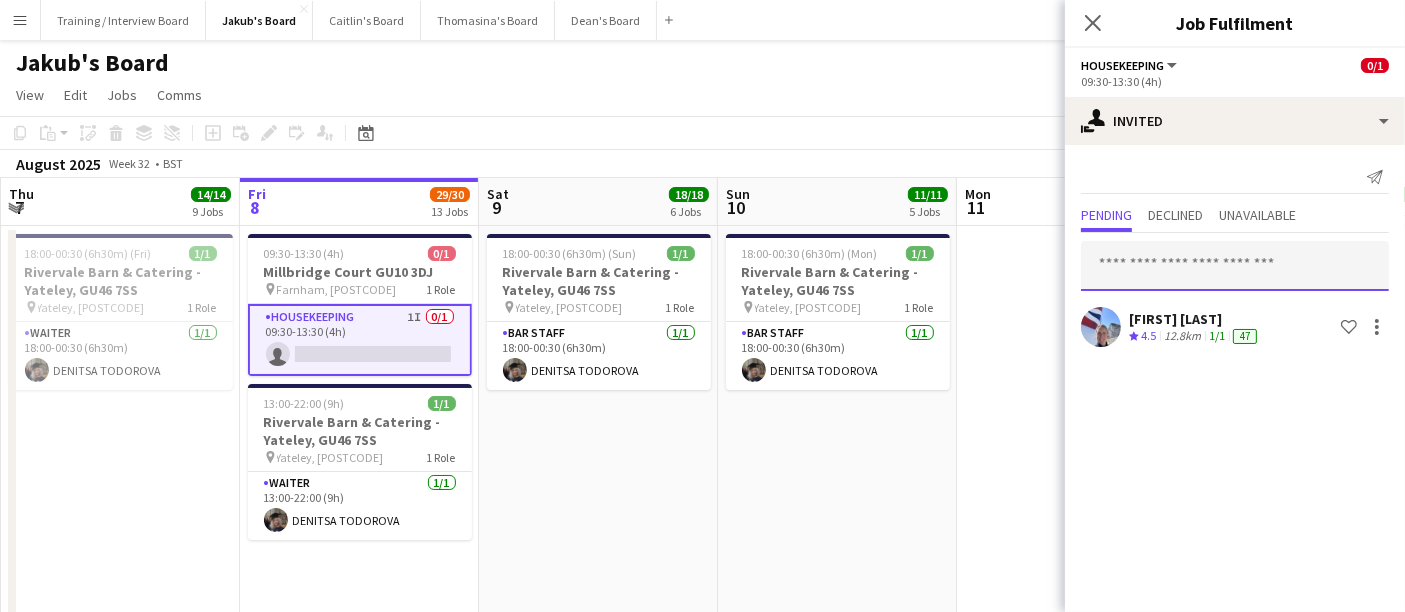 click at bounding box center [1235, 266] 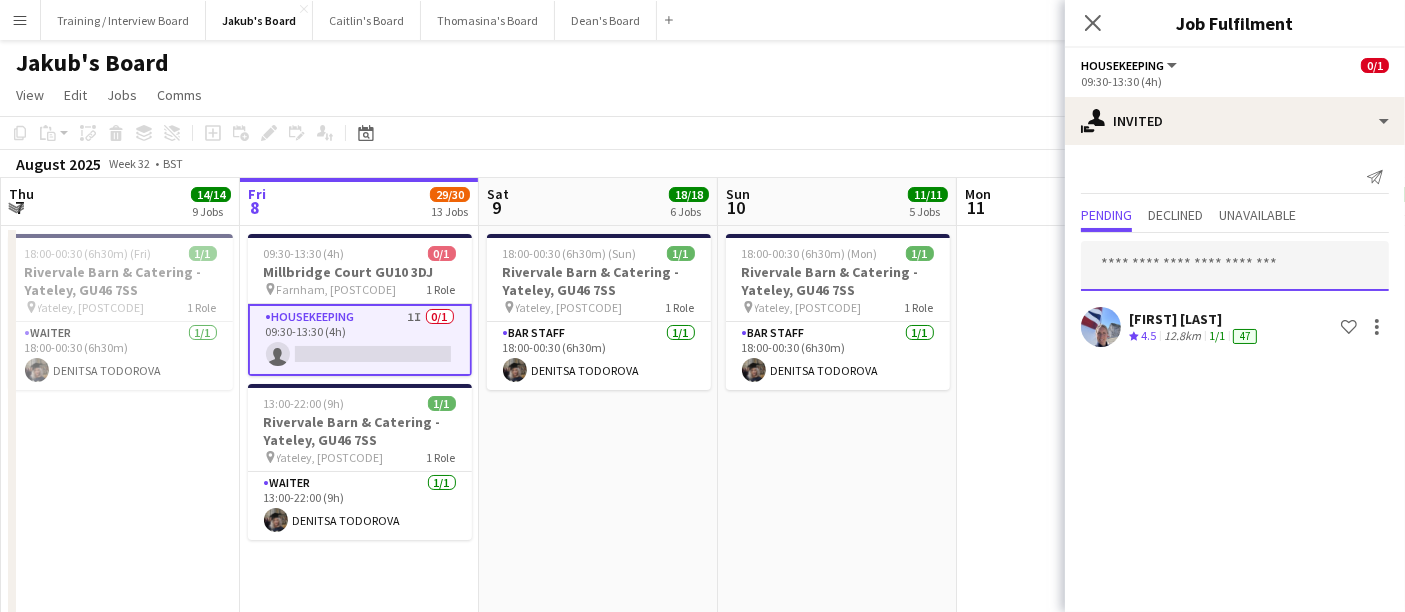 paste on "**********" 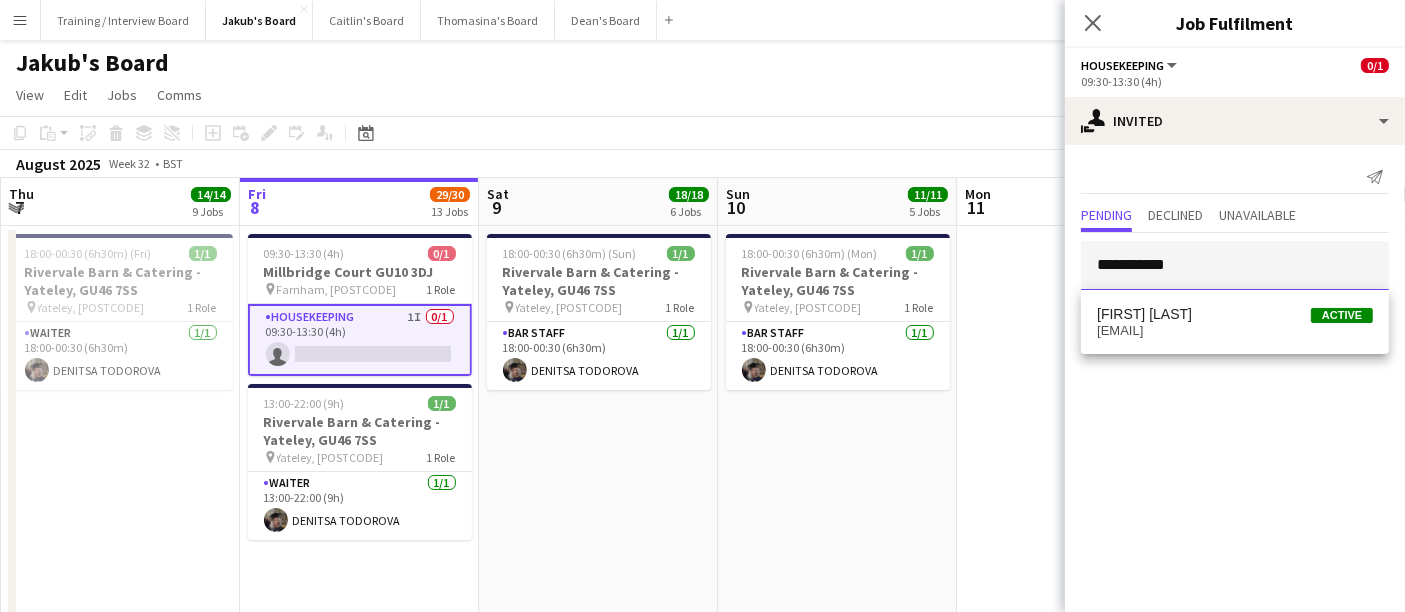 type on "**********" 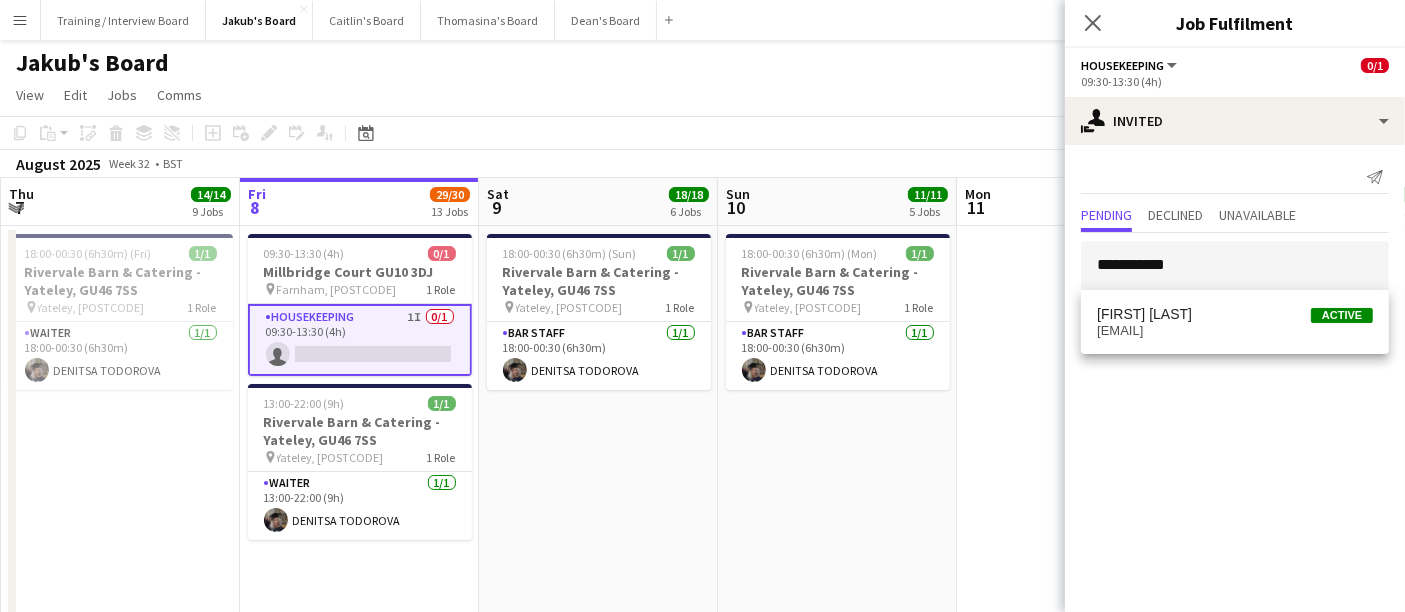 click on "[FIRST] [LAST]  Active  [EMAIL]" at bounding box center [1235, 322] 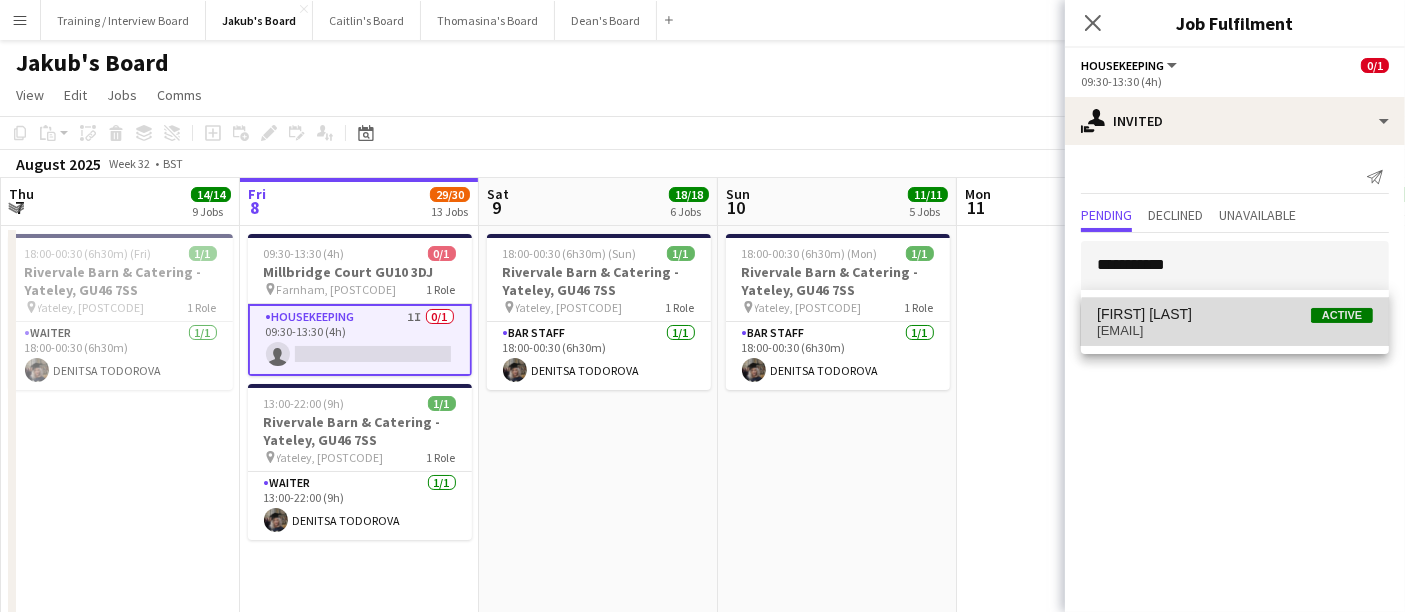click on "[EMAIL]" at bounding box center (1235, 331) 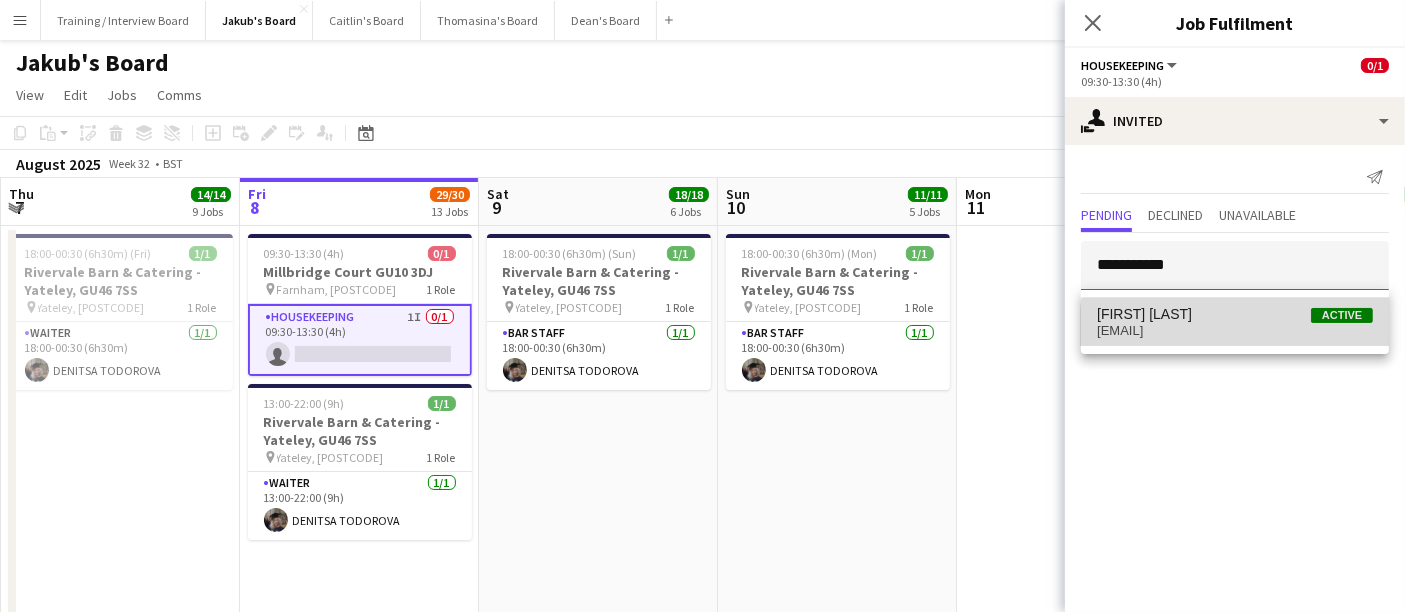type 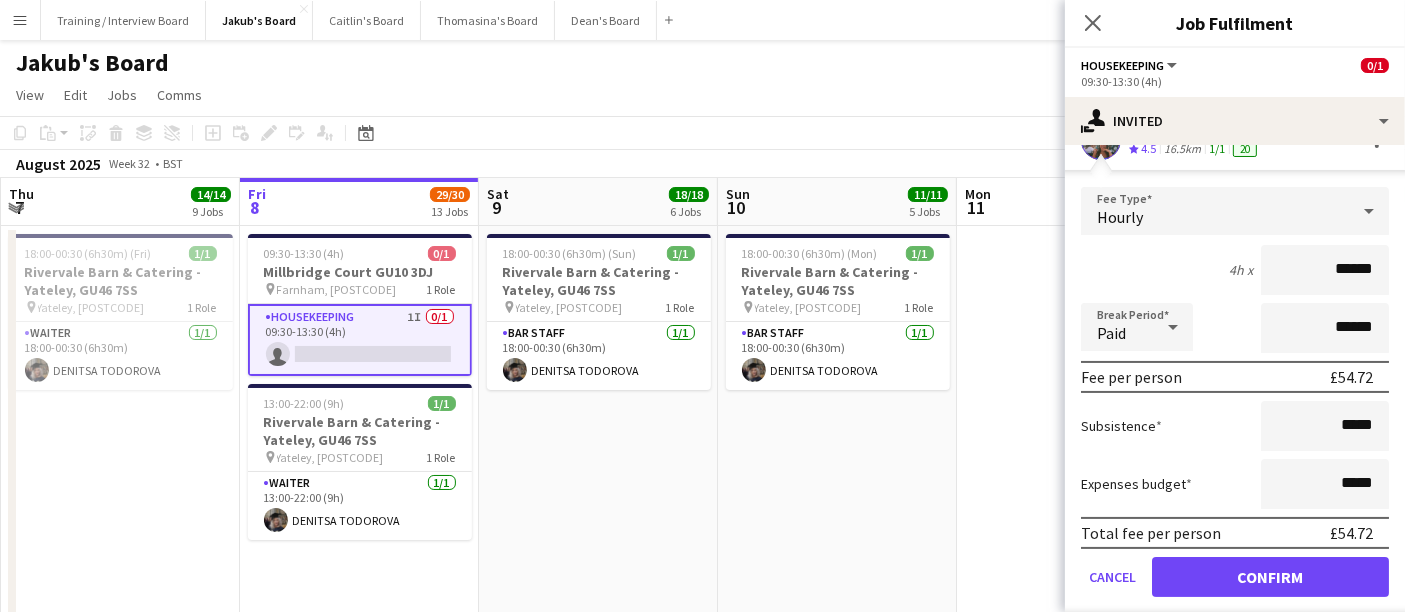 scroll, scrollTop: 247, scrollLeft: 0, axis: vertical 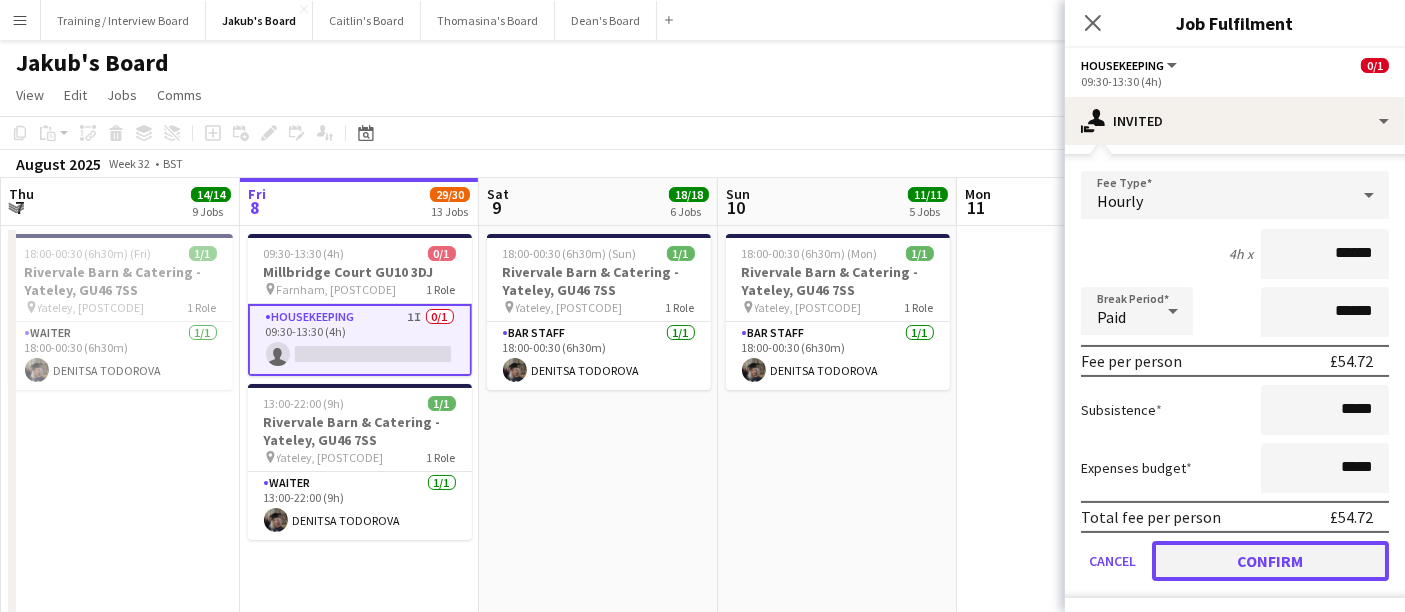 click on "Confirm" 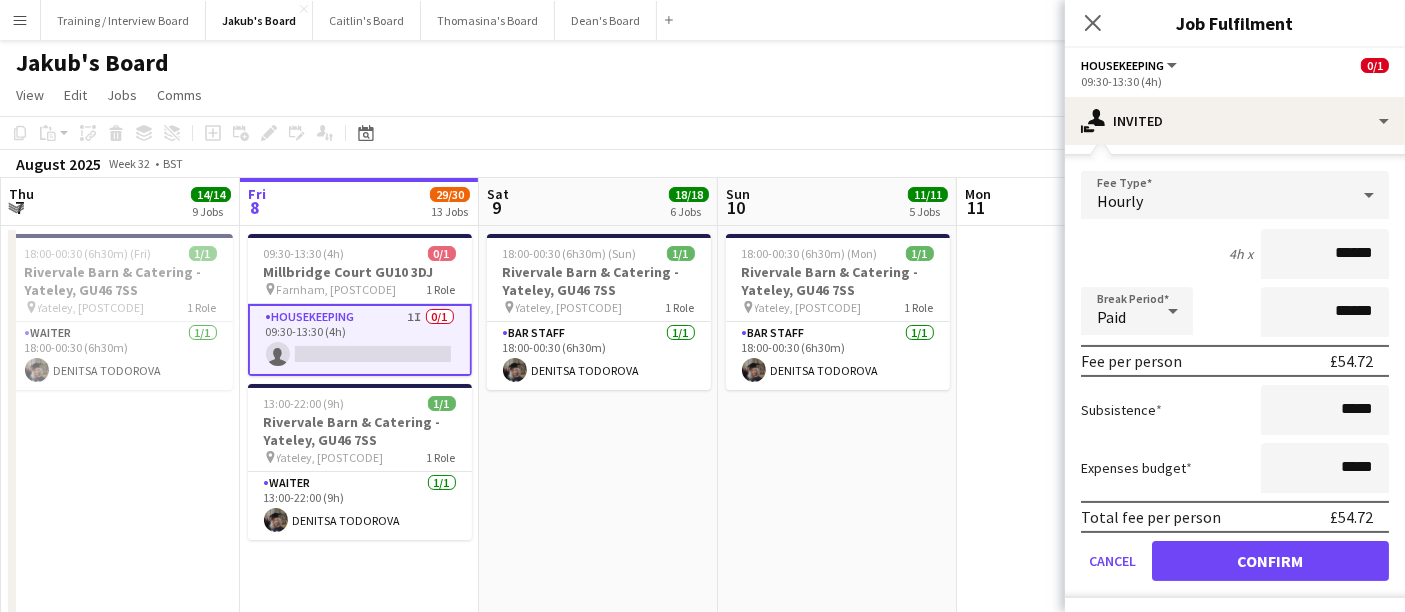 scroll, scrollTop: 0, scrollLeft: 0, axis: both 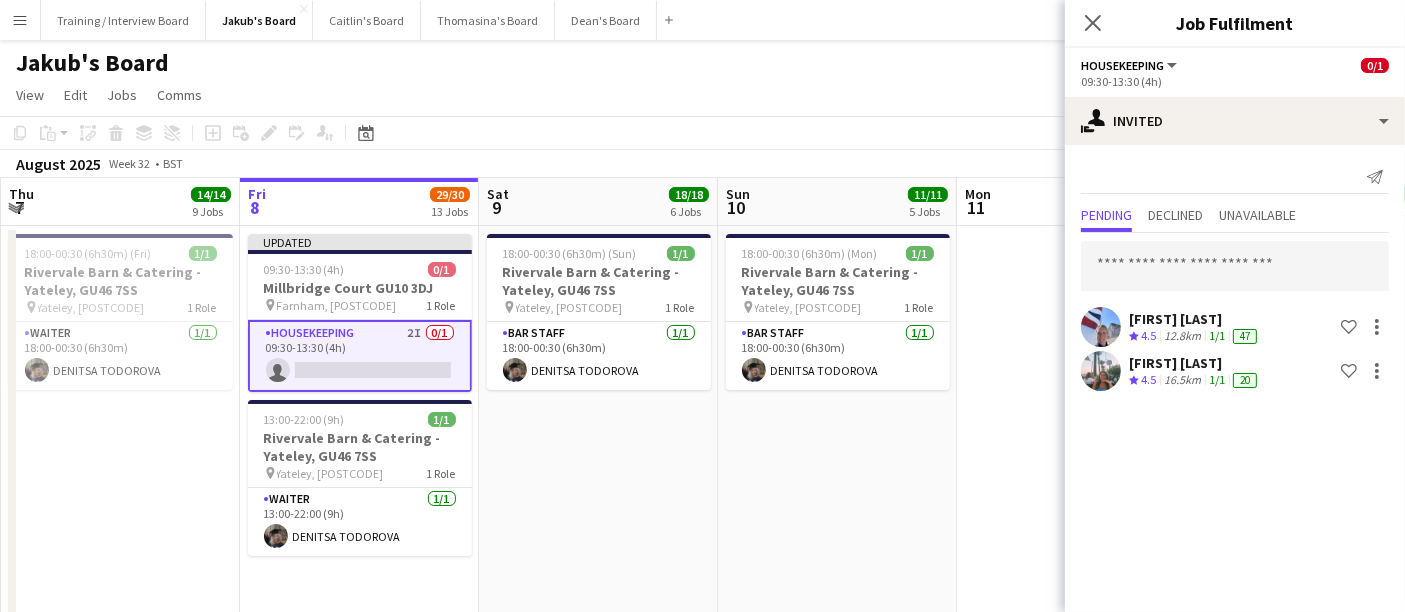 click on "18:00-00:30 (6h30m) (Mon)   1/1   Rivervale Barn & Catering - Yateley, [POSTCODE]
pin
Yateley, [POSTCODE]   1 Role   BARSTAFF   1/1   18:00-00:30 (6h30m)
[FIRST] [LAST]" at bounding box center (837, 701) 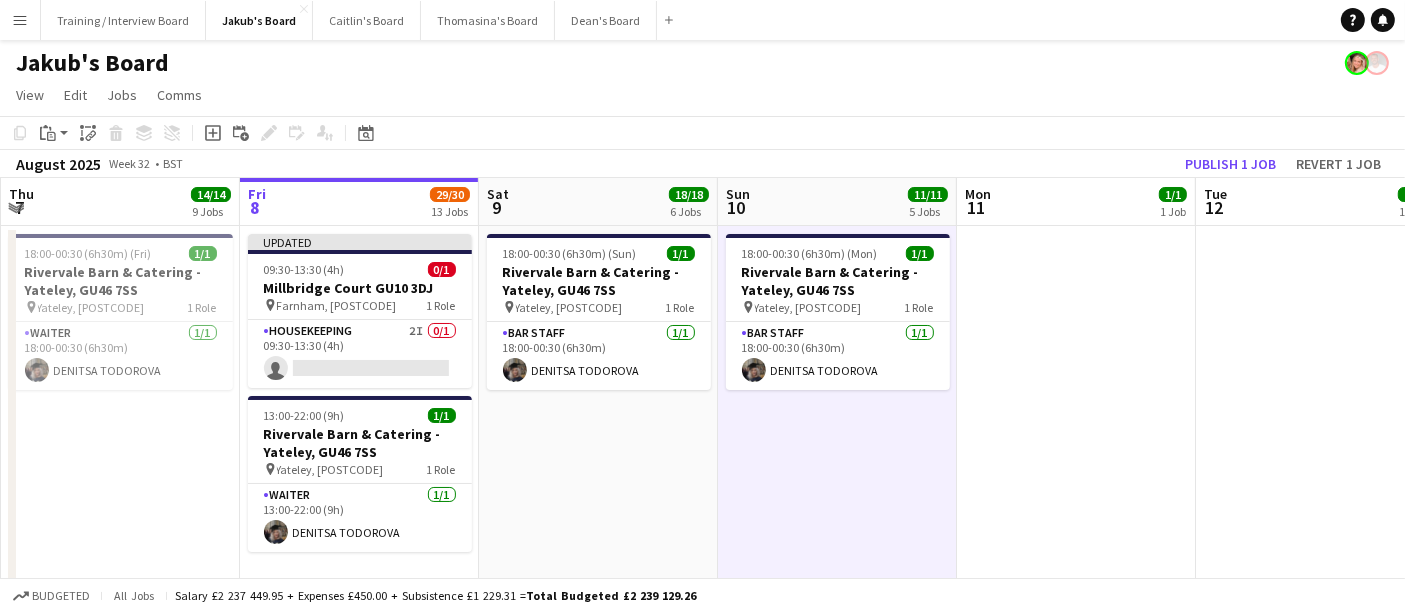 click on "Copy
Paste
Paste   Ctrl+V Paste with crew  Ctrl+Shift+V
Paste linked Job
Delete
Group
Ungroup
Add job
Add linked Job
Edit
Edit linked Job
Applicants
Date picker
AUG 2025 AUG 2025 Monday M Tuesday T Wednesday W Thursday T Friday F Saturday S Sunday S  AUG   1   2   3   4   5   6   7   8   9   10   11   12   13   14   15   16   17   18   19   20   21   22   23   24   25   26   27   28   29   30   31
Comparison range
Comparison range
Today" 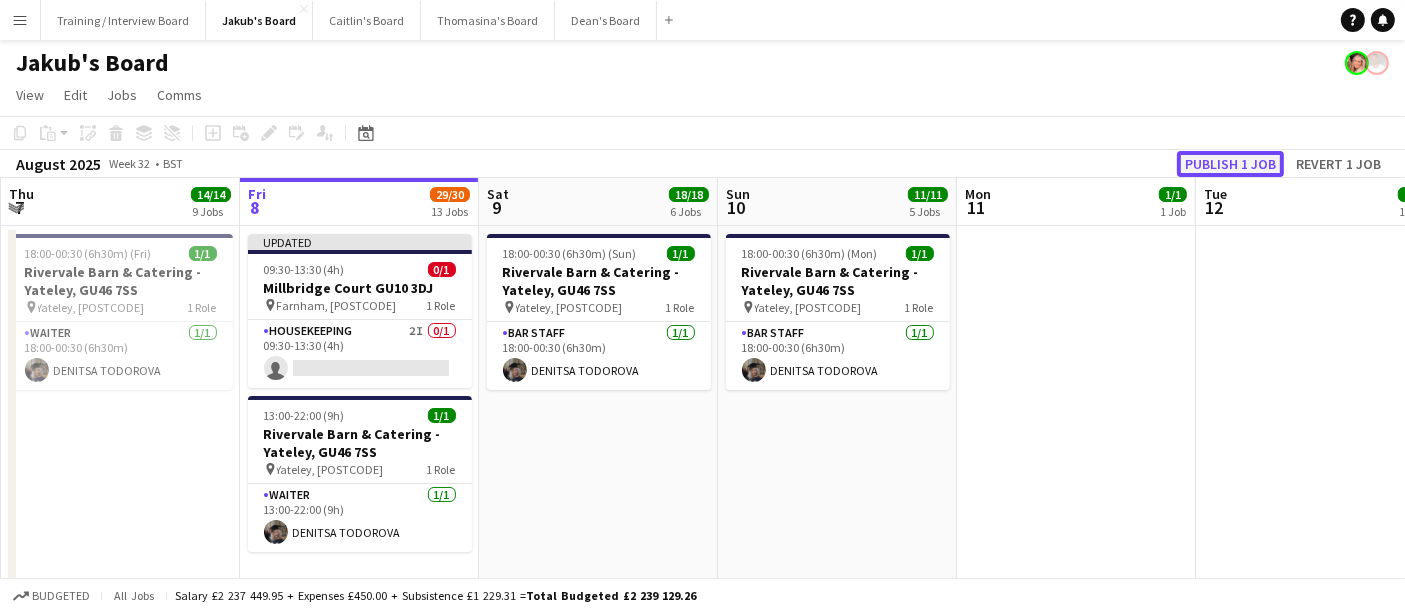 click on "Publish 1 job" 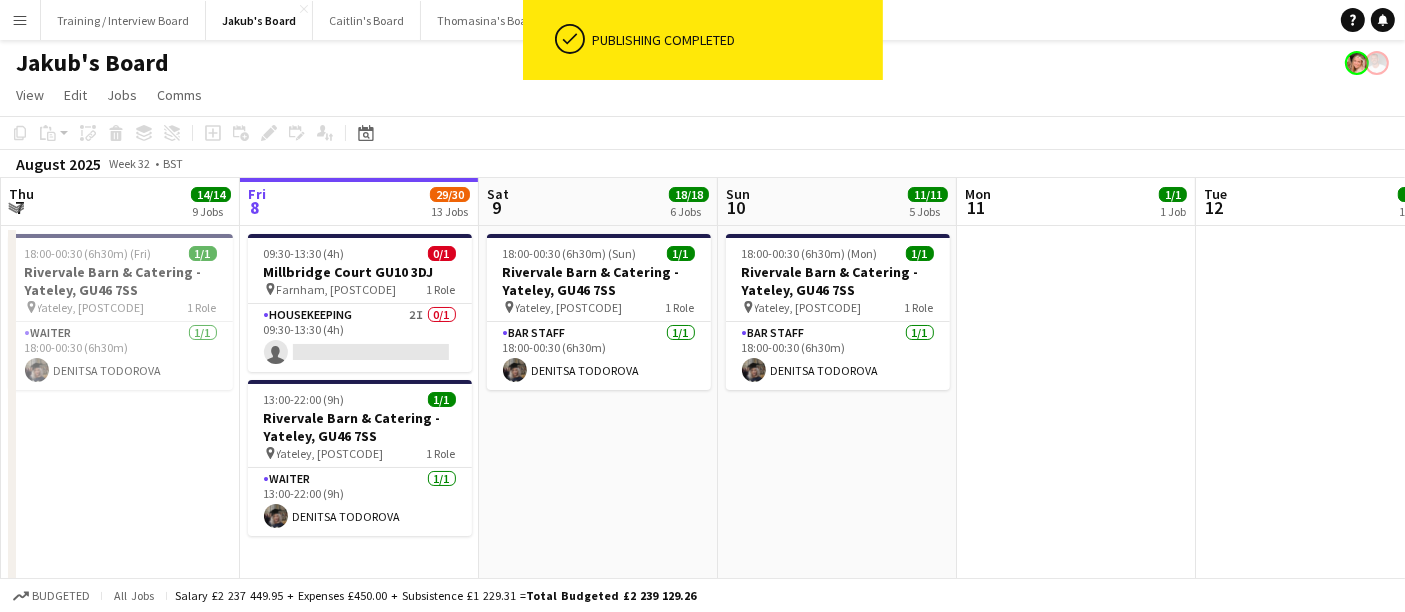 click on "Jakub's Board" 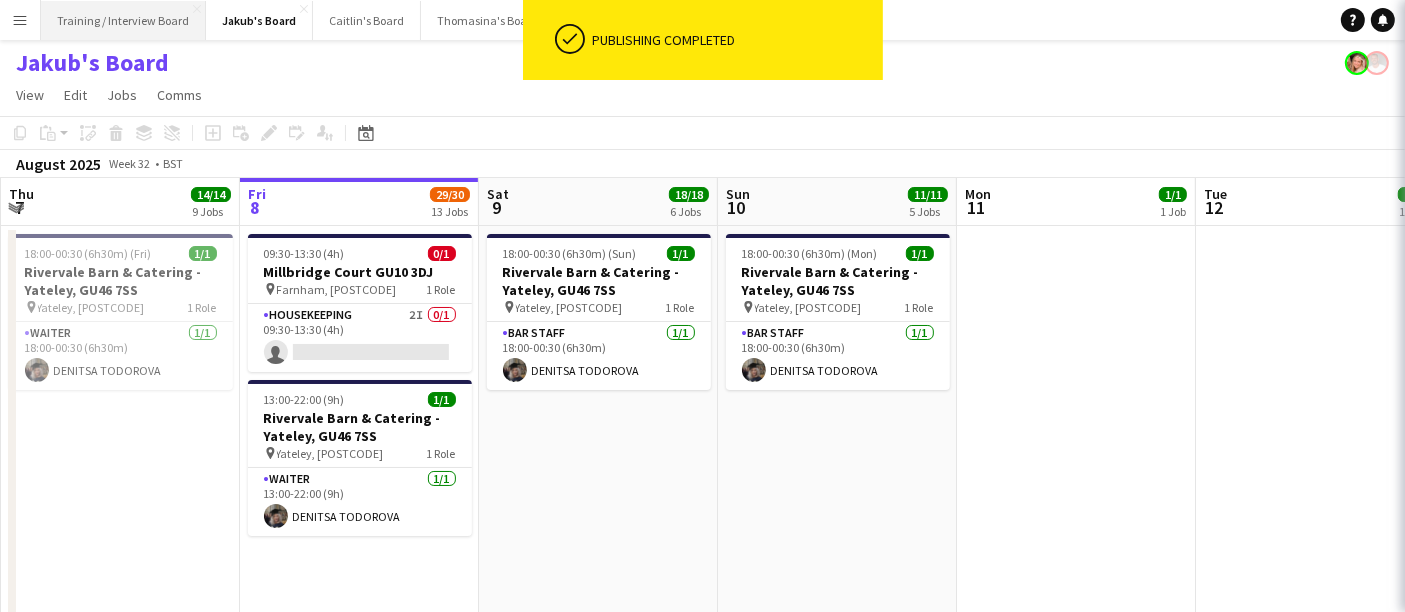 click on "Training / Interview Board
Close" at bounding box center (123, 20) 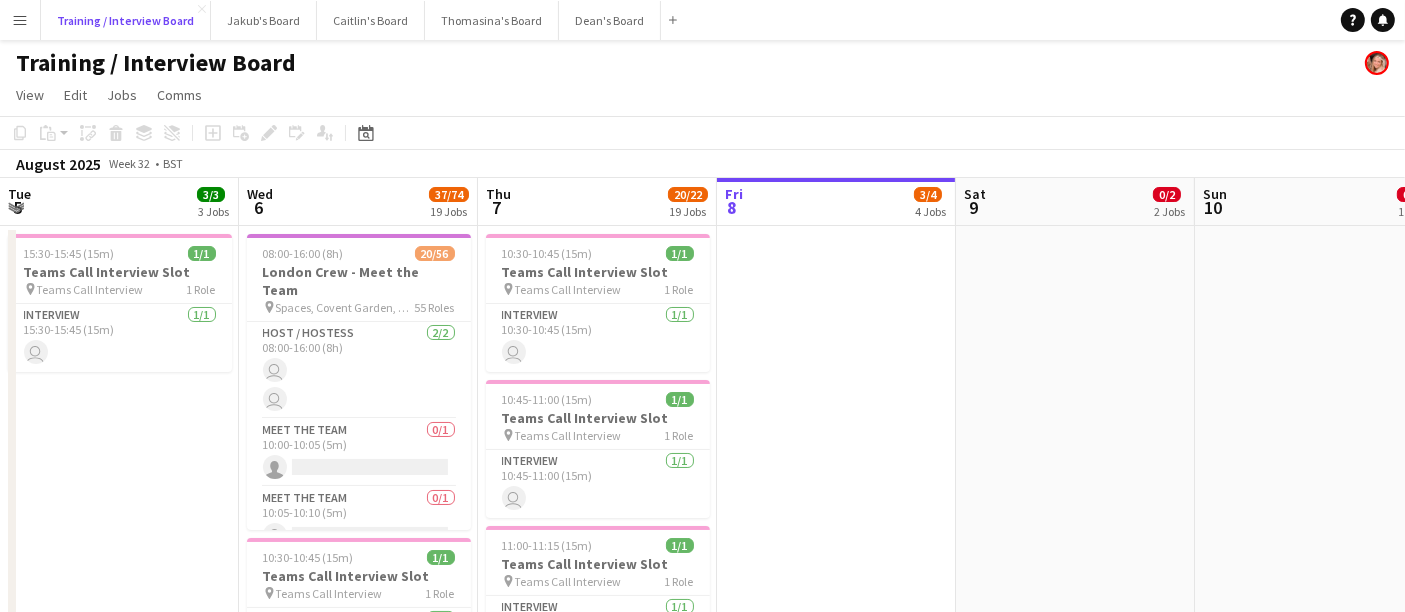scroll, scrollTop: 0, scrollLeft: 477, axis: horizontal 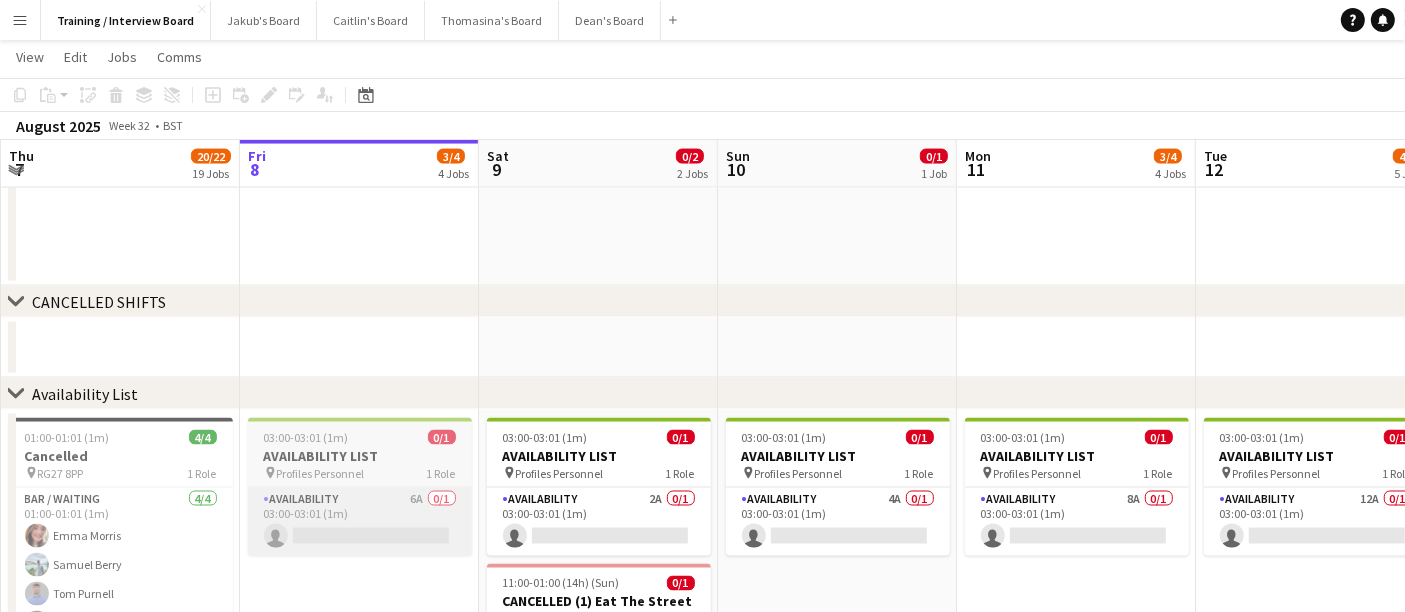 click on "Availability   6A   0/1   03:00-03:01 (1m)
single-neutral-actions" at bounding box center [360, 522] 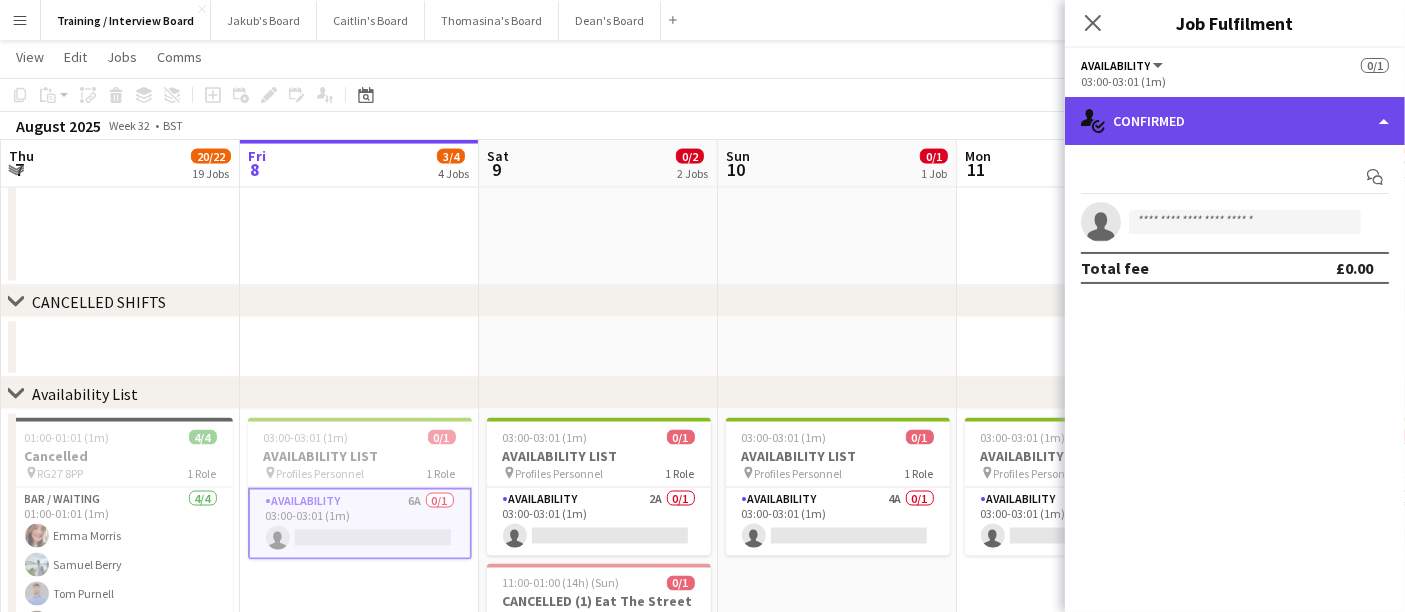 click on "single-neutral-actions-check-2
Confirmed" 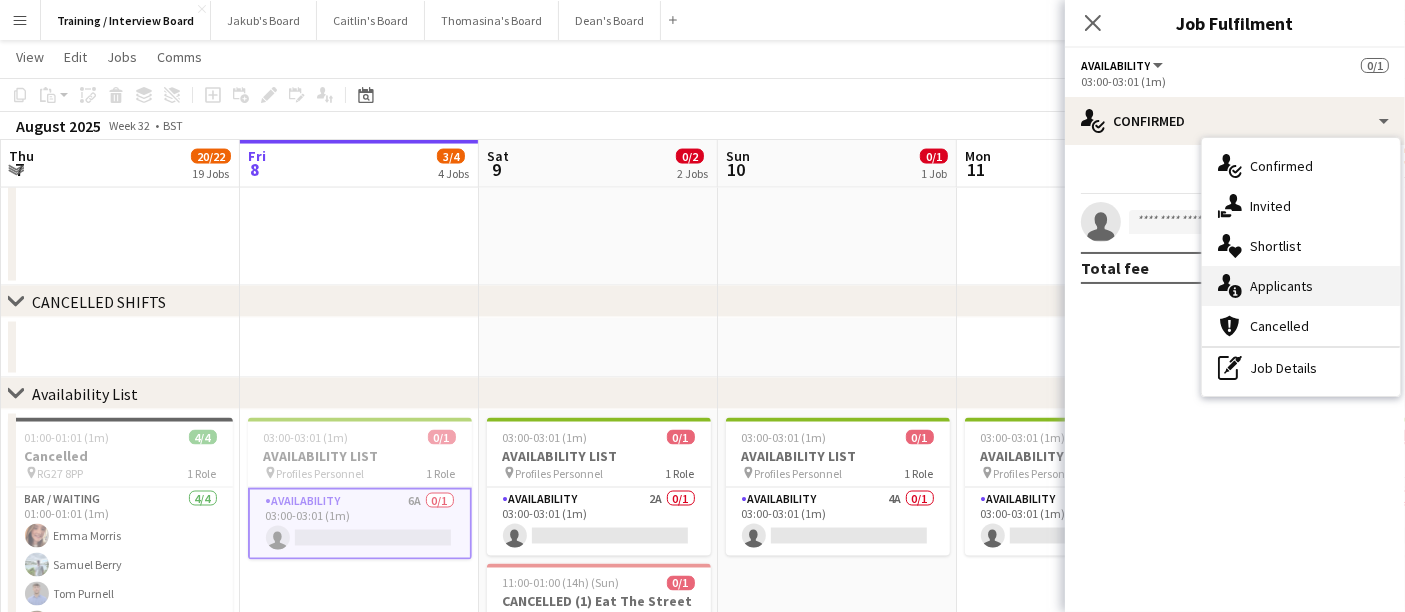 click on "single-neutral-actions-information
Applicants" at bounding box center (1301, 286) 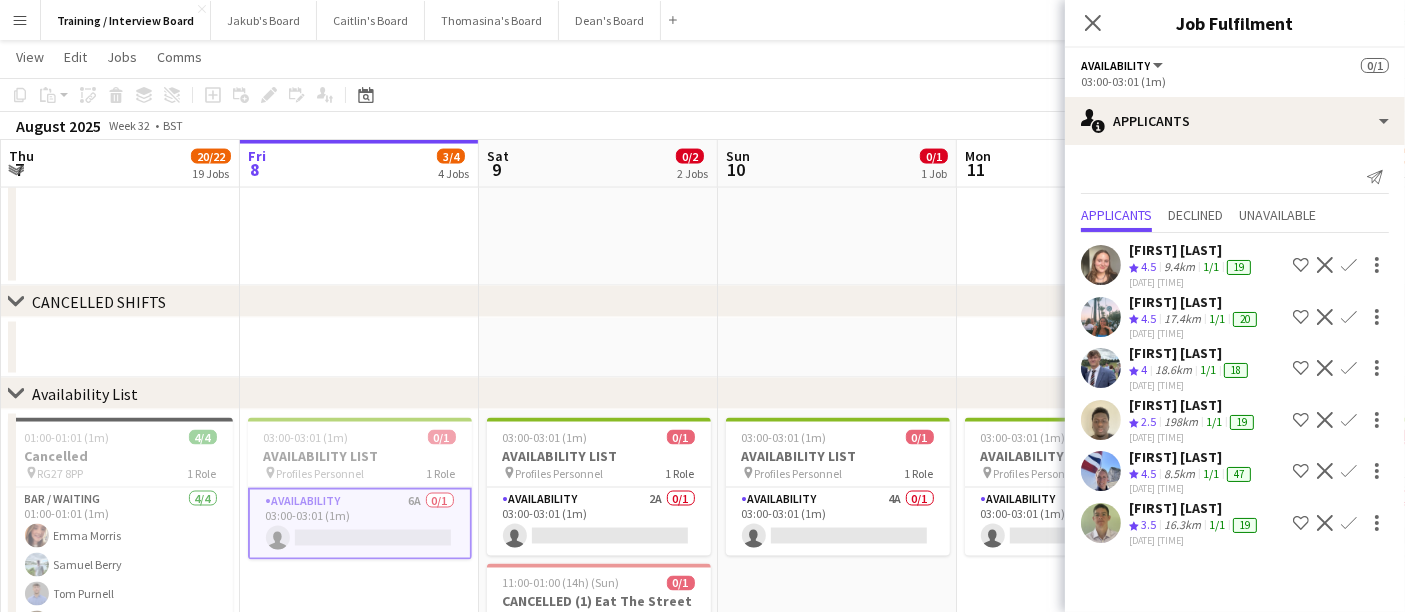 click on "[FIRST] [LAST]" at bounding box center [1193, 405] 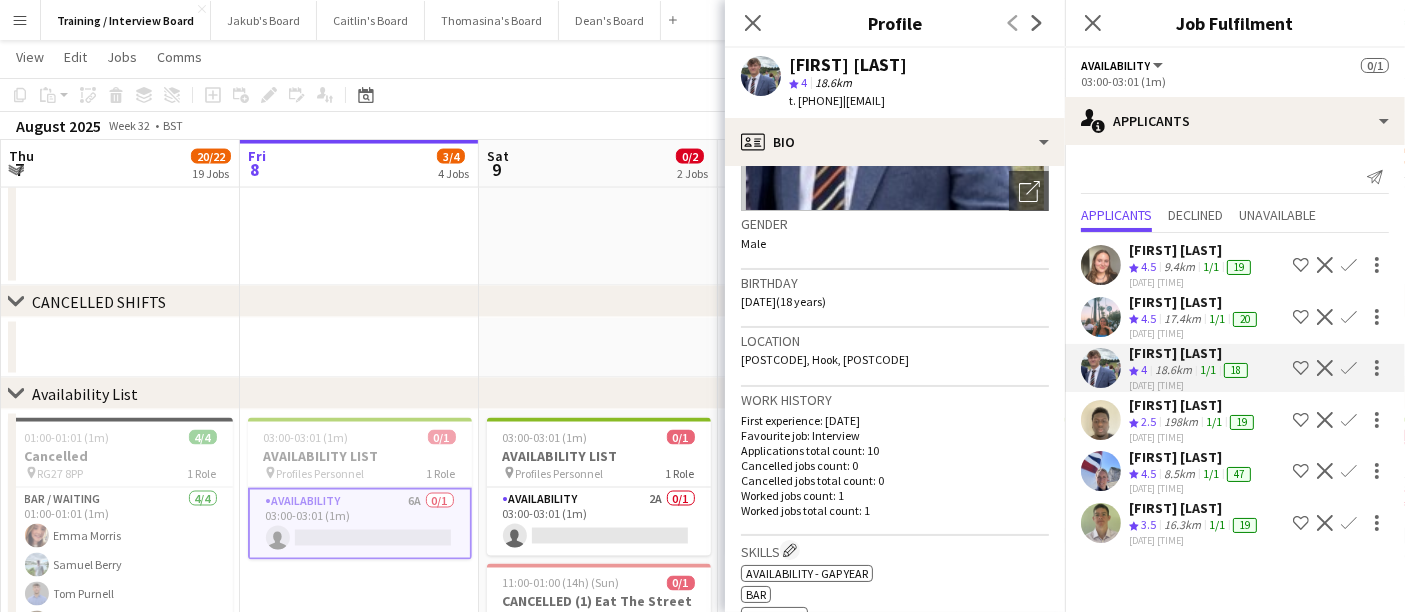 scroll, scrollTop: 444, scrollLeft: 0, axis: vertical 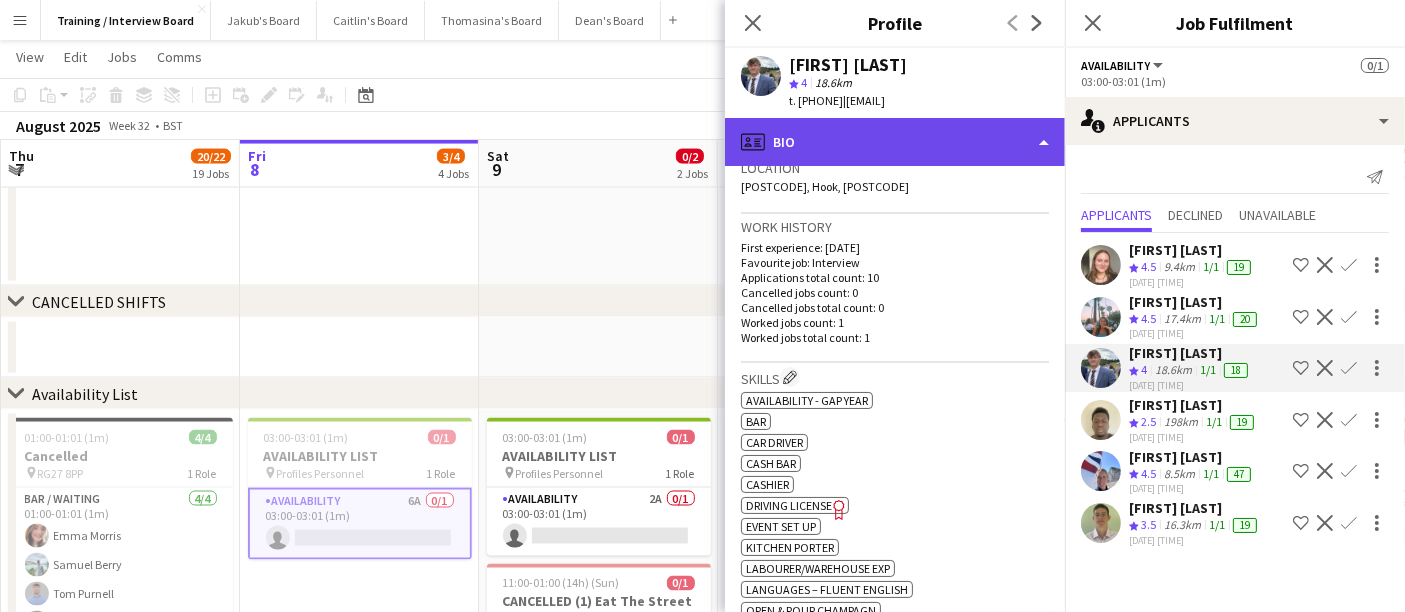 click on "profile
Bio" 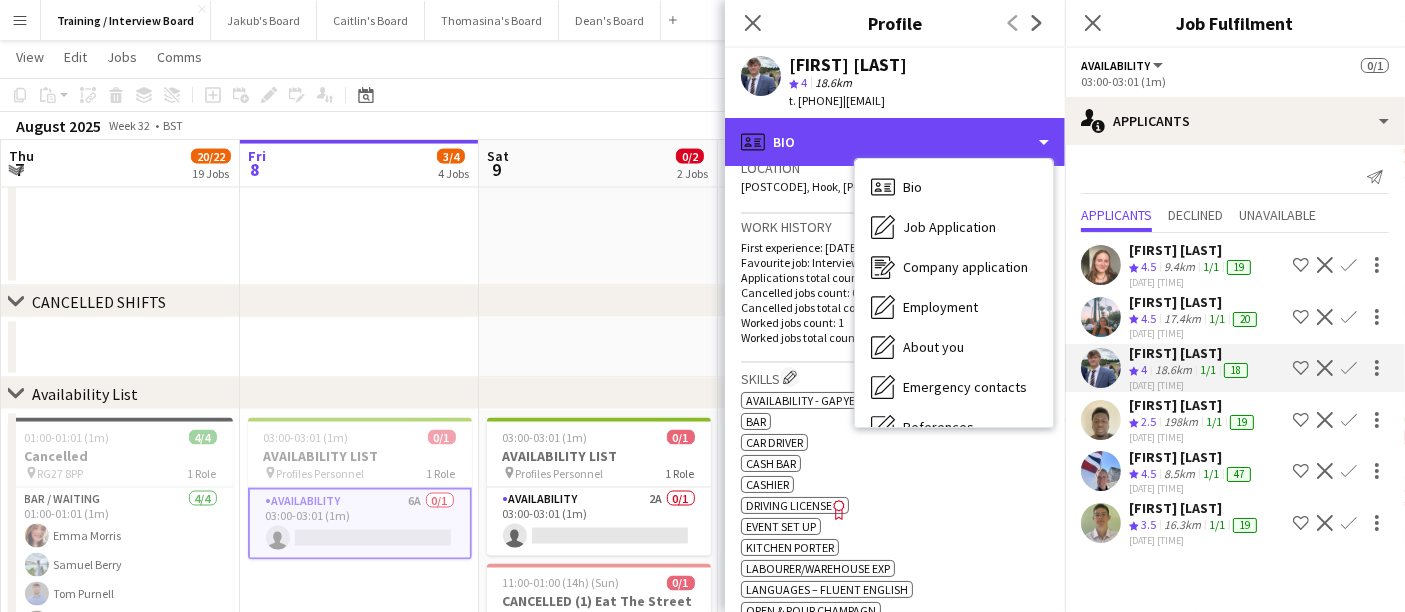 scroll, scrollTop: 307, scrollLeft: 0, axis: vertical 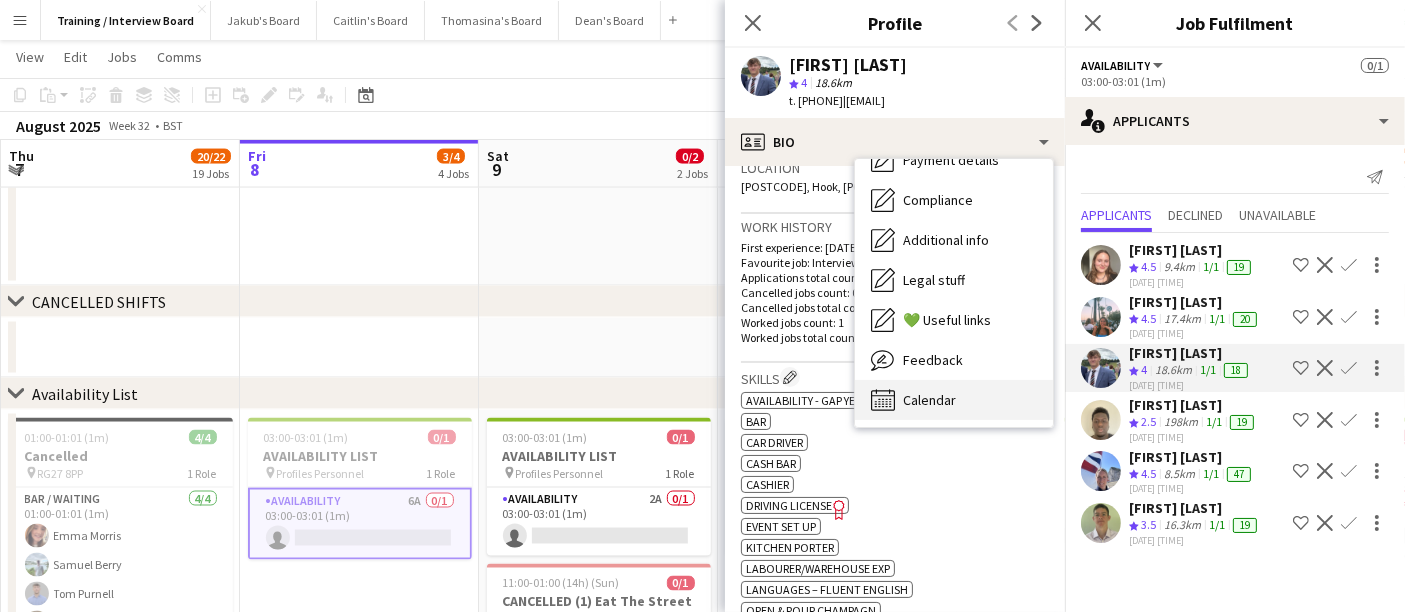 click on "Calendar
Calendar" at bounding box center (954, 400) 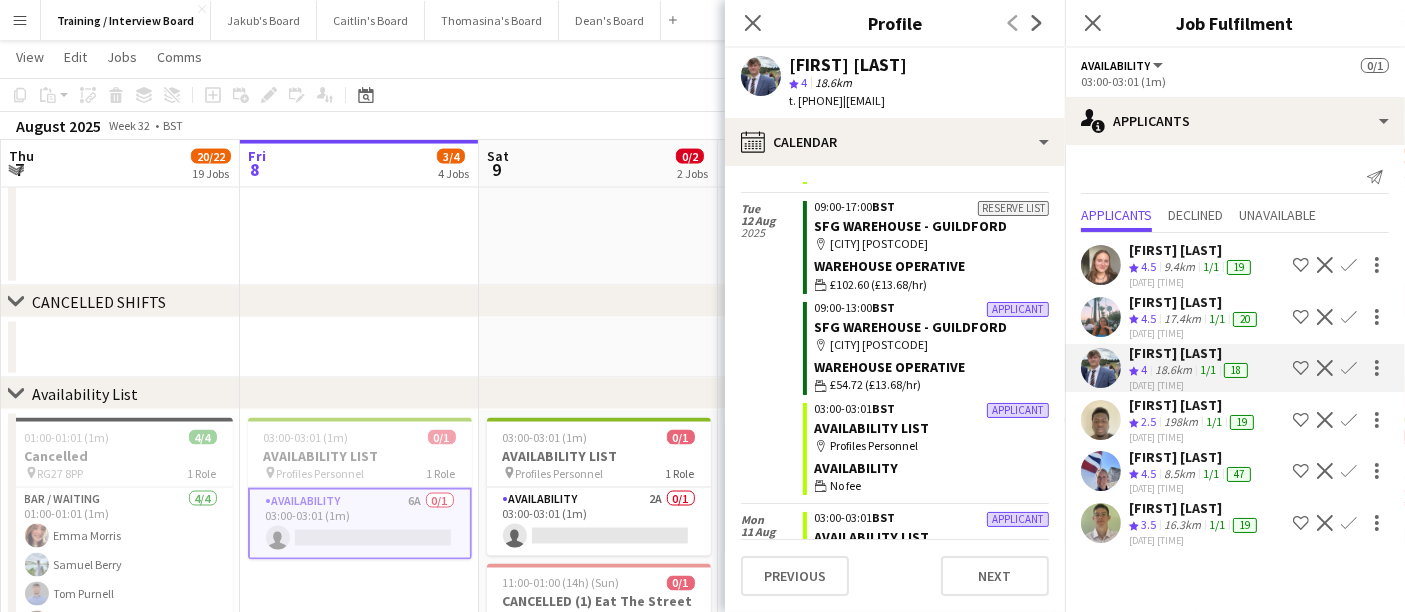 scroll, scrollTop: 201, scrollLeft: 0, axis: vertical 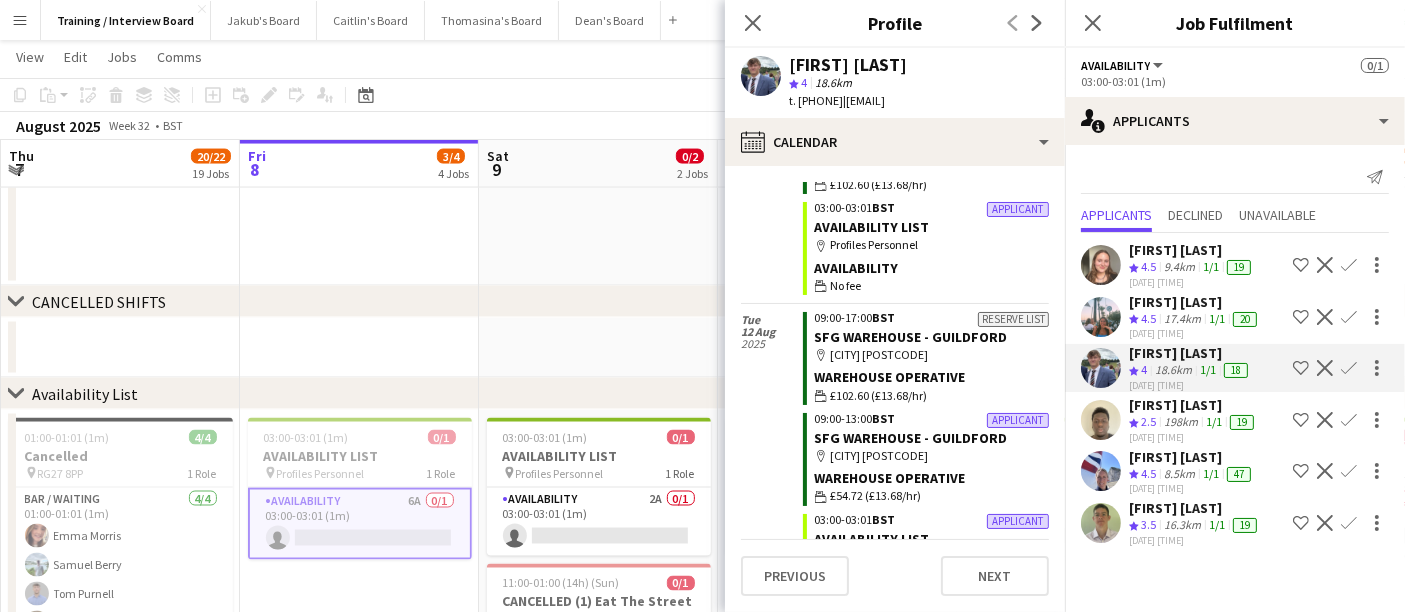 click on "Close pop-in
Profile
Previous
Next" 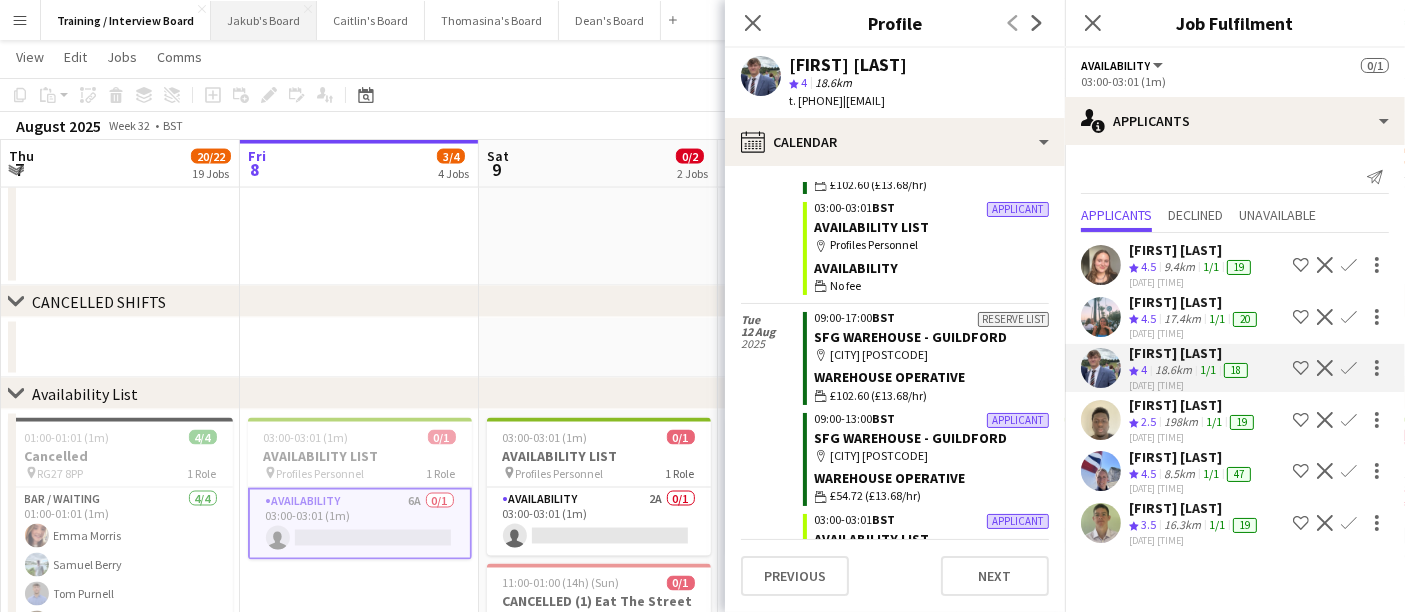 click on "Jakub's Board
Close" at bounding box center (264, 20) 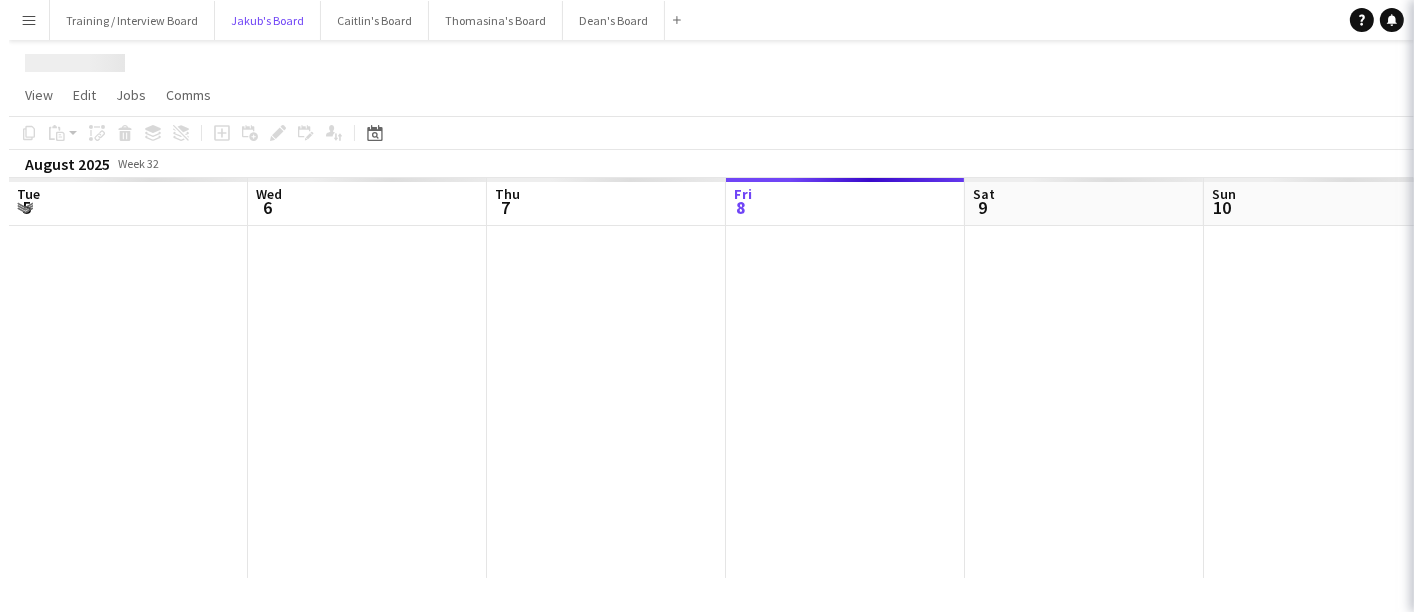 scroll, scrollTop: 0, scrollLeft: 0, axis: both 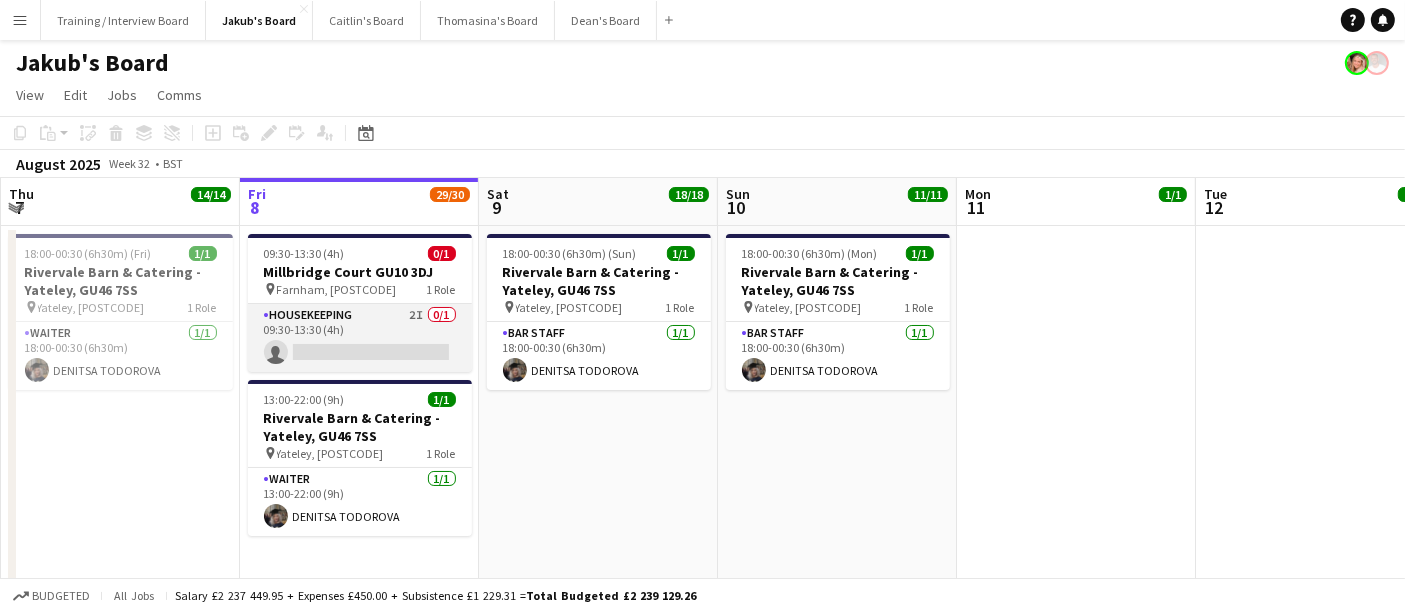 click on "Housekeeping   2I   0/1   09:30-13:30 (4h)
single-neutral-actions" at bounding box center [360, 338] 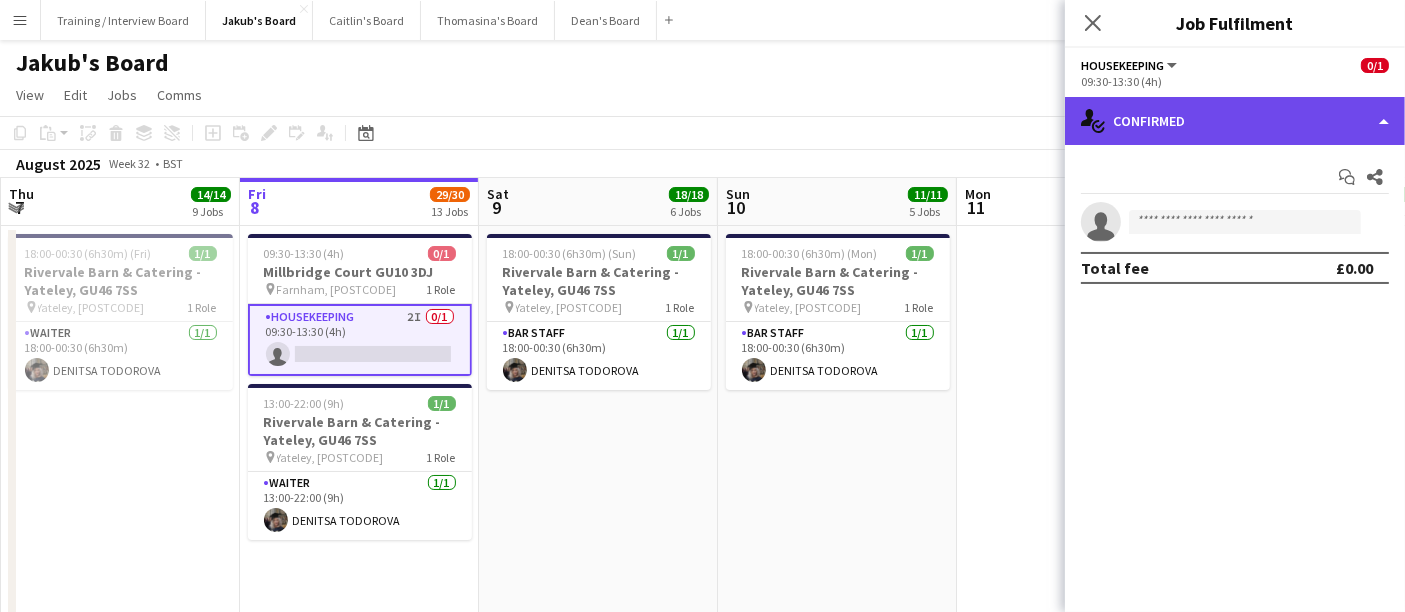 click on "single-neutral-actions-check-2
Confirmed" 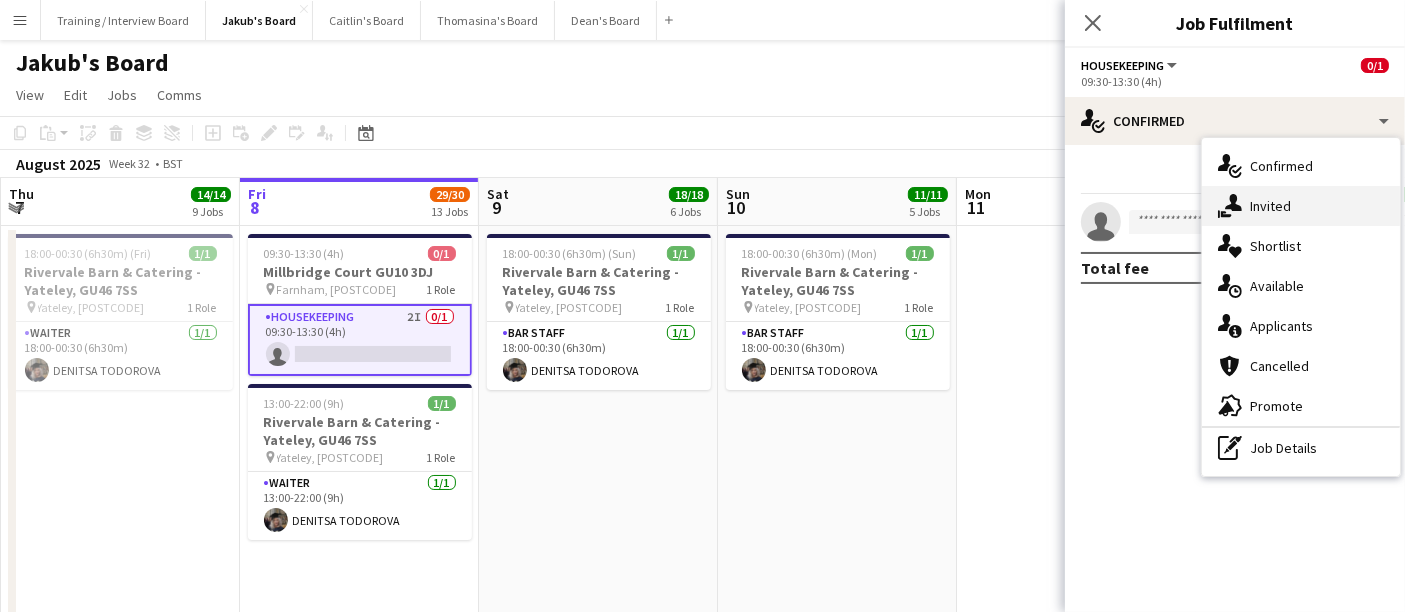 click on "single-neutral-actions-share-1
Invited" at bounding box center (1301, 206) 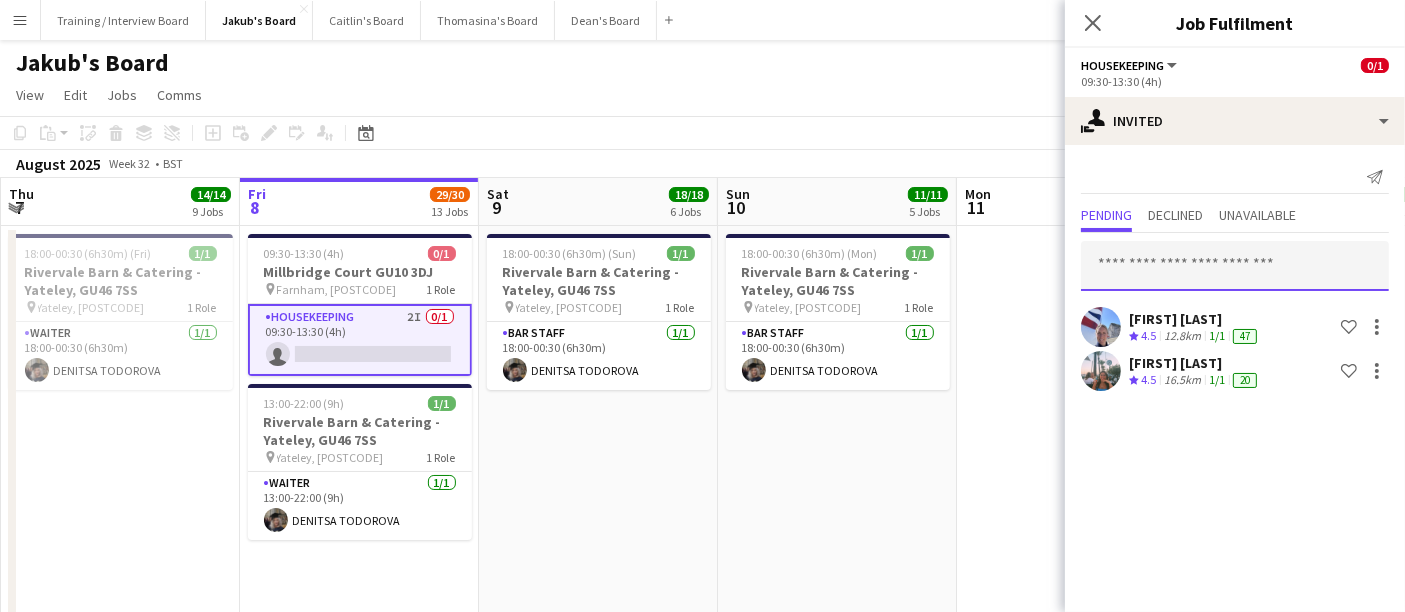 click at bounding box center (1235, 266) 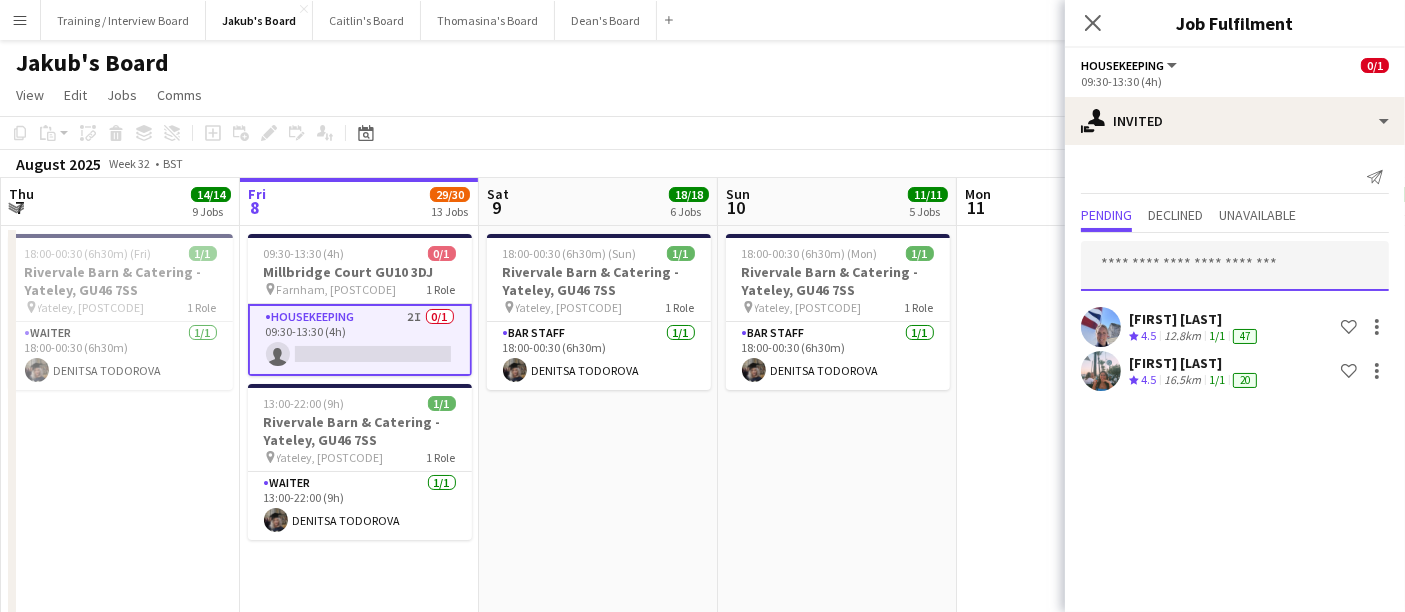 paste on "**********" 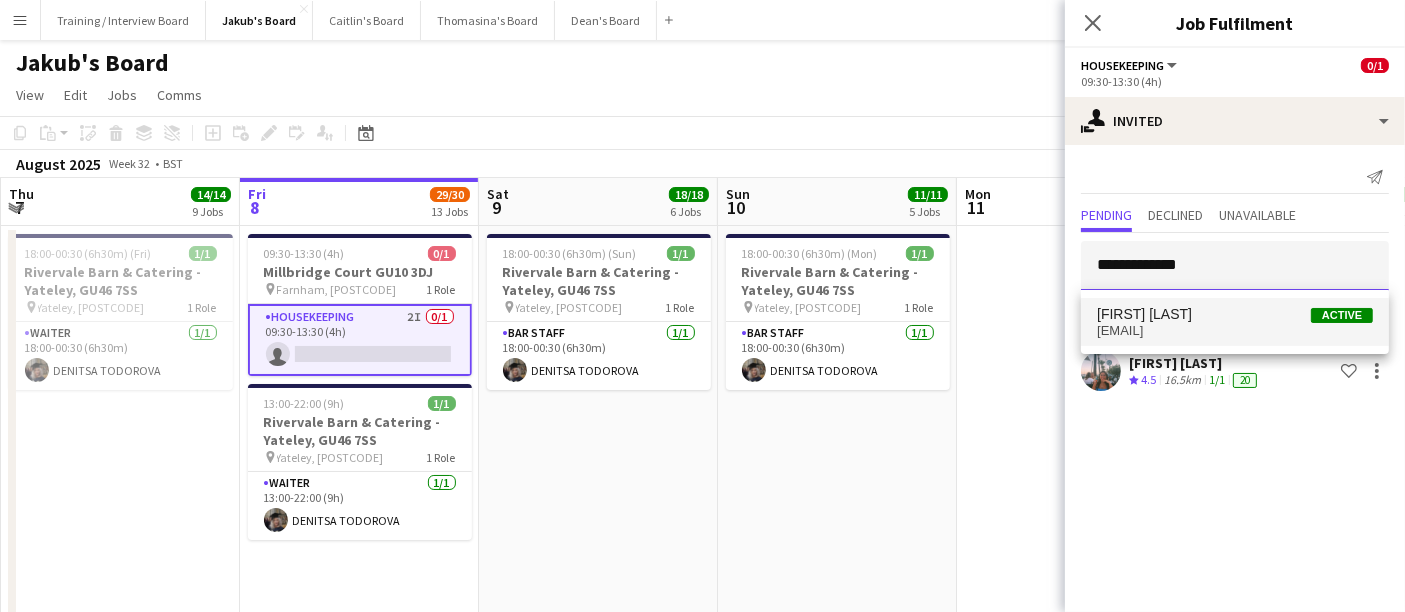 type on "**********" 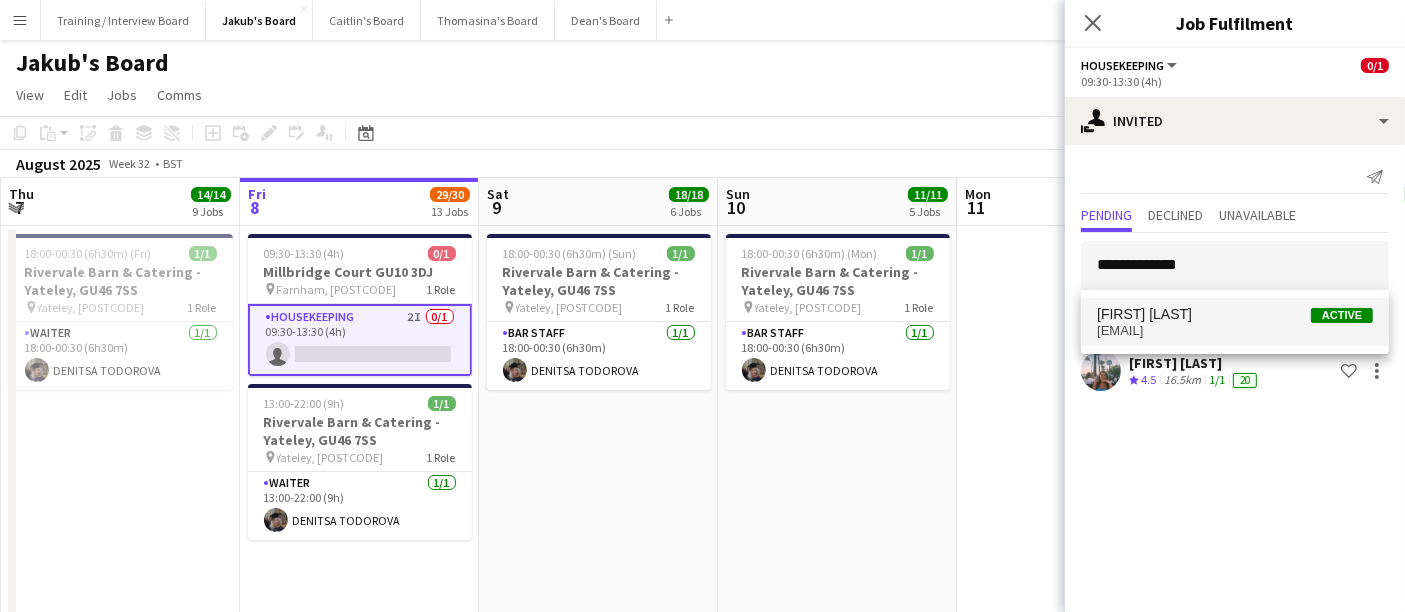 click on "[EMAIL]" at bounding box center [1235, 331] 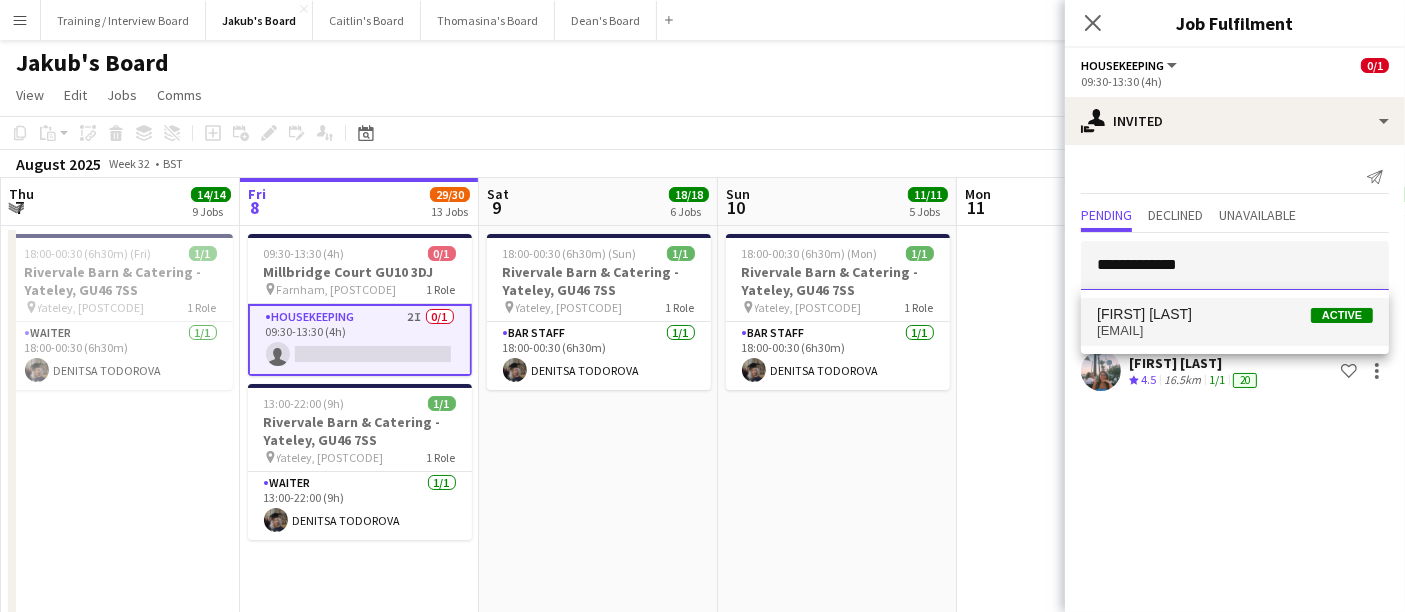 type 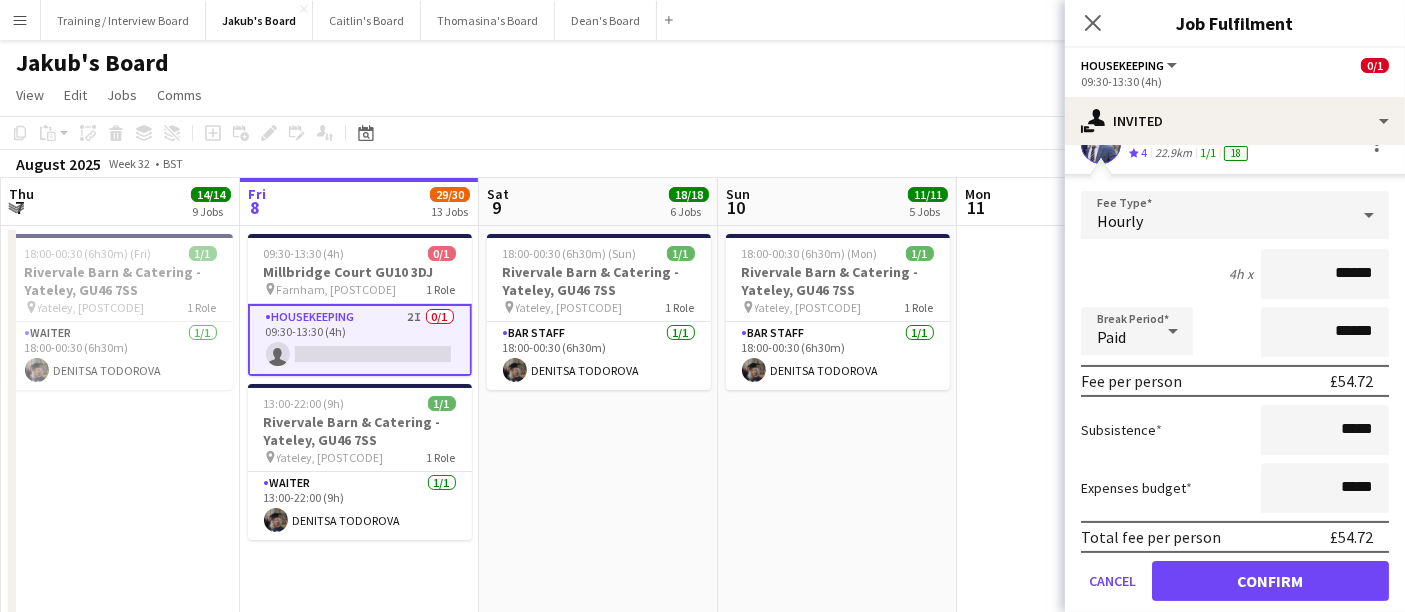 scroll, scrollTop: 291, scrollLeft: 0, axis: vertical 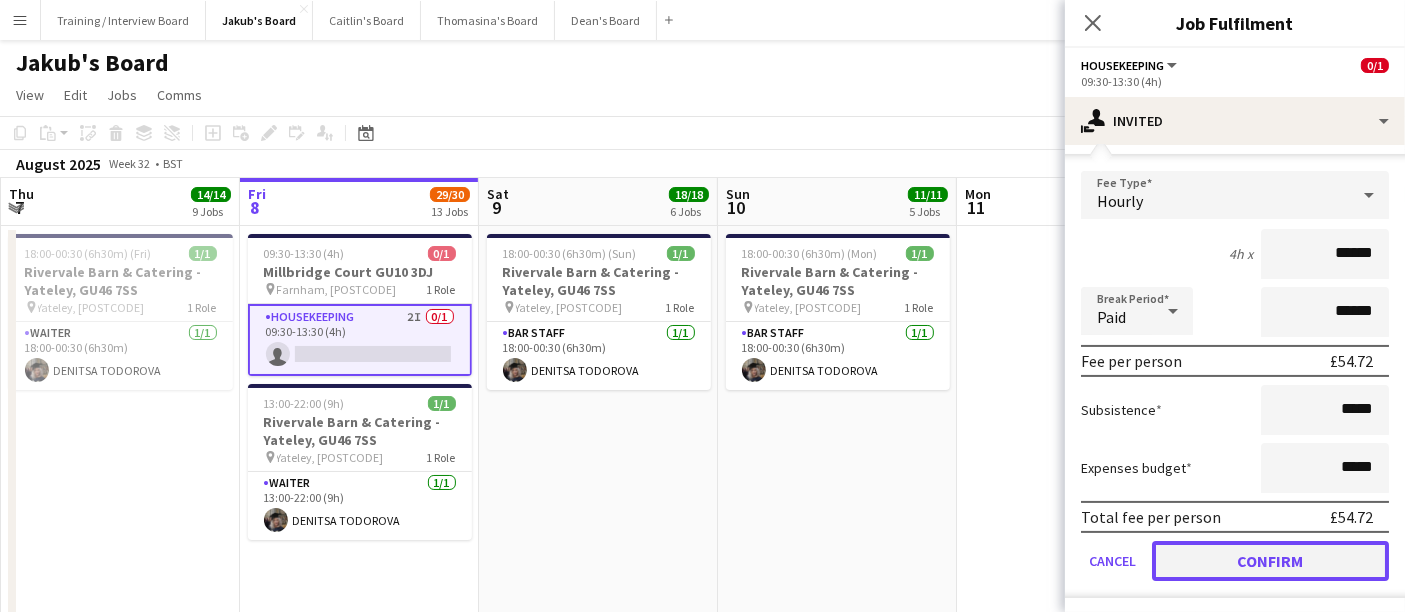 click on "Confirm" 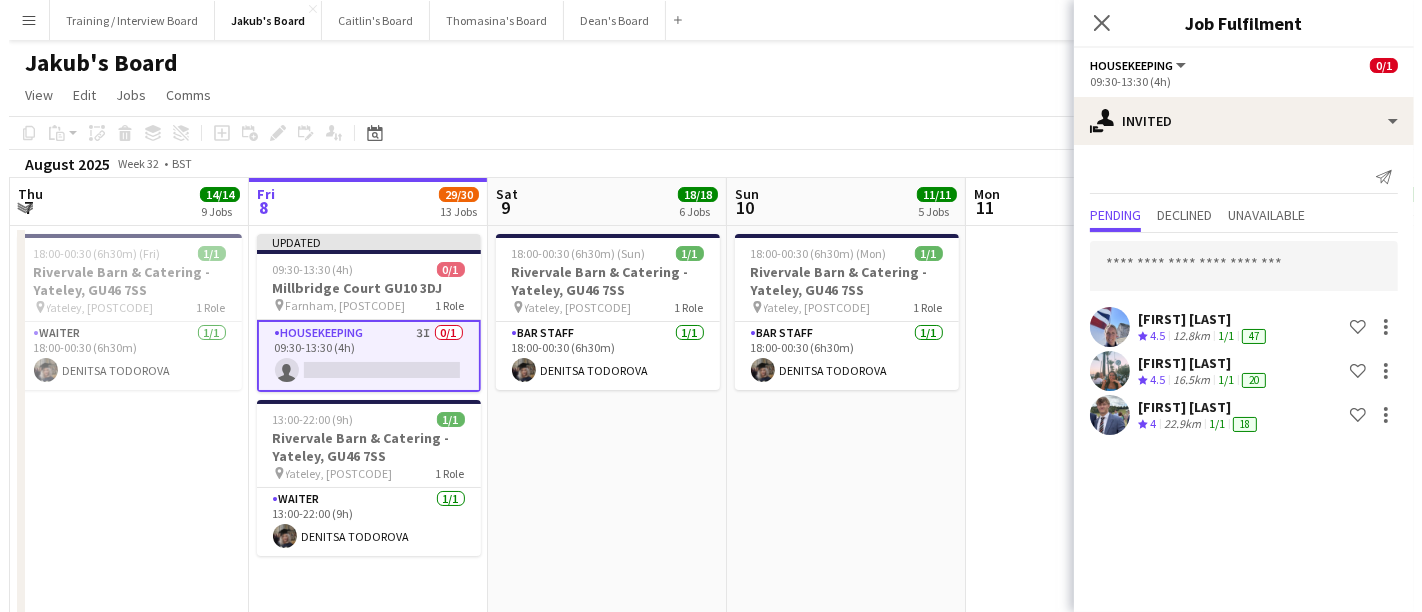scroll, scrollTop: 0, scrollLeft: 0, axis: both 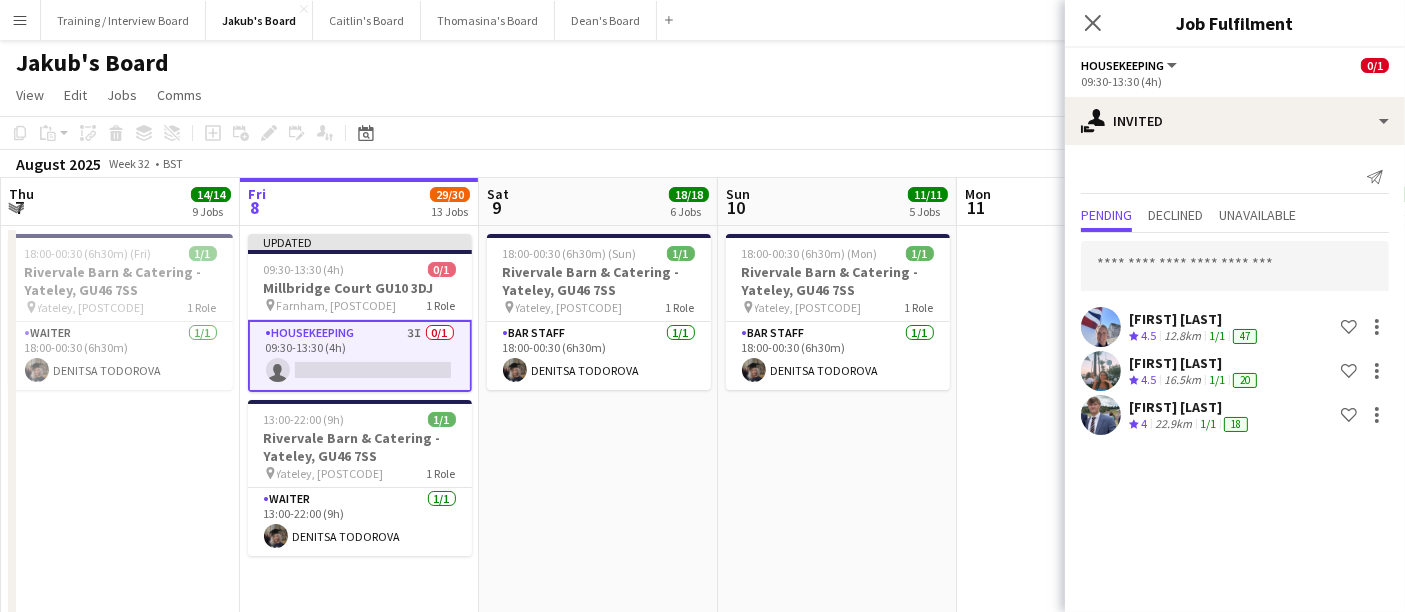 click on "18:00-00:30 (6h30m) (Mon)   1/1   Rivervale Barn & Catering - Yateley, [POSTCODE]
pin
Yateley, [POSTCODE]   1 Role   BARSTAFF   1/1   18:00-00:30 (6h30m)
[FIRST] [LAST]" at bounding box center [837, 701] 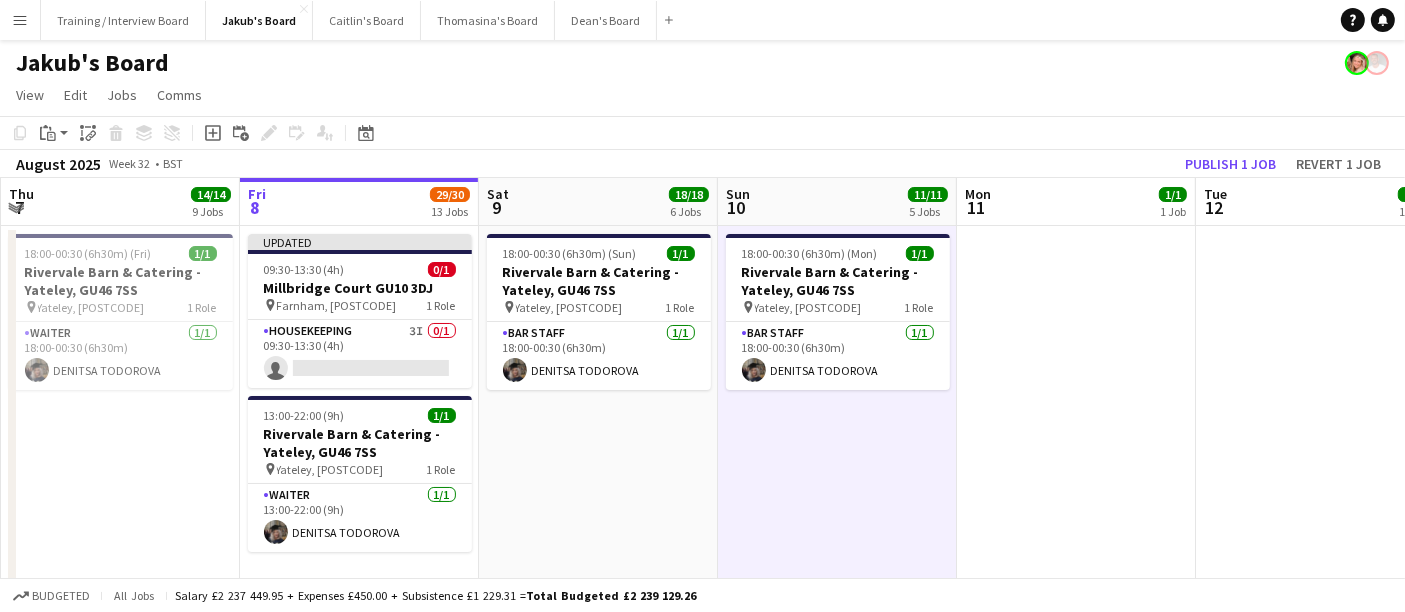 click on "Copy
Paste
Paste   Ctrl+V Paste with crew  Ctrl+Shift+V
Paste linked Job
Delete
Group
Ungroup
Add job
Add linked Job
Edit
Edit linked Job
Applicants
Date picker
AUG 2025 AUG 2025 Monday M Tuesday T Wednesday W Thursday T Friday F Saturday S Sunday S  AUG   1   2   3   4   5   6   7   8   9   10   11   12   13   14   15   16   17   18   19   20   21   22   23   24   25   26   27   28   29   30   31
Comparison range
Comparison range
Today" 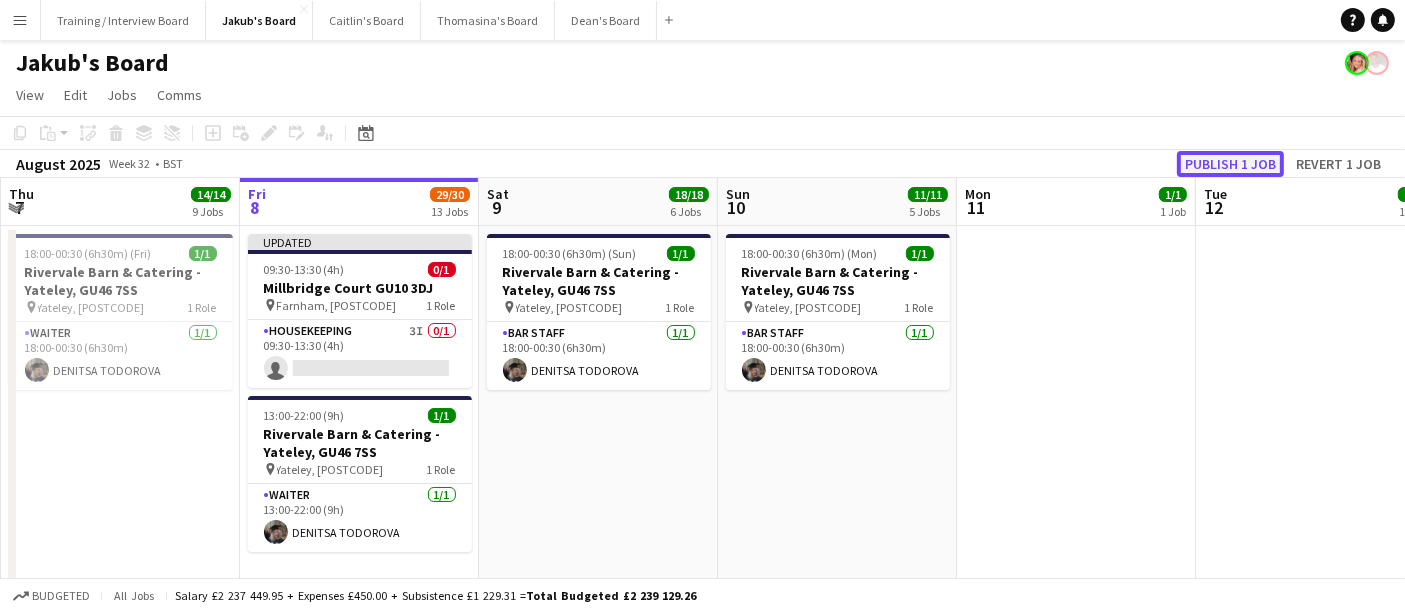 click on "Publish 1 job" 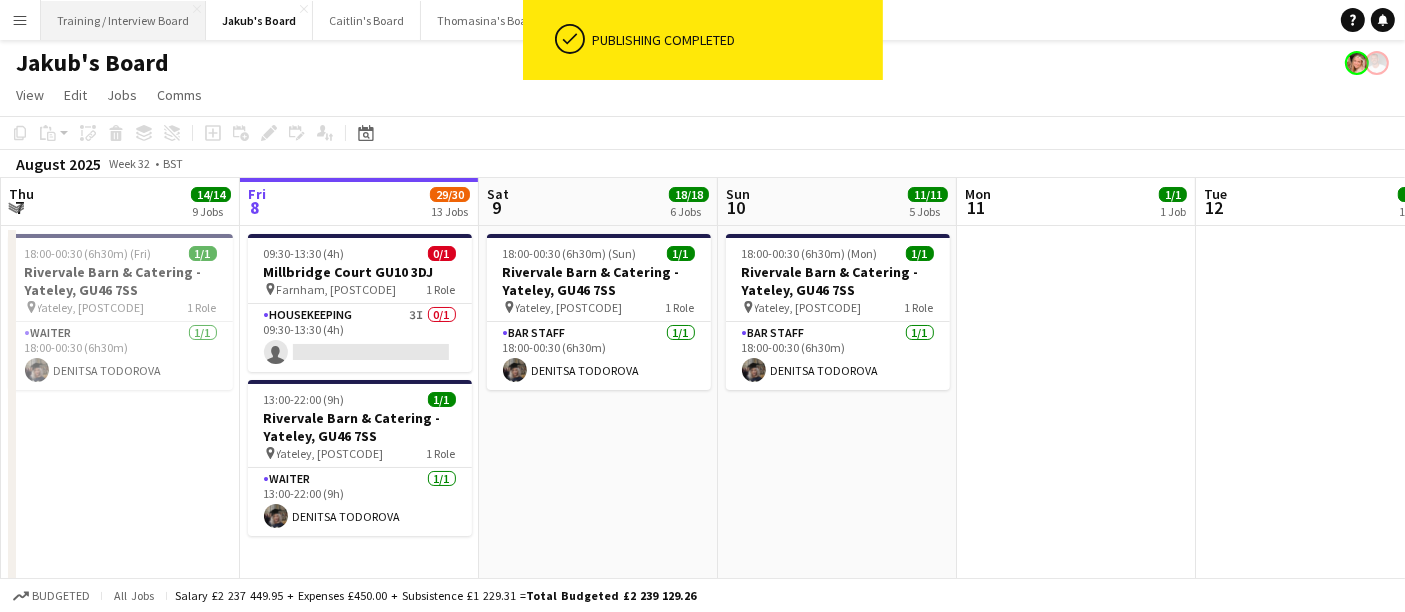 click on "Training / Interview Board
Close" at bounding box center [123, 20] 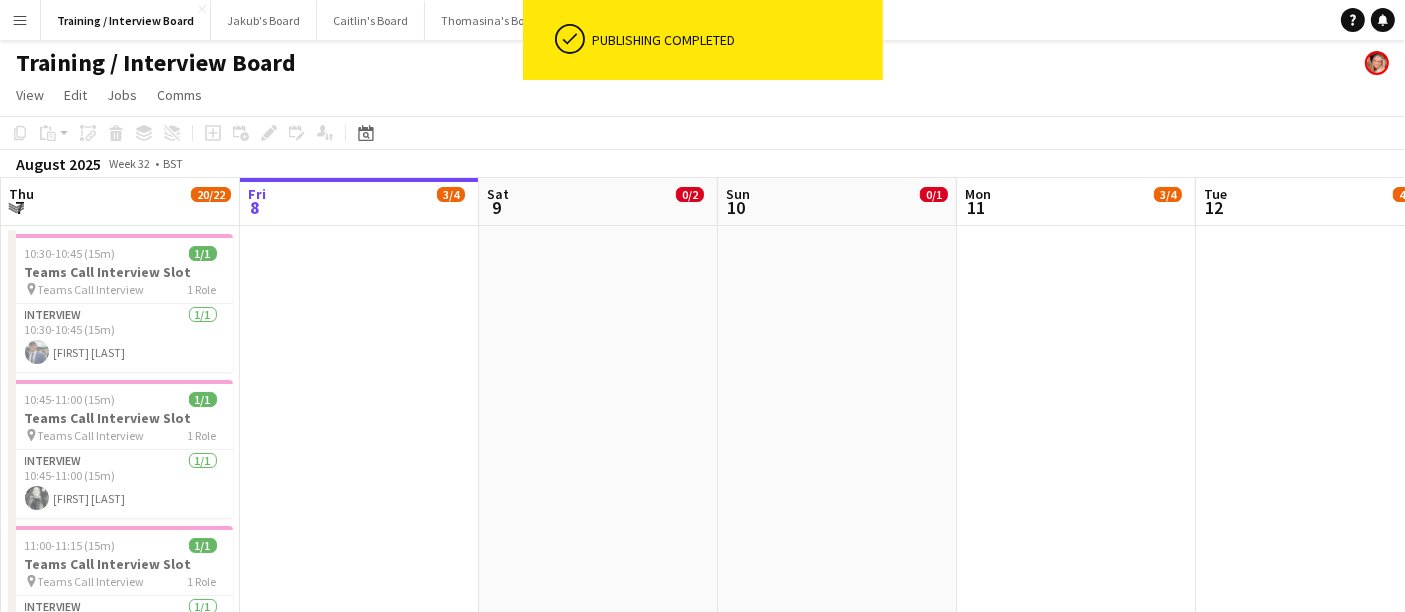drag, startPoint x: 429, startPoint y: 338, endPoint x: 497, endPoint y: 312, distance: 72.8011 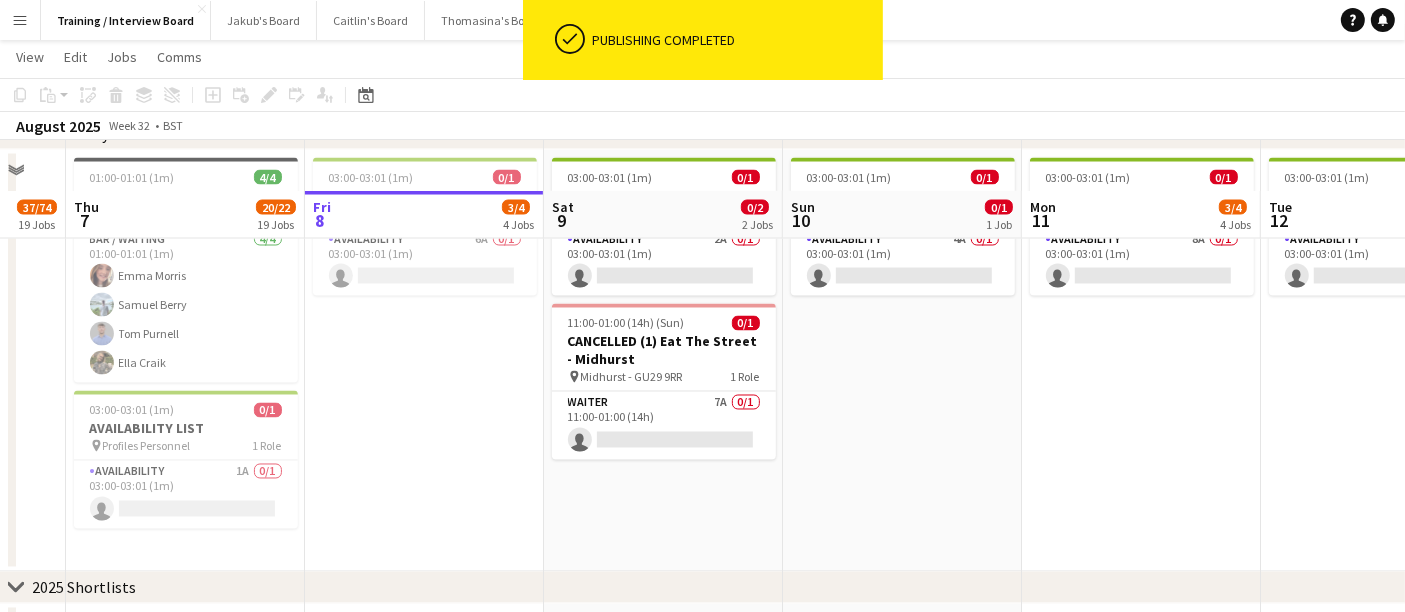 scroll, scrollTop: 3644, scrollLeft: 0, axis: vertical 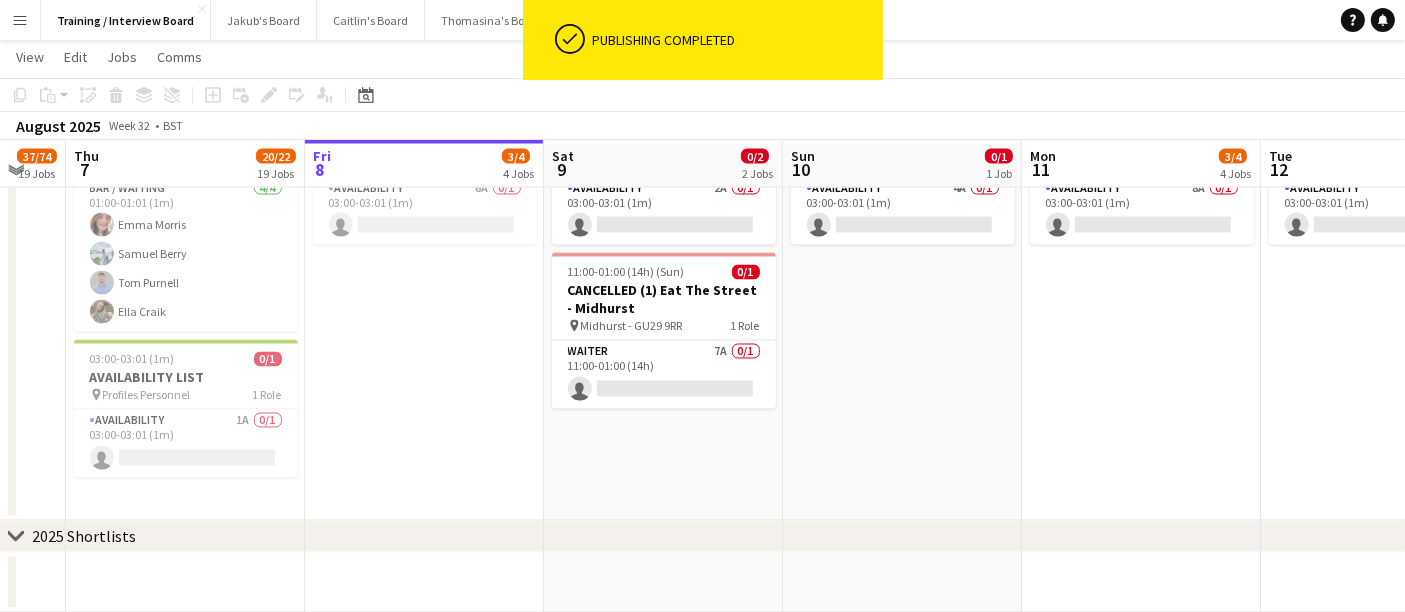 click on "Fri   8   3/4   4 Jobs" at bounding box center (424, 164) 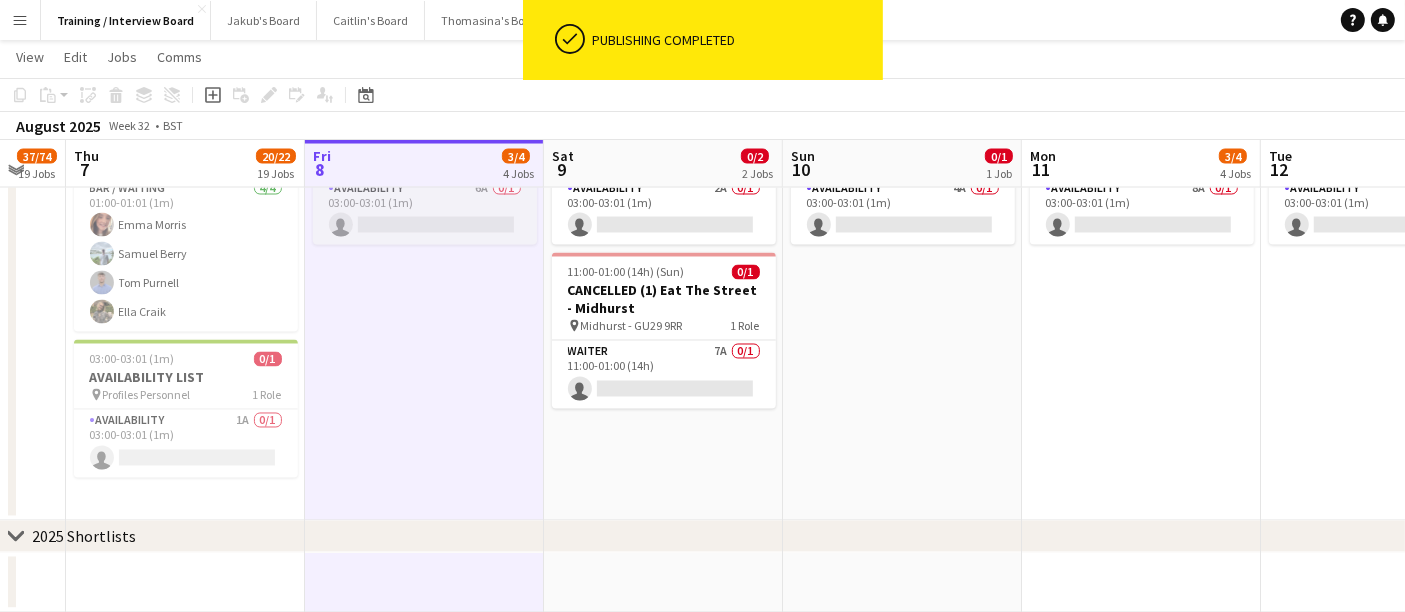 click on "Availability   6A   0/1   03:00-03:01 (1m)
single-neutral-actions" at bounding box center (425, 211) 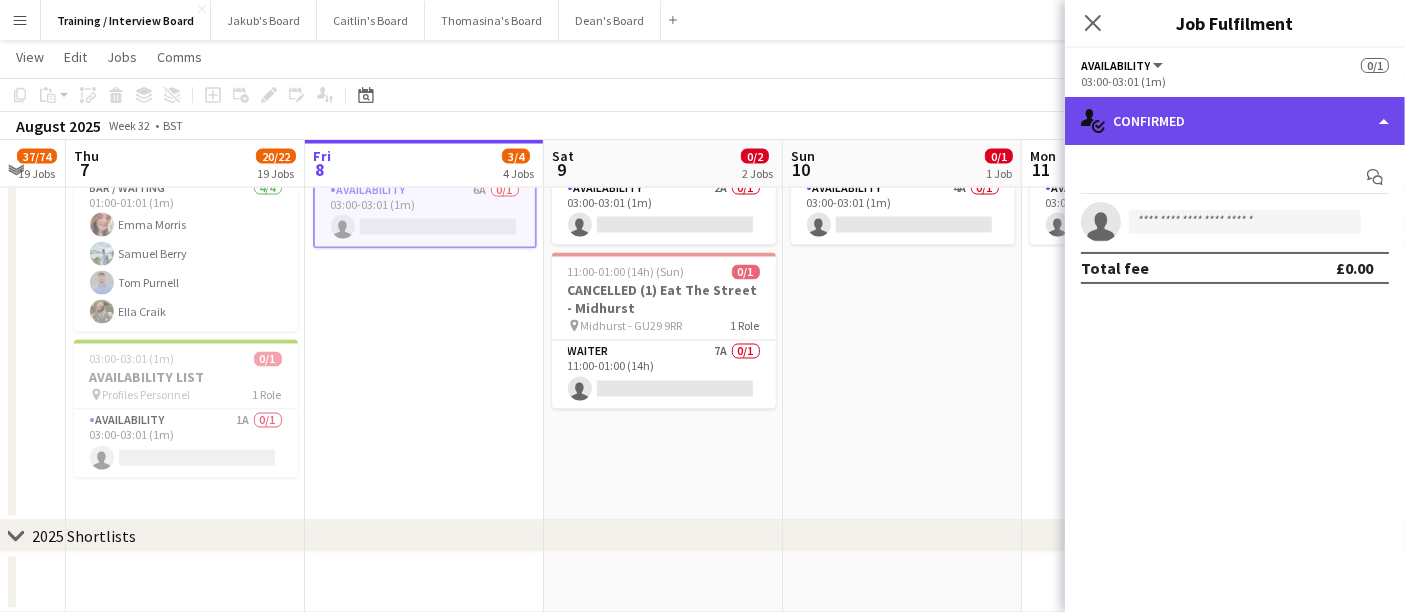 click on "single-neutral-actions-check-2
Confirmed" 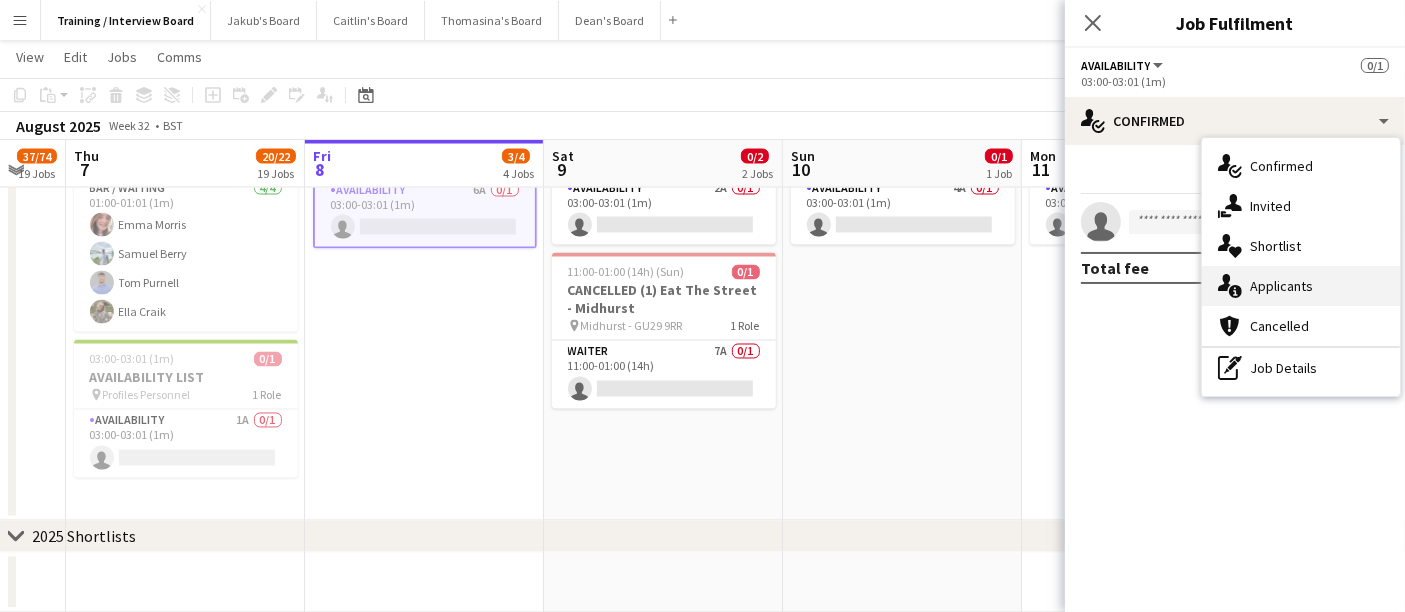click on "single-neutral-actions-information
Applicants" at bounding box center [1301, 286] 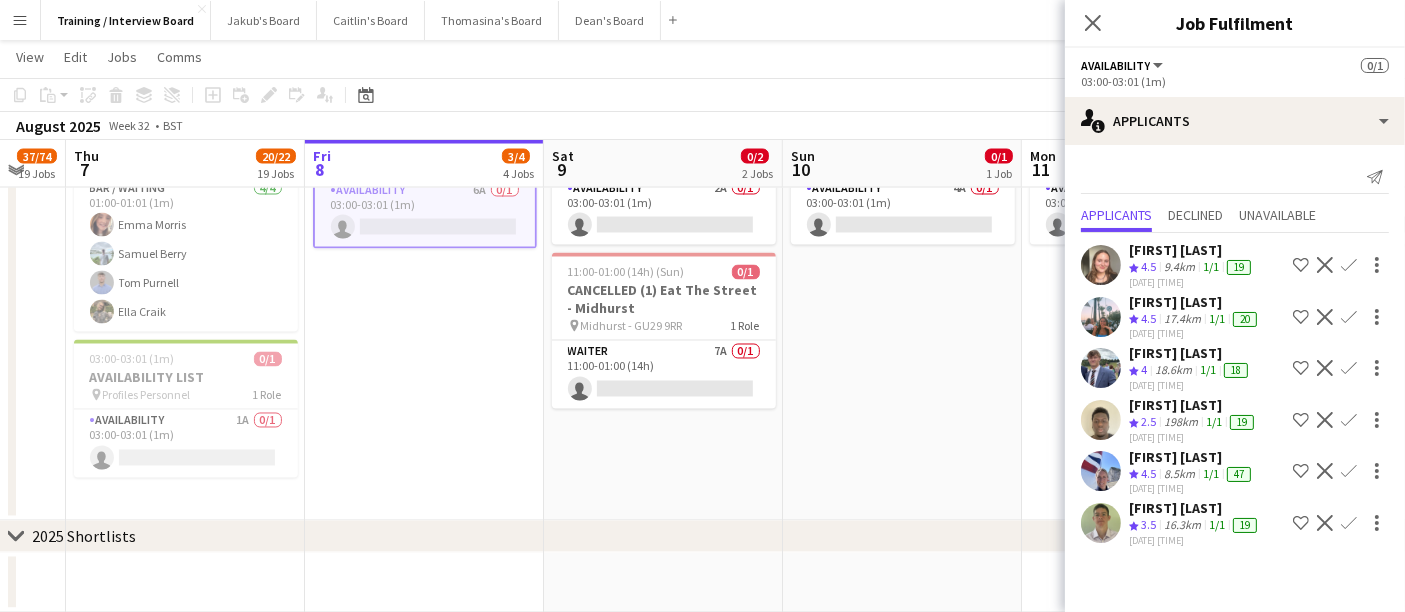 click on "16.3km" 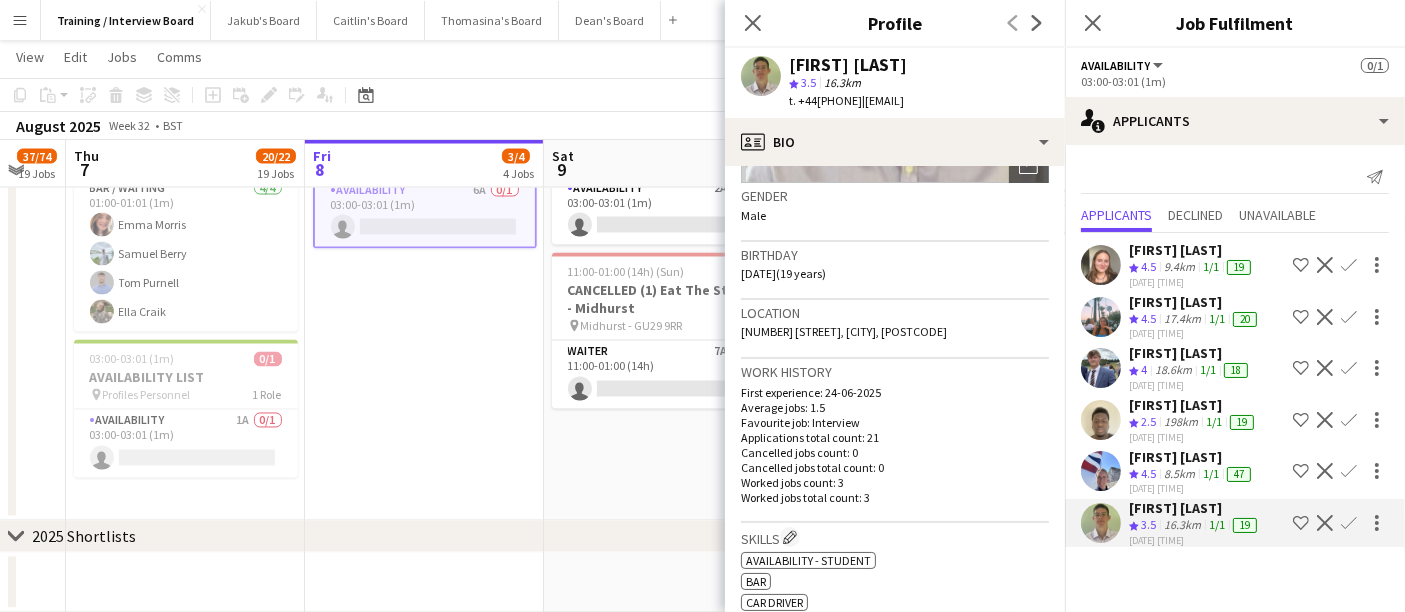 scroll, scrollTop: 333, scrollLeft: 0, axis: vertical 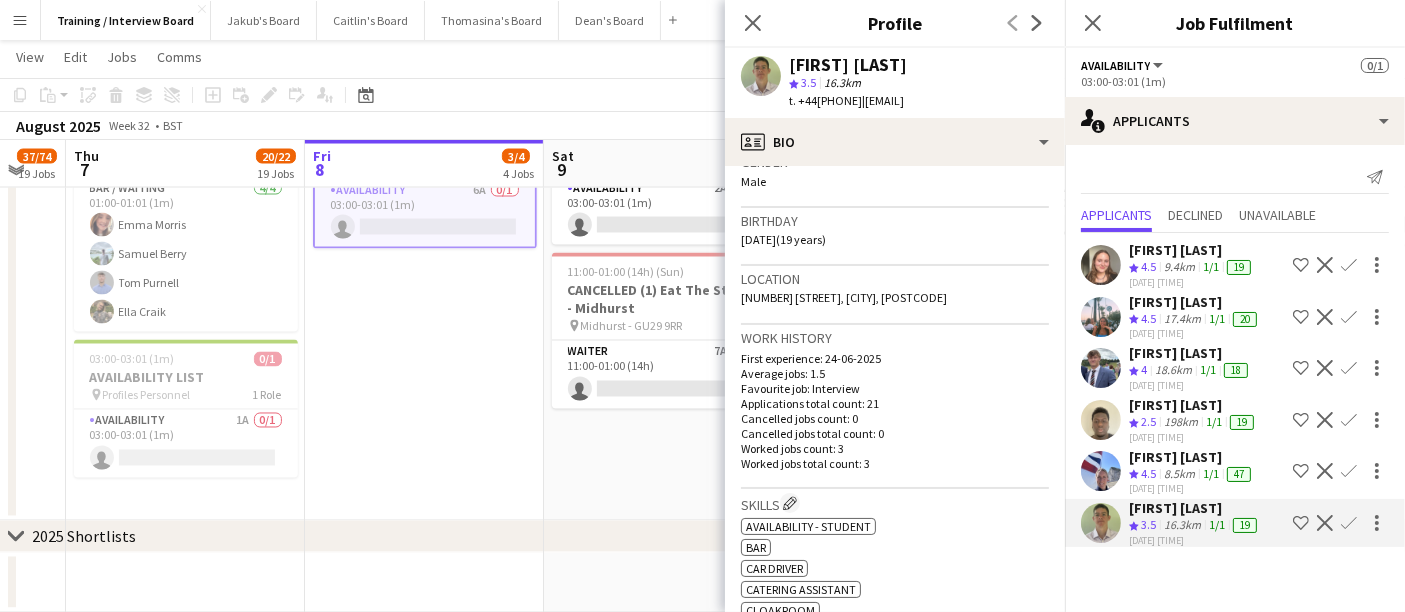 click on "03:00-03:01 (1m)    0/1   AVAILABILITY LIST
pin
Profiles Personnel   1 Role   Availability   6A   0/1   03:00-03:01 (1m)
single-neutral-actions" at bounding box center [424, 310] 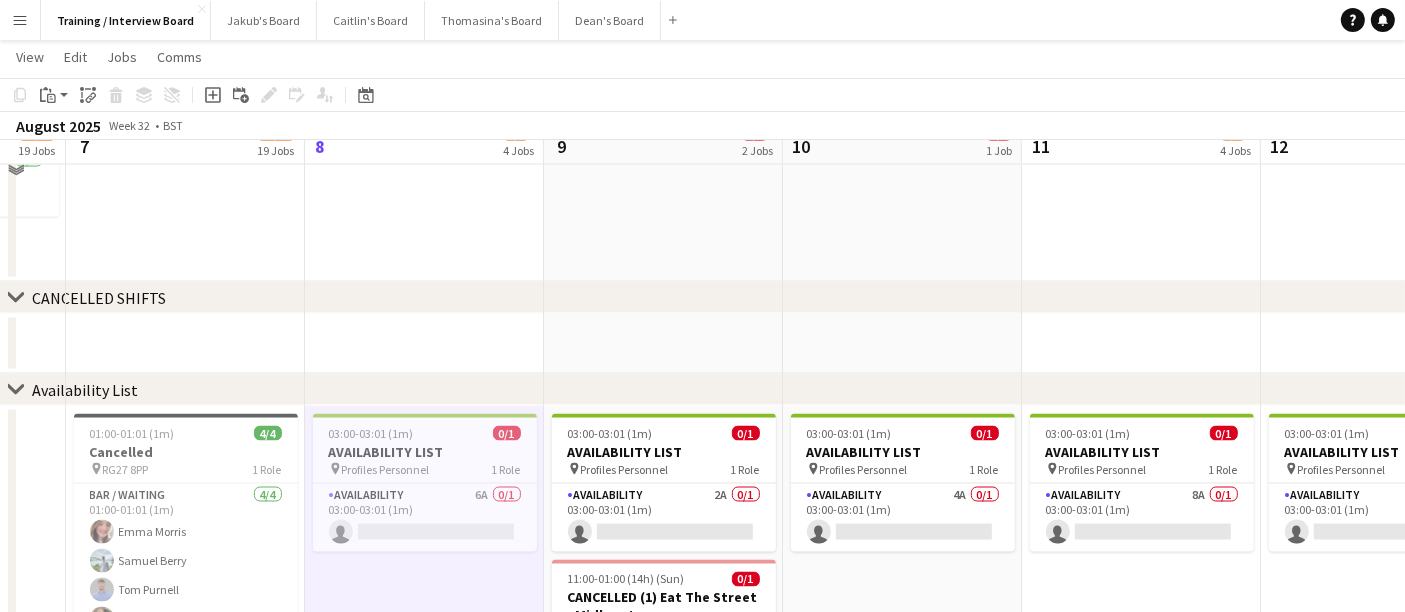 scroll, scrollTop: 3311, scrollLeft: 0, axis: vertical 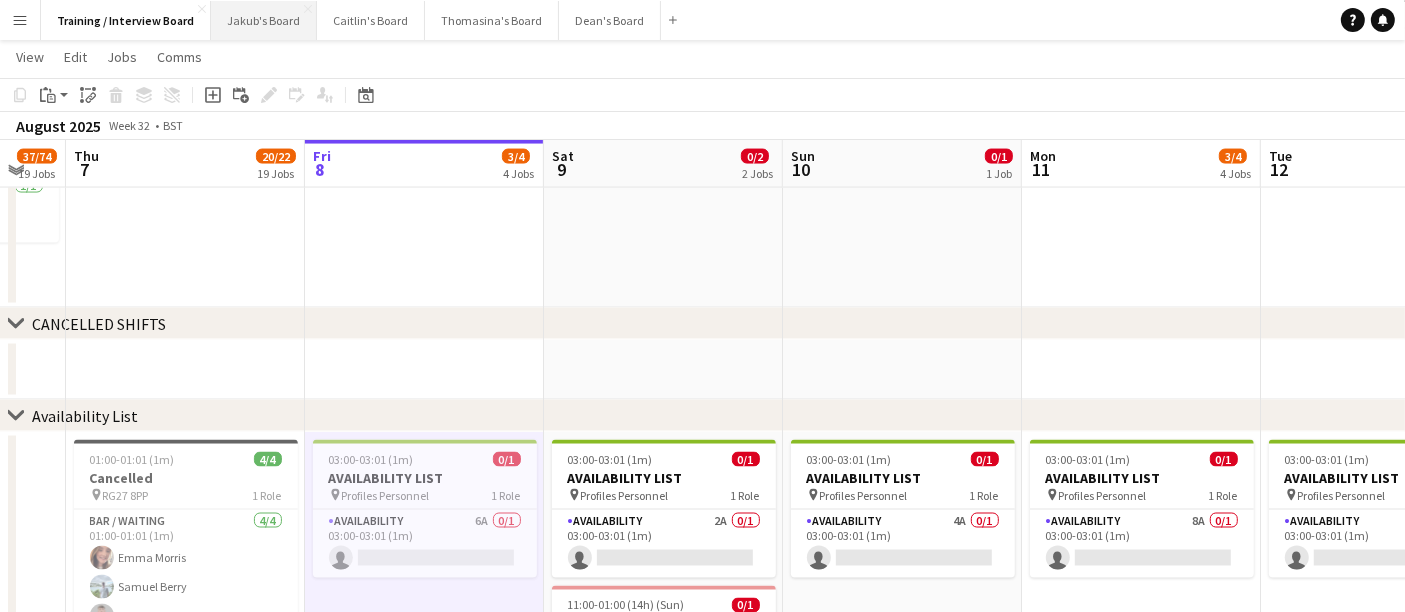 click on "Jakub's Board
Close" at bounding box center (264, 20) 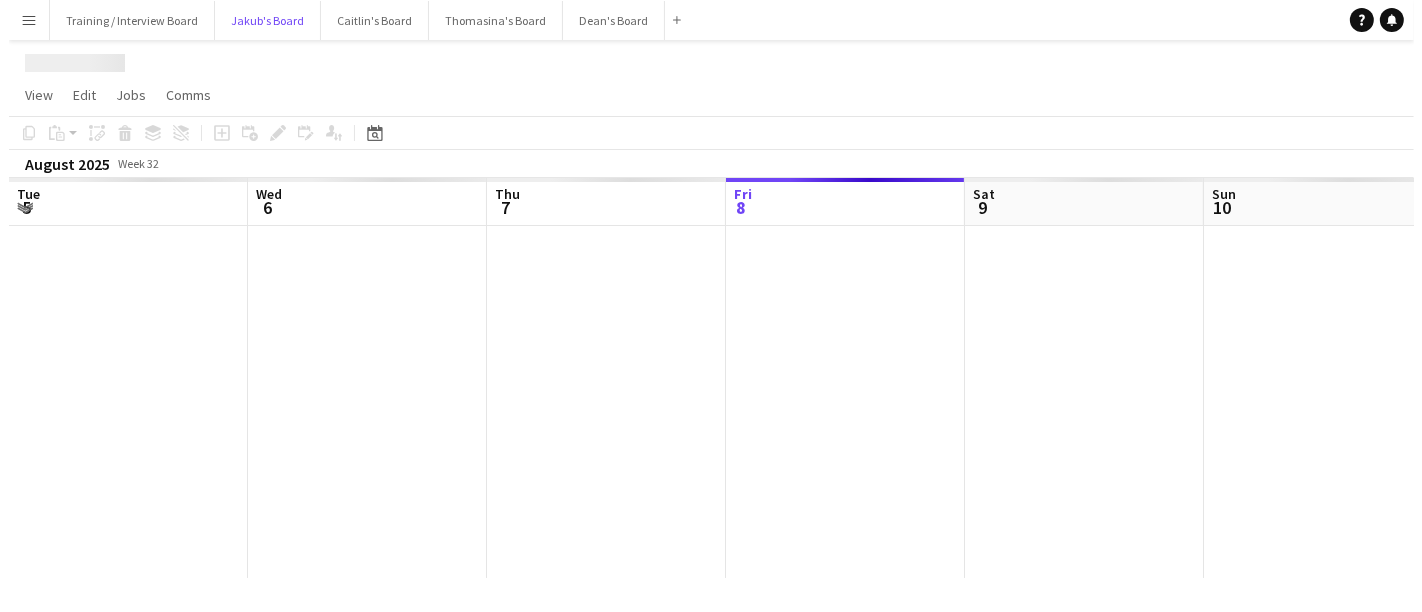 scroll, scrollTop: 0, scrollLeft: 0, axis: both 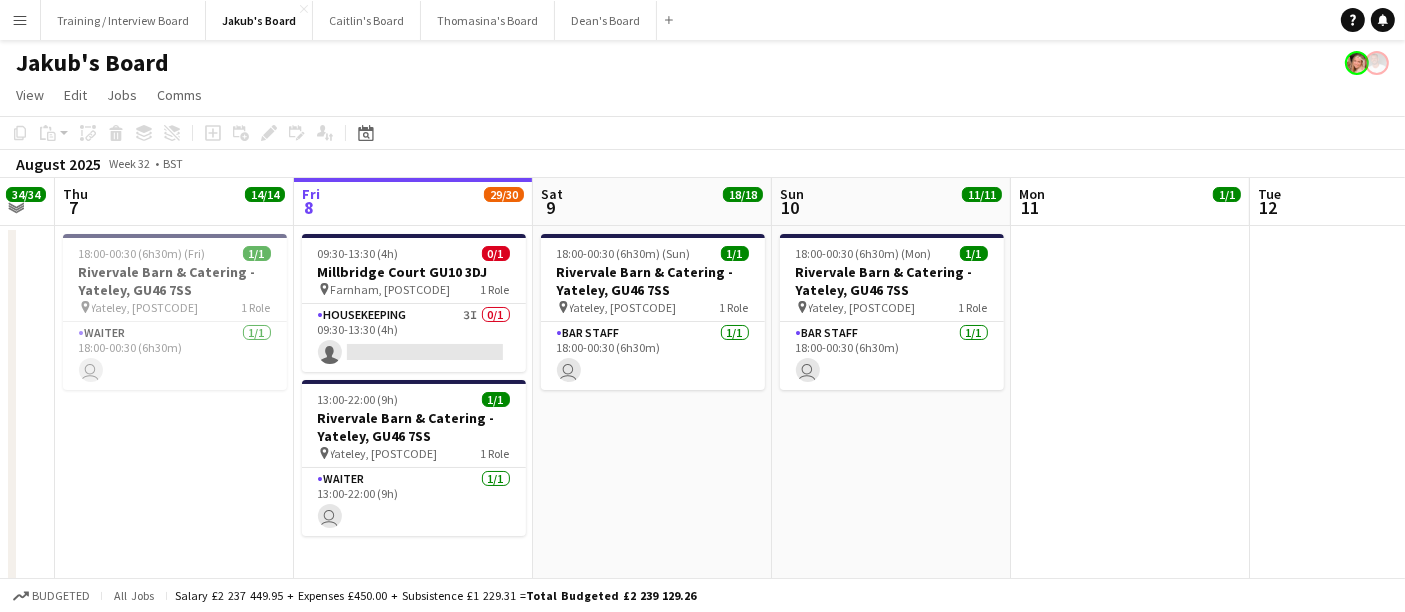 drag, startPoint x: 648, startPoint y: 421, endPoint x: 701, endPoint y: 411, distance: 53.935146 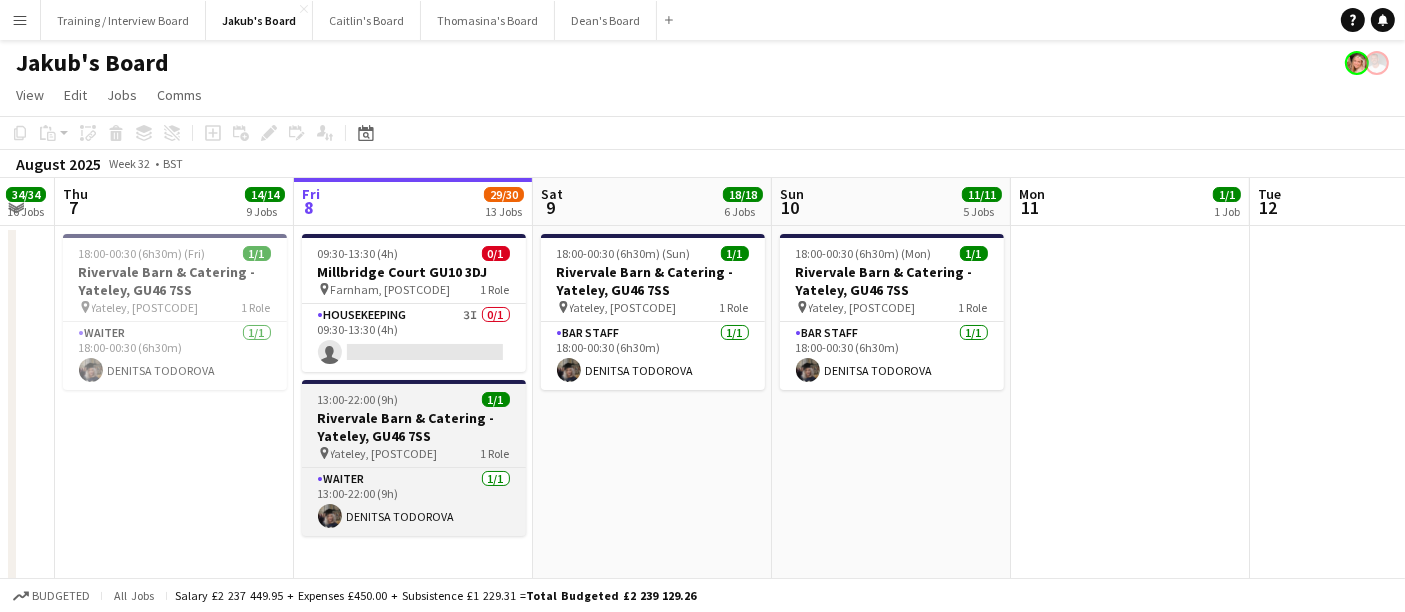 click at bounding box center (414, 382) 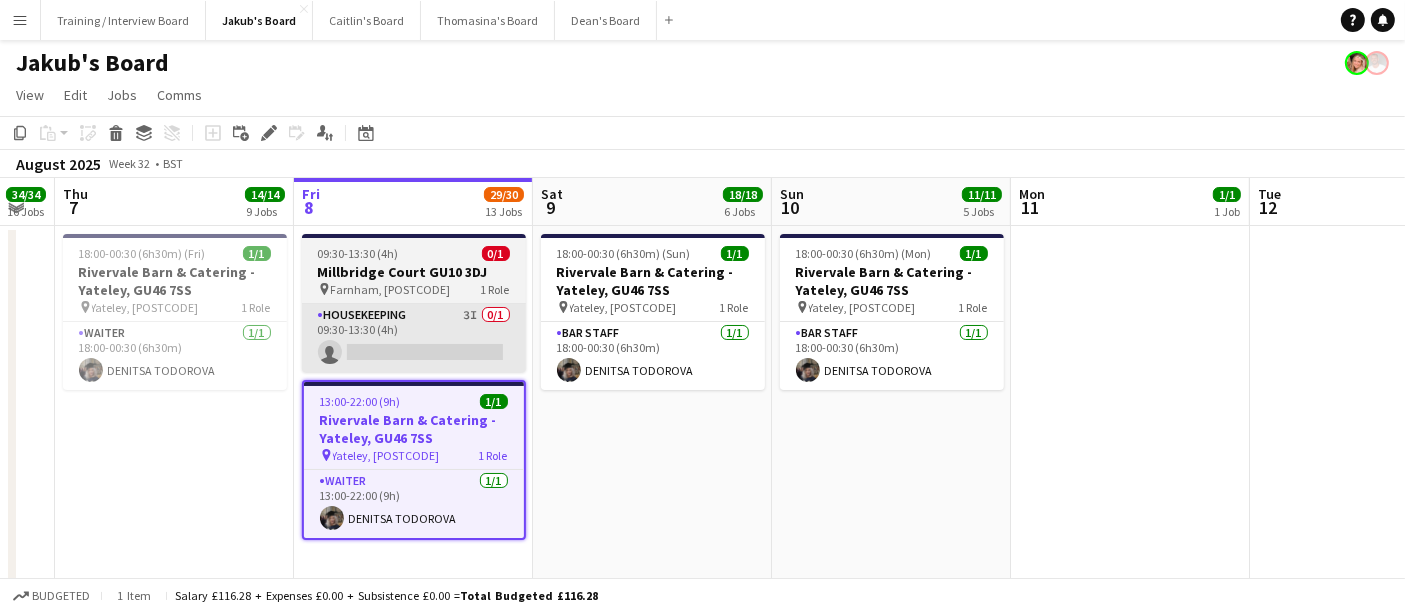 click on "Housekeeping   3I   0/1   09:30-13:30 (4h)
single-neutral-actions" at bounding box center [414, 338] 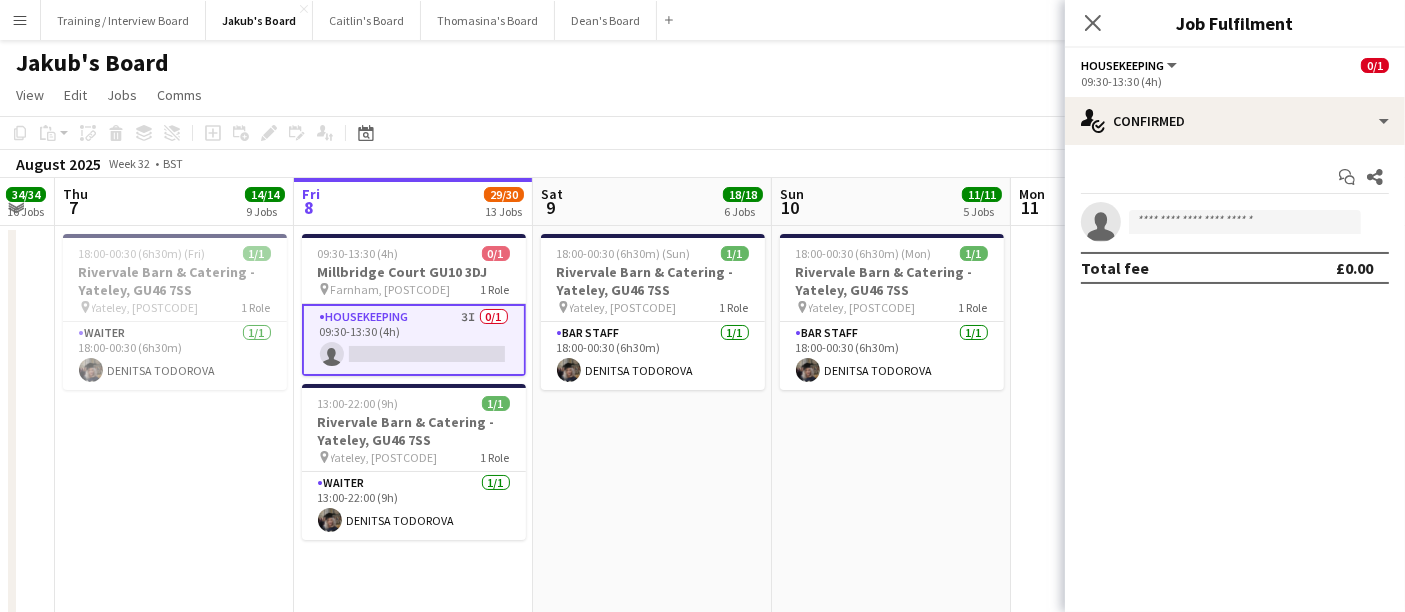 click on "18:00-00:30 (6h30m) (Sun)   1/1   [NUMBER] [STREET] - [CITY], [POSTCODE]
pin
[CITY], [POSTCODE]   1 Role   BARSTAFF   1/1   18:00-00:30 (6h30m)
[FIRST] [LAST]" at bounding box center (652, 701) 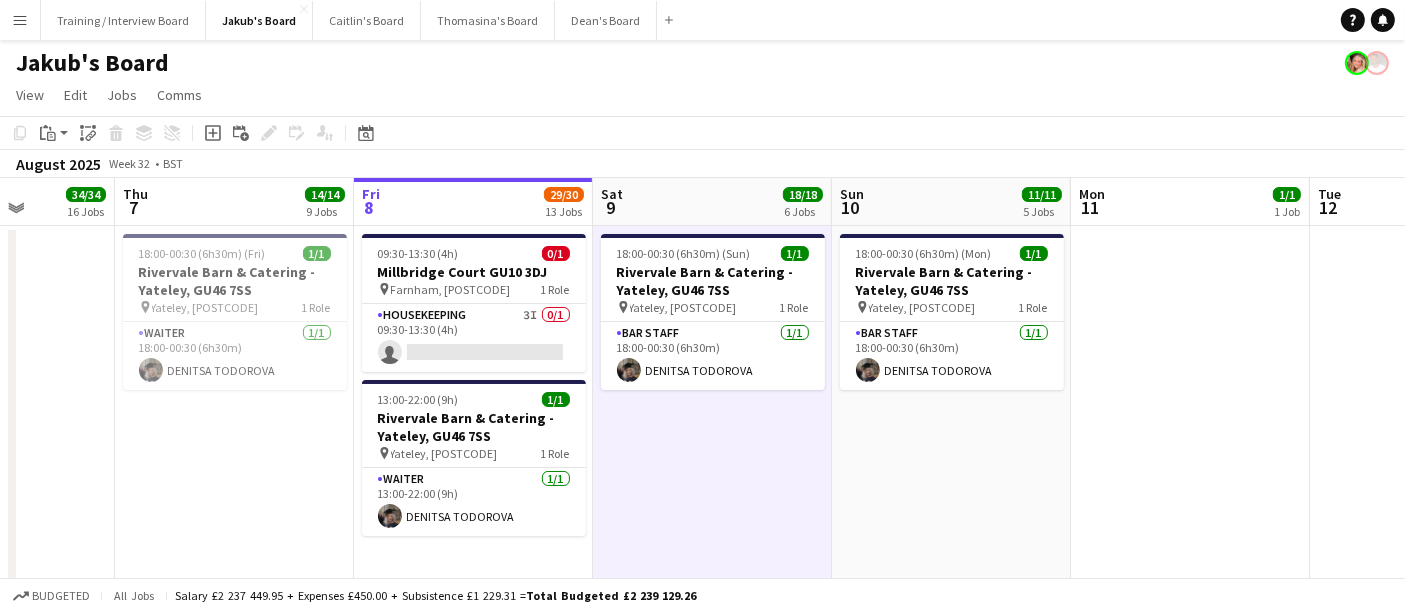 drag, startPoint x: 123, startPoint y: 401, endPoint x: 431, endPoint y: 424, distance: 308.85757 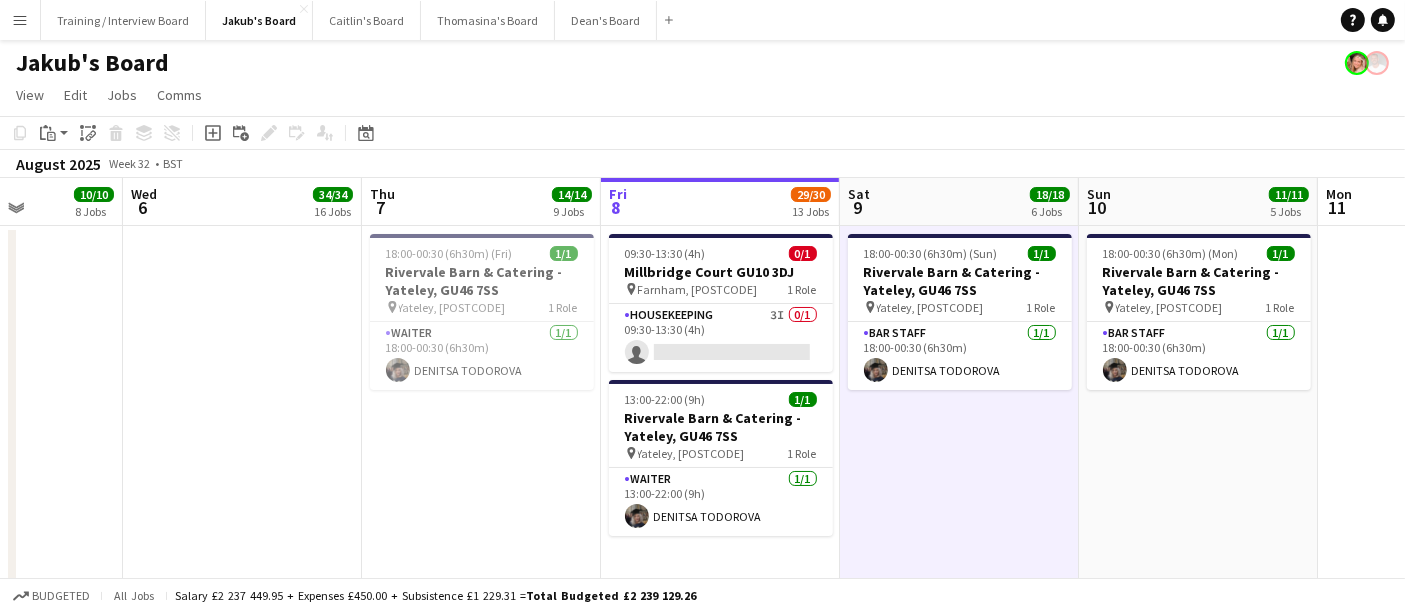 drag, startPoint x: 226, startPoint y: 398, endPoint x: 599, endPoint y: 452, distance: 376.88858 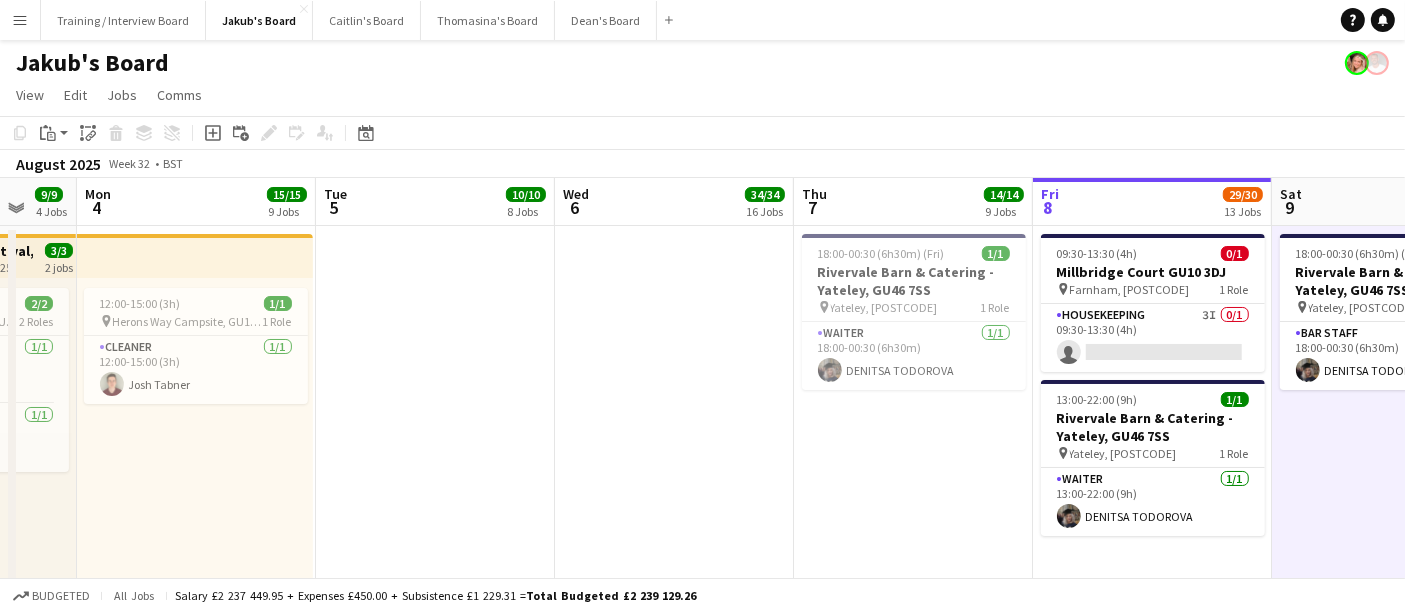 click on "Fri   1   Sat   2   Sun   3   9/9   4 Jobs   Mon   4   15/15   9 Jobs   Tue   5   10/10   8 Jobs   Wed   6   34/34   16 Jobs   Thu   7   14/14   9 Jobs   Fri   8   29/30   13 Jobs   Sat   9   18/18   6 Jobs   Sun   10   11/11   5 Jobs   Mon   11   1/1   1 Job
Toggle View
[STREET], [POSTCODE]  [DATE] → [DATE]   3/3   2 jobs      12:00-23:00 (11h)    2/2
pin
[STREET], [POSTCODE]   2 Roles   Cleaner   1/1   12:00-15:00 (3h)
[FIRST] [LAST]  Cleaner   1/1   20:00-23:00 (3h)
[FIRST] [LAST]     07:30-13:30 (6h)    2/2   [NUMBER] [STREET] [POSTCODE]
pin
[CITY], [POSTCODE]   1 Role   Housekeeping   2/2   07:30-13:30 (6h)
[FIRST] [LAST] [FIRST] [LAST]     08:00-14:00 (6h)    4/4   [STREET], [POSTCODE]
pin
[STREET], [POSTCODE]   2 Roles   Childcare Assistant - Crèche + Breakfast Service   2/2   08:00-12:00 (4h)
[FIRST] [LAST] [FIRST] [LAST]  2/2" at bounding box center (702, 3018) 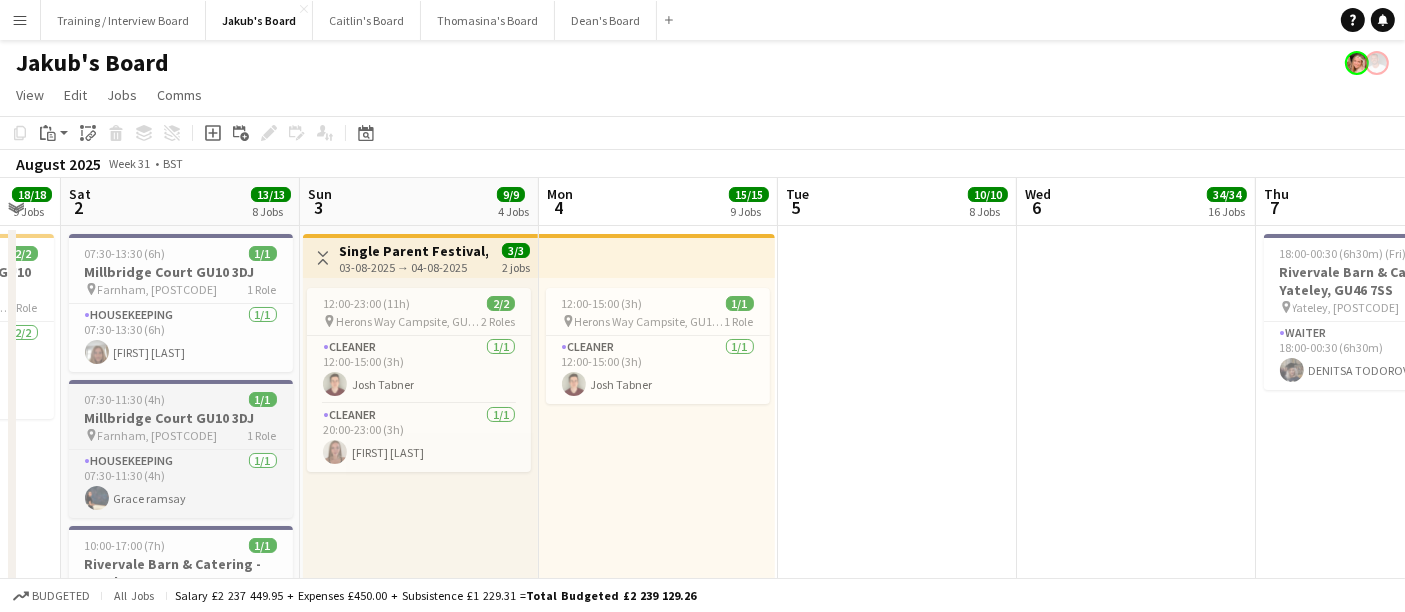 drag, startPoint x: 474, startPoint y: 418, endPoint x: 157, endPoint y: 401, distance: 317.4555 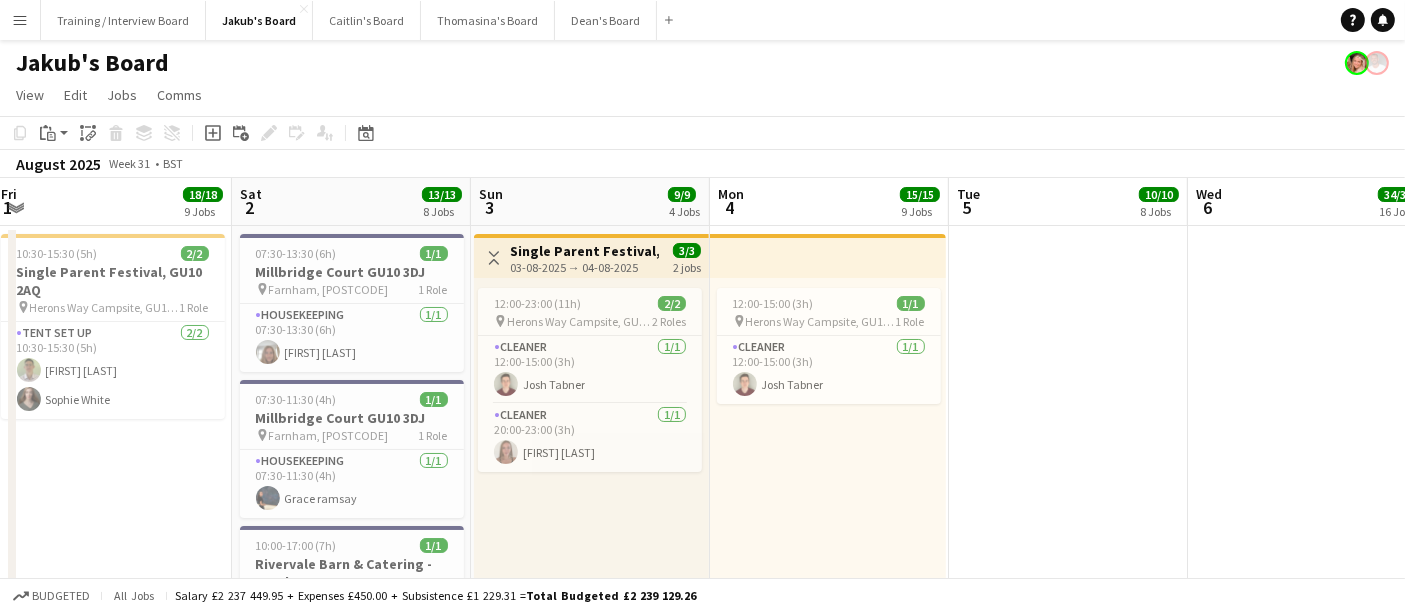 scroll, scrollTop: 0, scrollLeft: 470, axis: horizontal 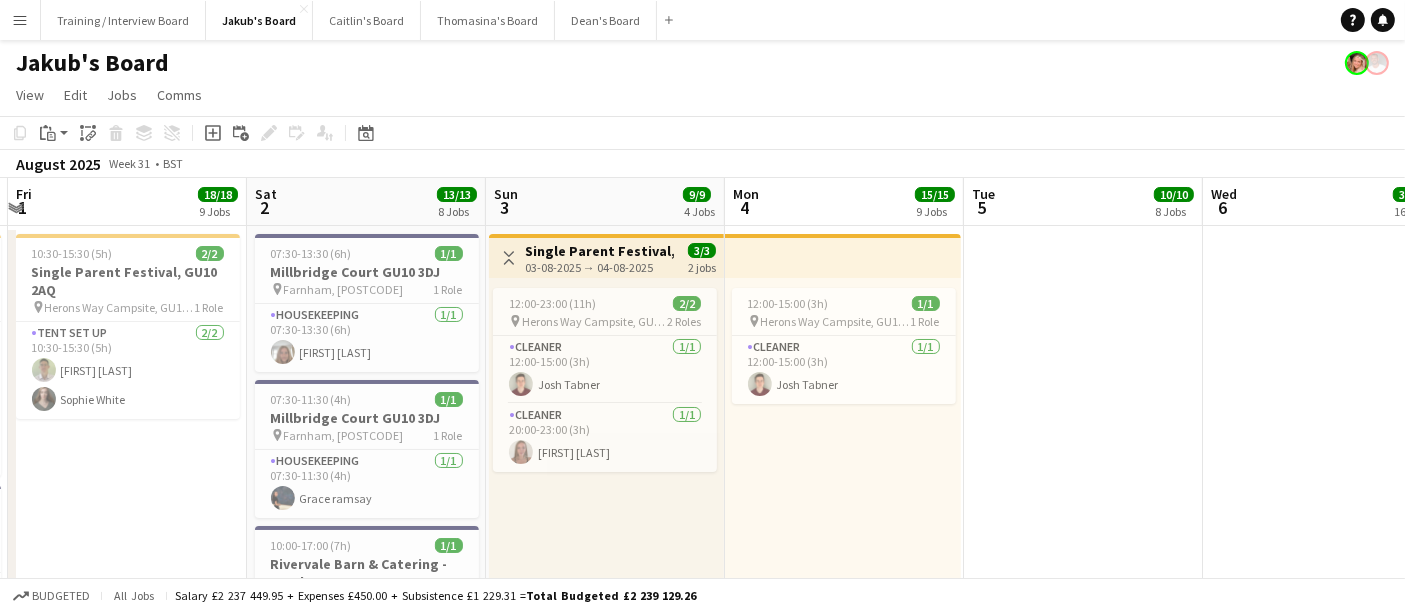 drag, startPoint x: 362, startPoint y: 410, endPoint x: 380, endPoint y: 410, distance: 18 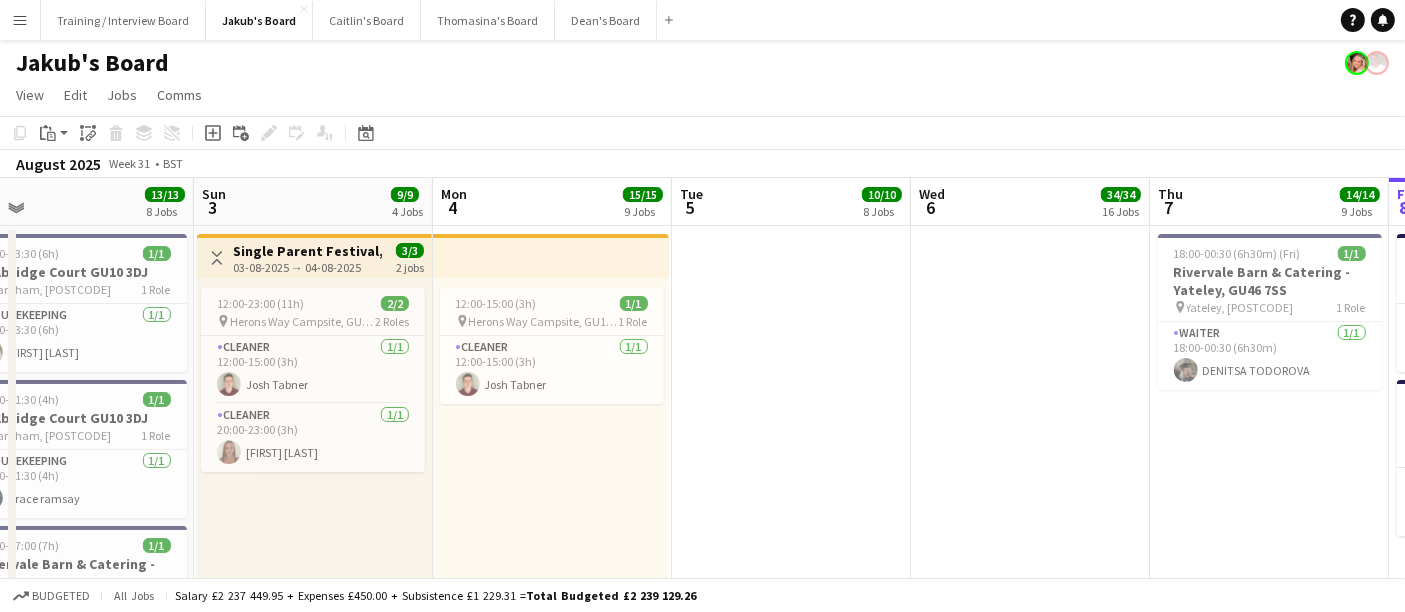 drag, startPoint x: 1052, startPoint y: 420, endPoint x: 583, endPoint y: 368, distance: 471.87393 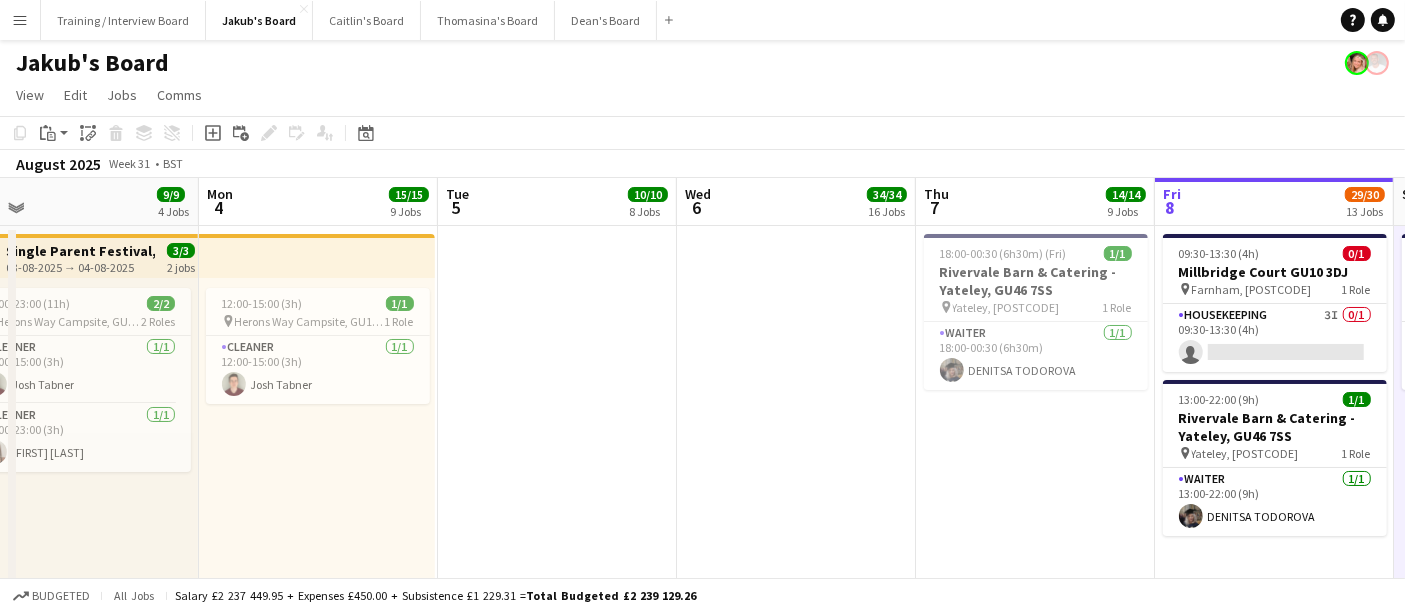 click on "Thu   31   14/14   9 Jobs   Fri   1   18/18   9 Jobs   Sat   2   13/13   8 Jobs   Sun   3   9/9   4 Jobs   Mon   4   15/15   9 Jobs   Tue   5   10/10   8 Jobs   Wed   6   34/34   16 Jobs   Thu   7   14/14   9 Jobs   Fri   8   29/30   13 Jobs   Sat   9   18/18   6 Jobs      12:00-17:00 (5h)    4/4   [STREET], [POSTCODE]
pin
[STREET], [POSTCODE]   1 Role   TENT PITCHER   4/4   12:00-17:00 (5h)
[FIRST] [LAST] [FIRST] [LAST] [FIRST] [LAST] [FIRST] [LAST]     15:00-00:30 (9h30m) (Fri)   1/1   [NUMBER] [STREET] - [CITY], [POSTCODE]
pin
[CITY], [POSTCODE]   1 Role   Waiter   1/1   15:00-00:30 (9h30m)
[FIRST] [LAST]     16:00-00:30 (8h30m) (Fri)   1/1   [NUMBER] [STREET] - [CITY], [POSTCODE]
pin
[CITY], [POSTCODE]   1 Role   BARSTAFF   1/1   16:00-00:30 (8h30m)
[FIRST] [LAST]     18:00-00:30 (6h30m) (Fri)   1/1
pin" at bounding box center [702, 3018] 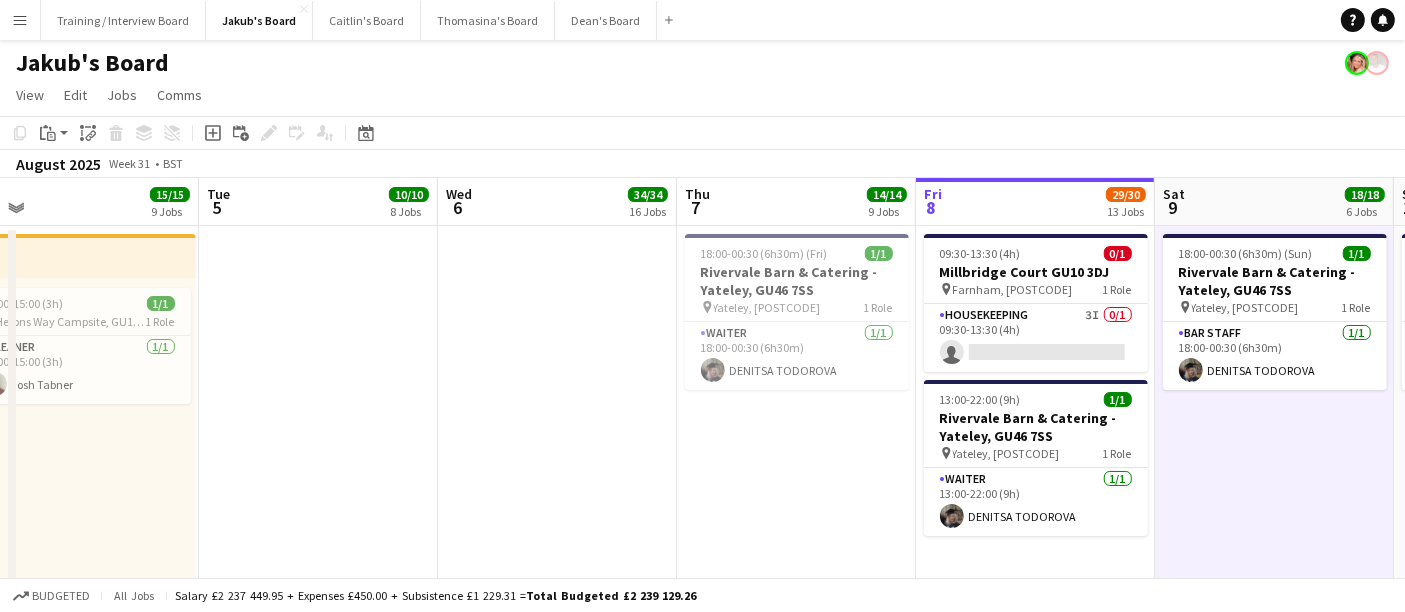 scroll, scrollTop: 0, scrollLeft: 713, axis: horizontal 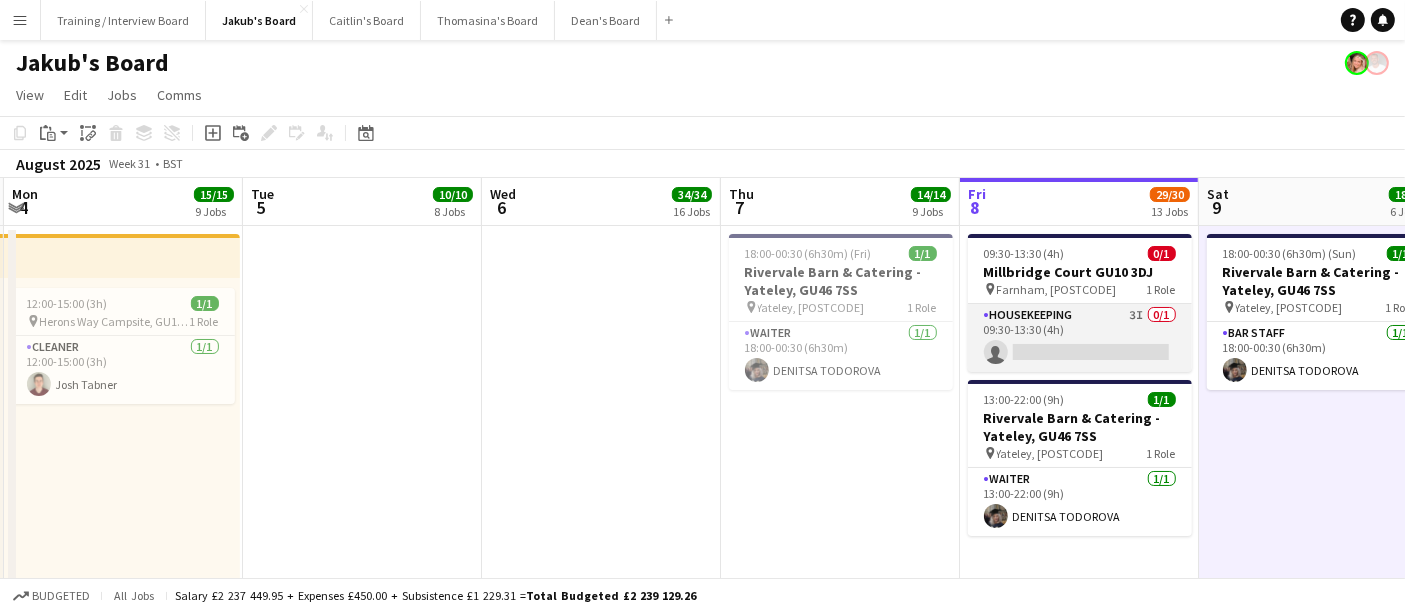 click on "Housekeeping   3I   0/1   09:30-13:30 (4h)
single-neutral-actions" at bounding box center (1080, 338) 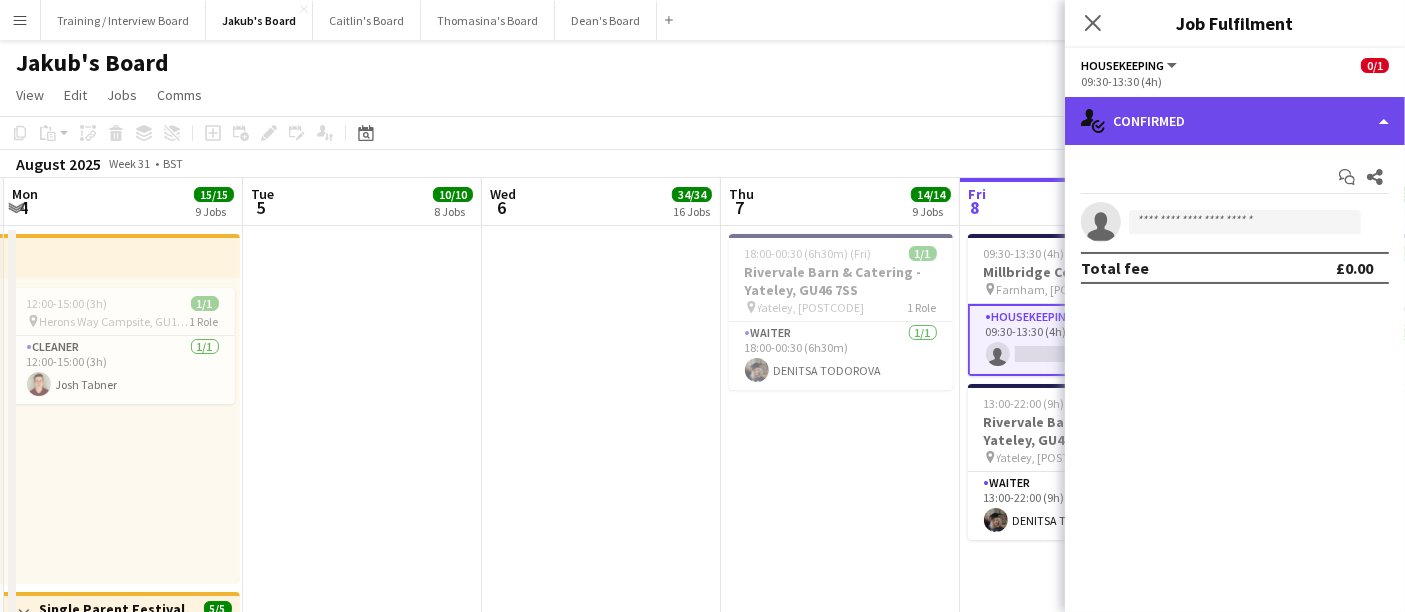 click on "single-neutral-actions-check-2
Confirmed" 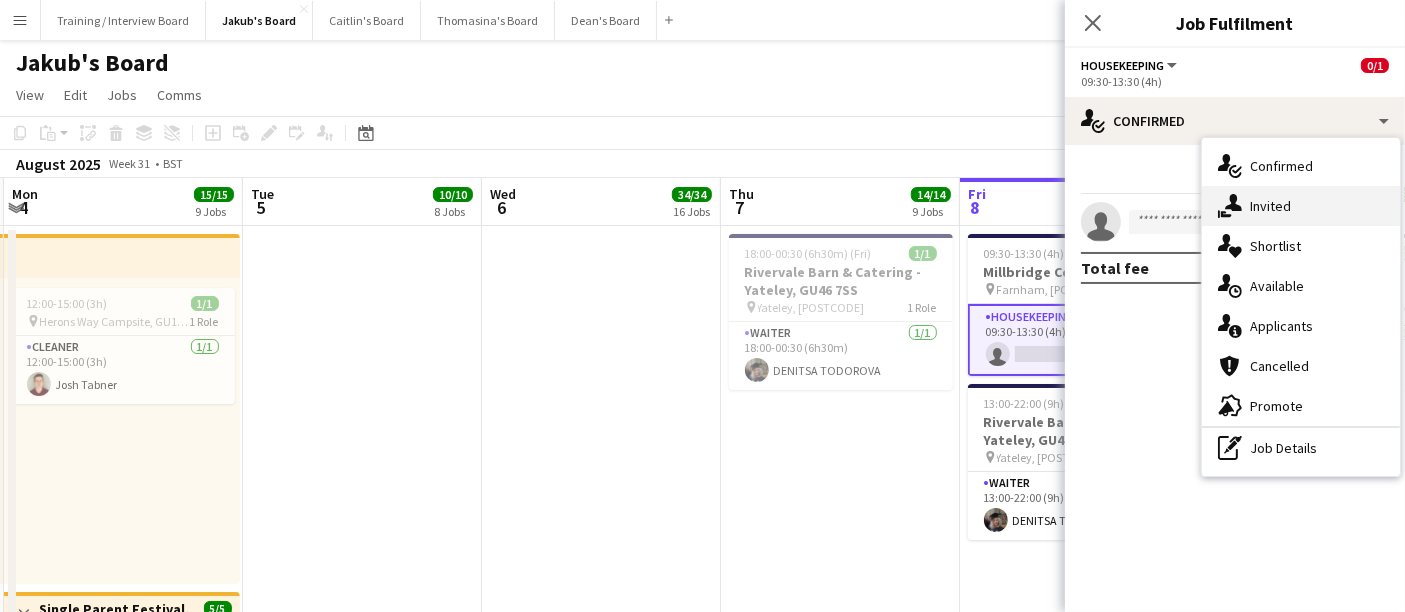 click on "single-neutral-actions-share-1
Invited" at bounding box center (1301, 206) 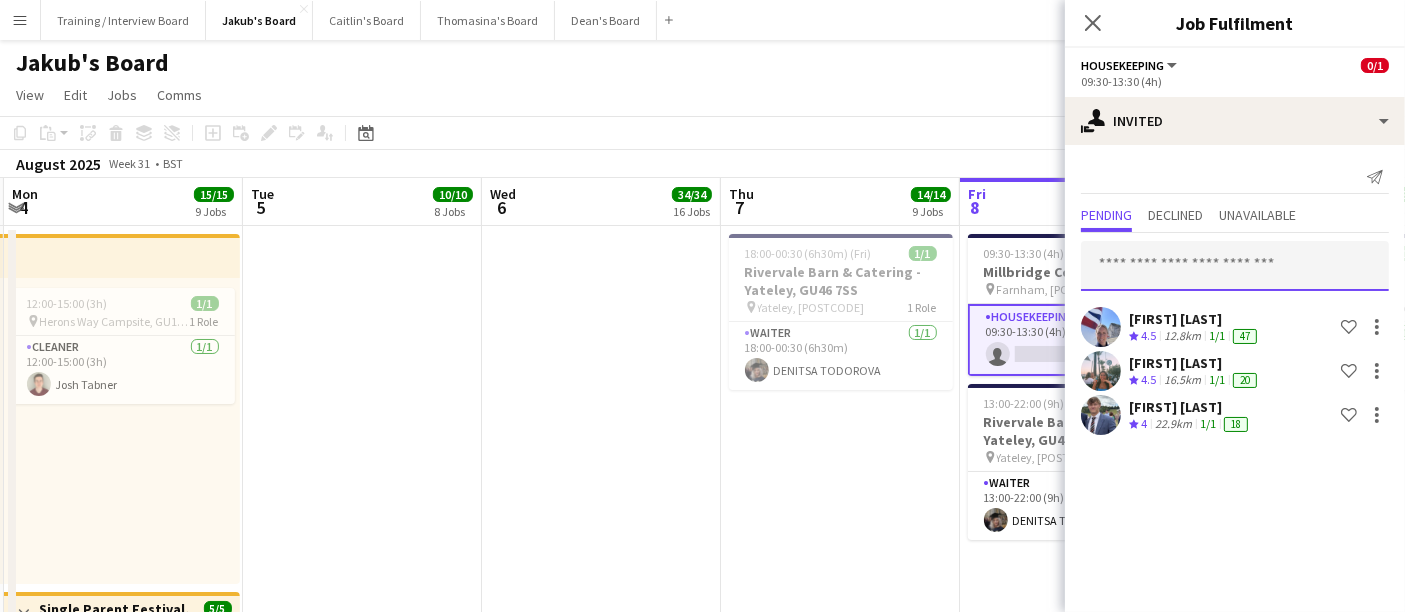 click at bounding box center [1235, 266] 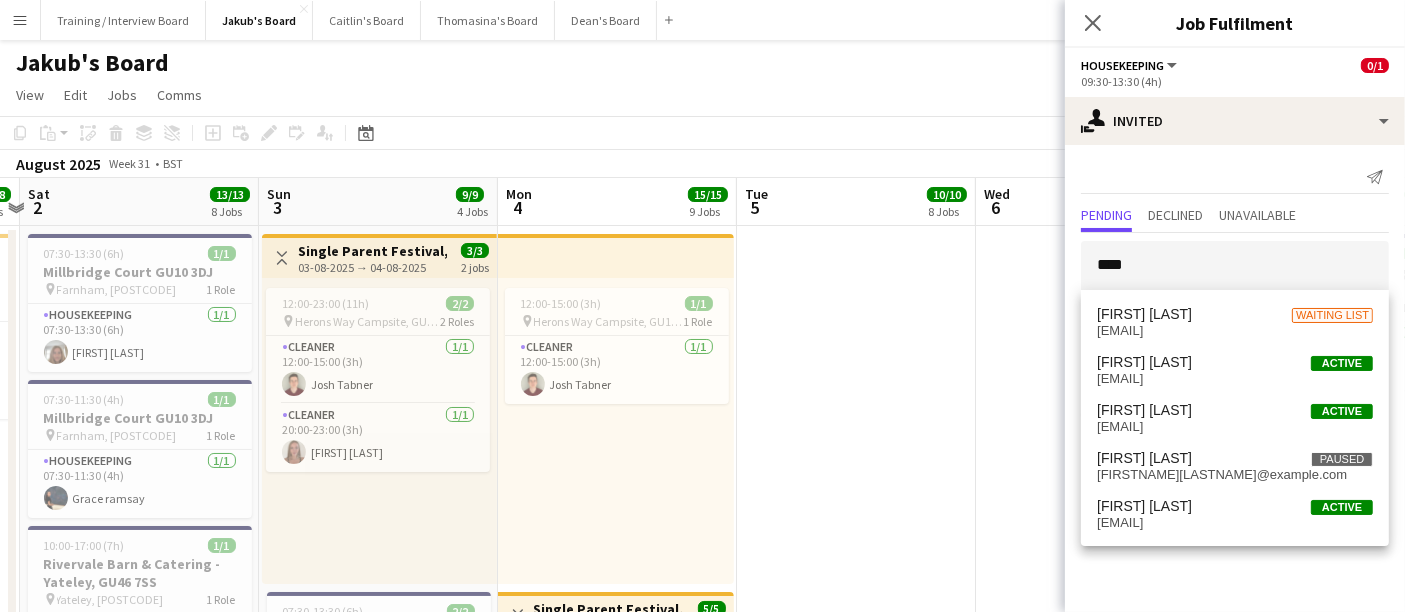 scroll, scrollTop: 0, scrollLeft: 579, axis: horizontal 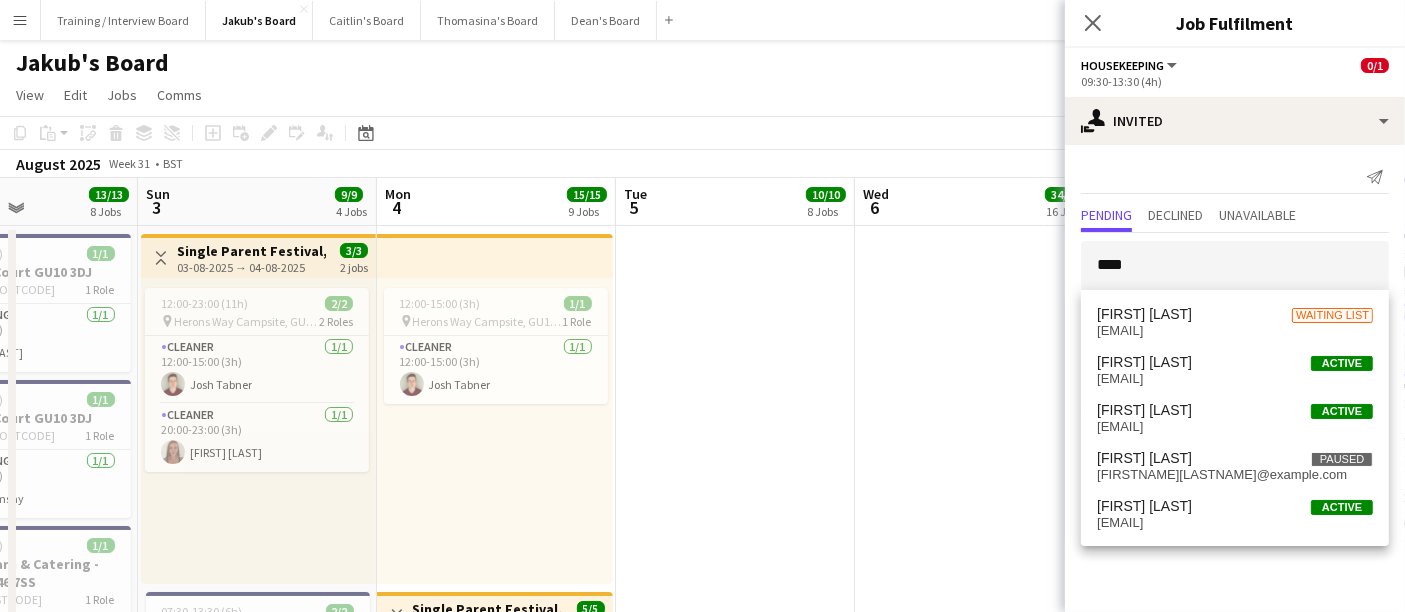 drag, startPoint x: 414, startPoint y: 438, endPoint x: 1006, endPoint y: 432, distance: 592.0304 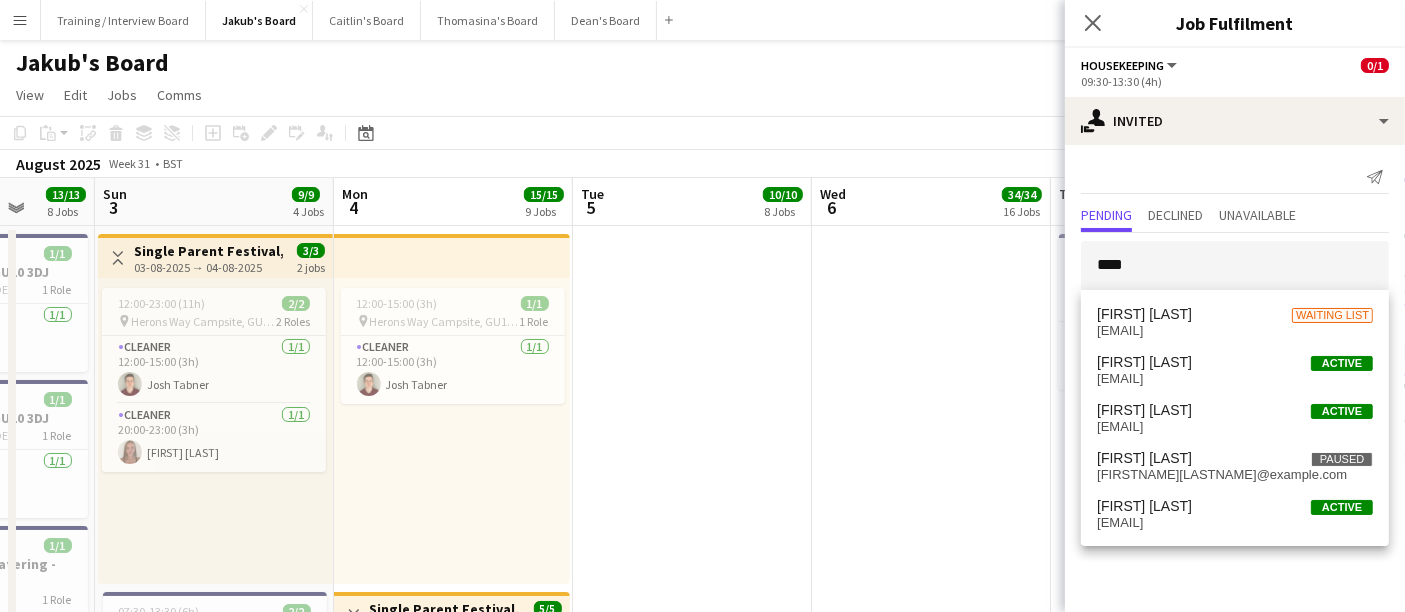 drag, startPoint x: 828, startPoint y: 450, endPoint x: 553, endPoint y: 463, distance: 275.3071 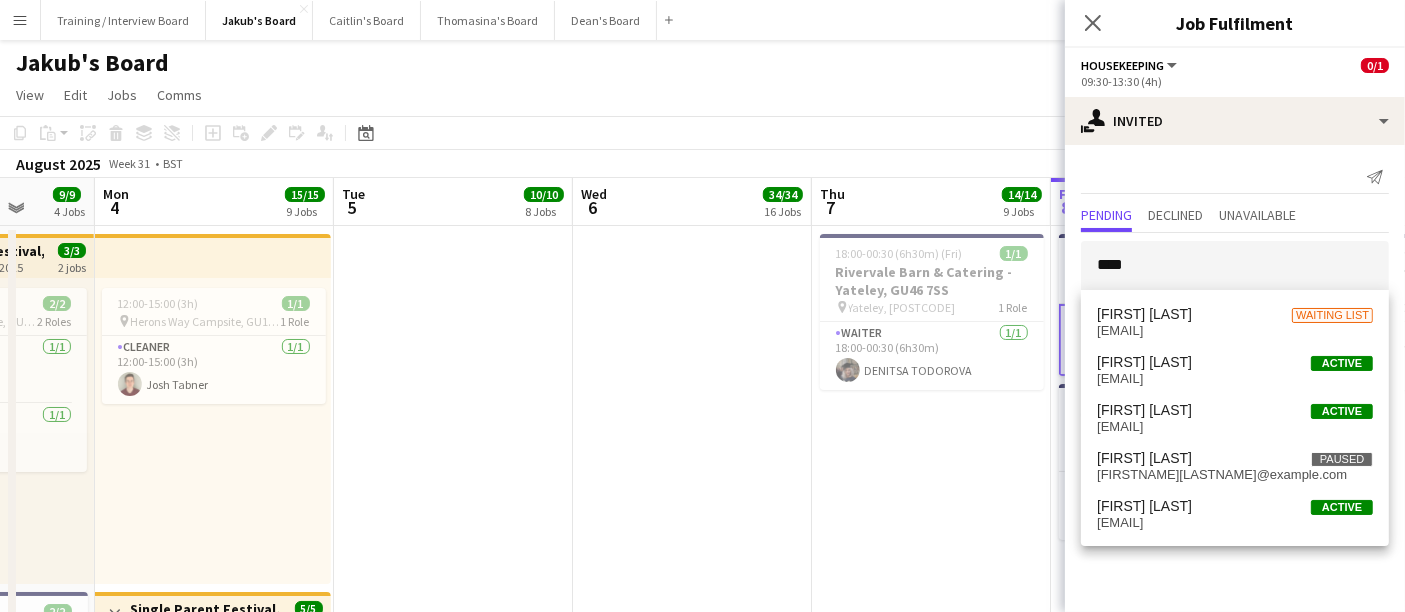 scroll, scrollTop: 0, scrollLeft: 628, axis: horizontal 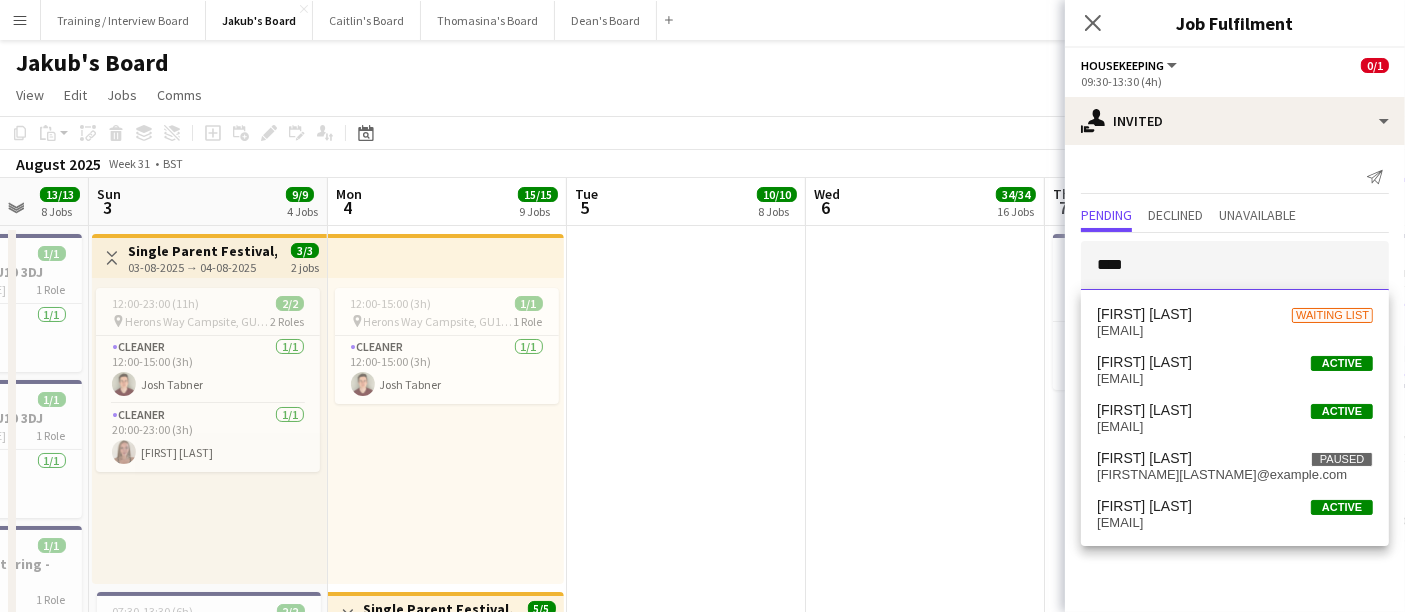 click on "****" at bounding box center (1235, 266) 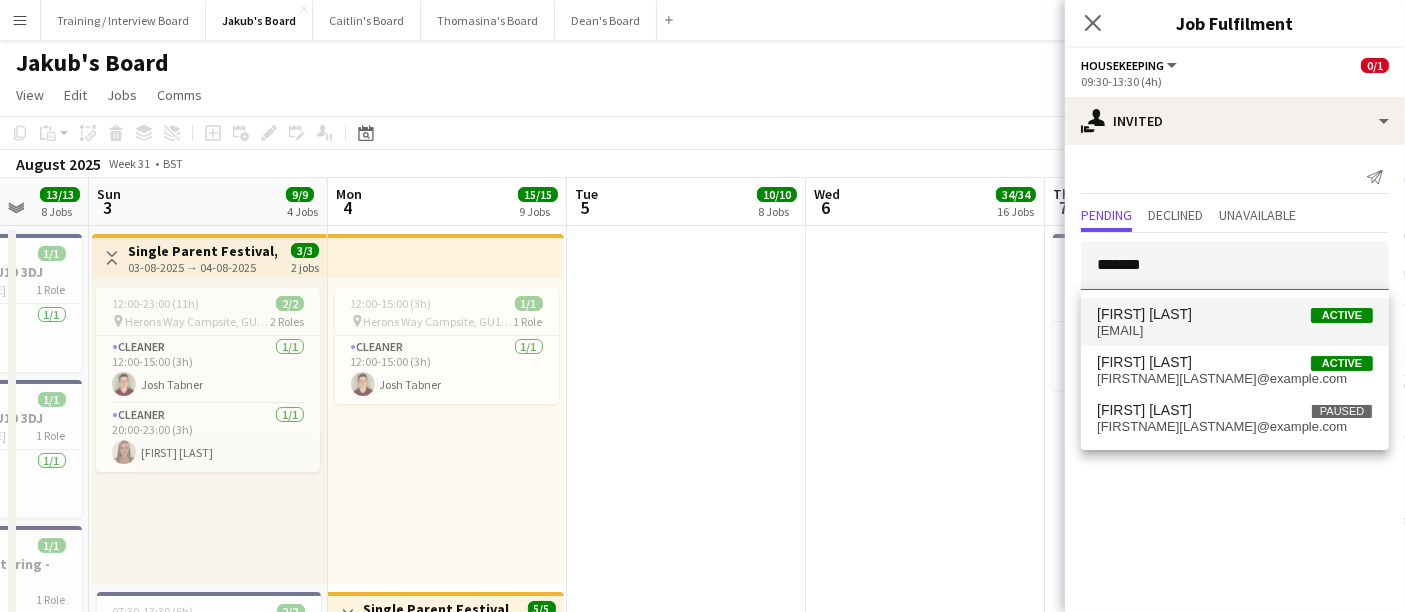type on "*******" 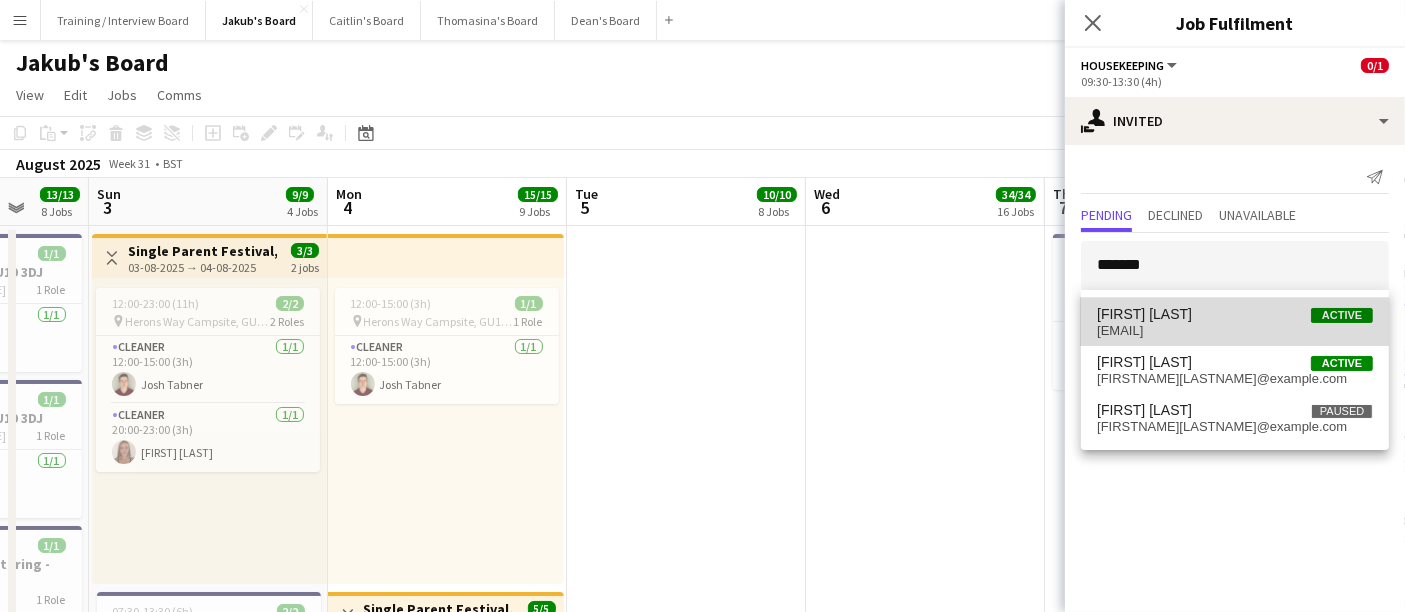 click on "[FIRST] [LAST]" at bounding box center (1144, 314) 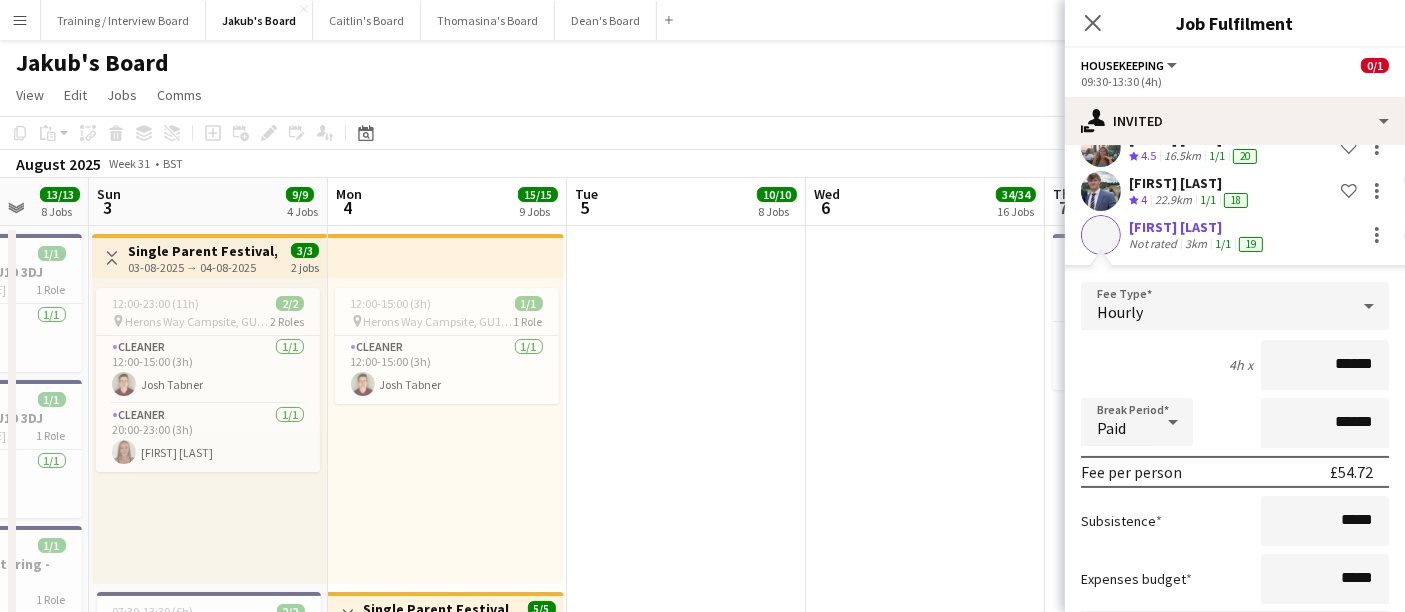 scroll, scrollTop: 335, scrollLeft: 0, axis: vertical 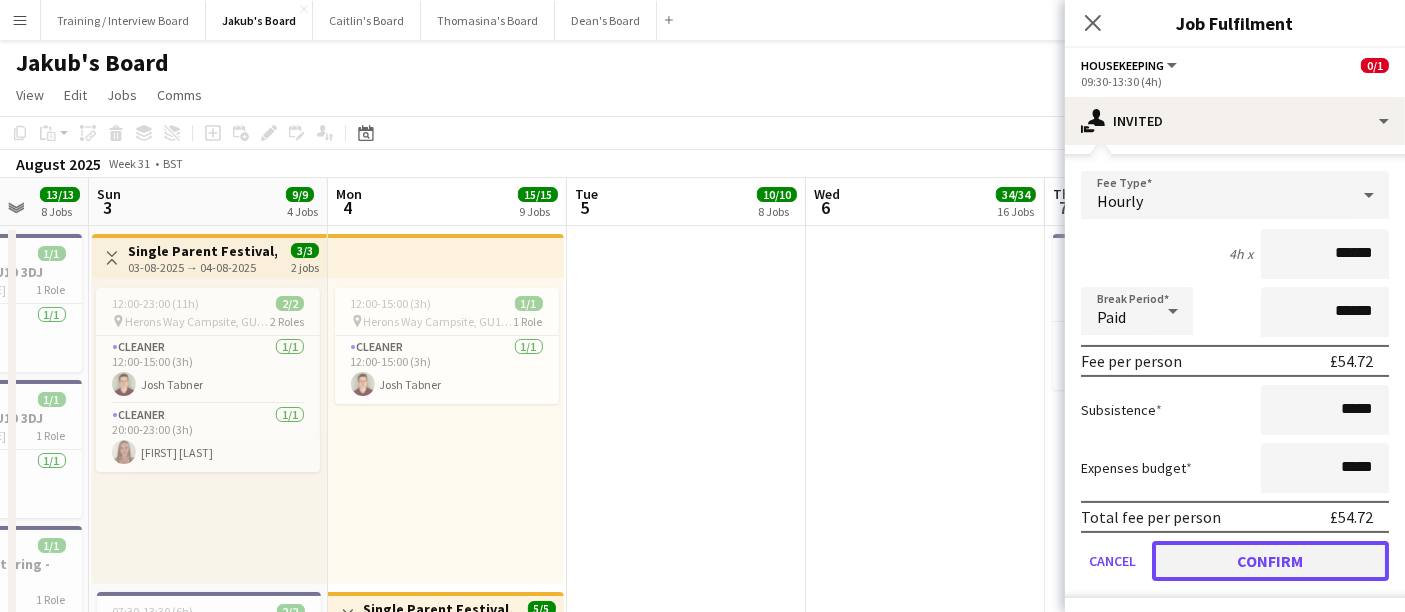 click on "Confirm" 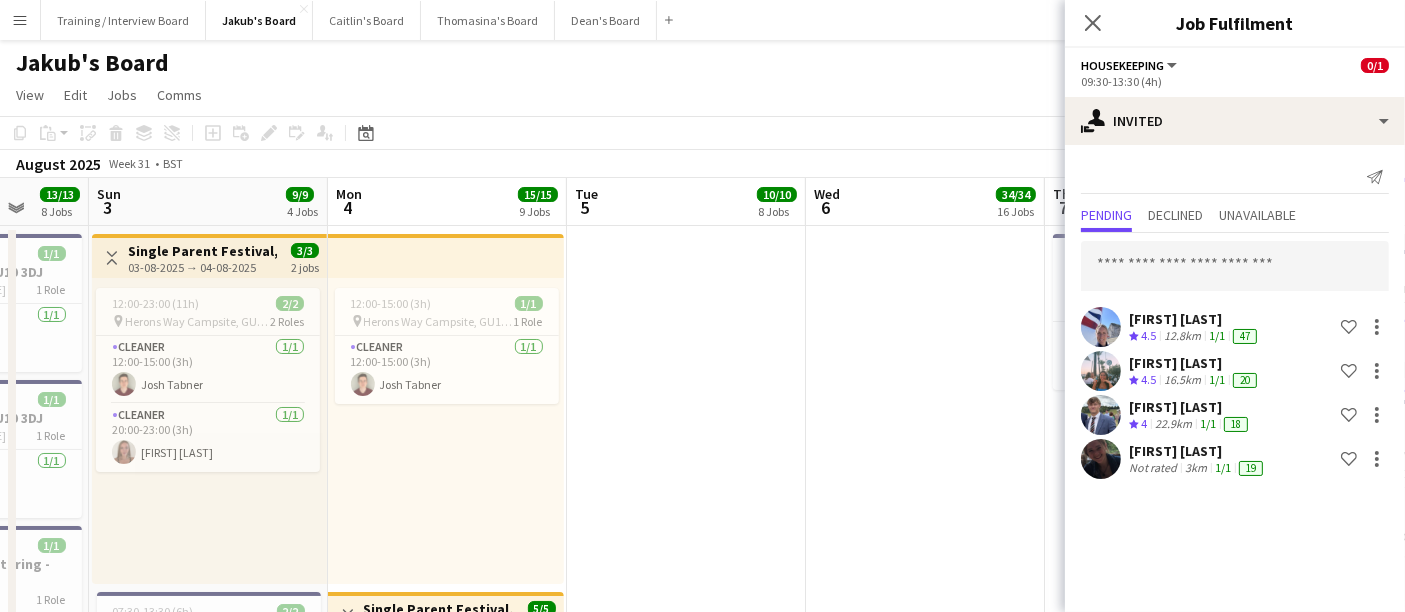 scroll, scrollTop: 0, scrollLeft: 0, axis: both 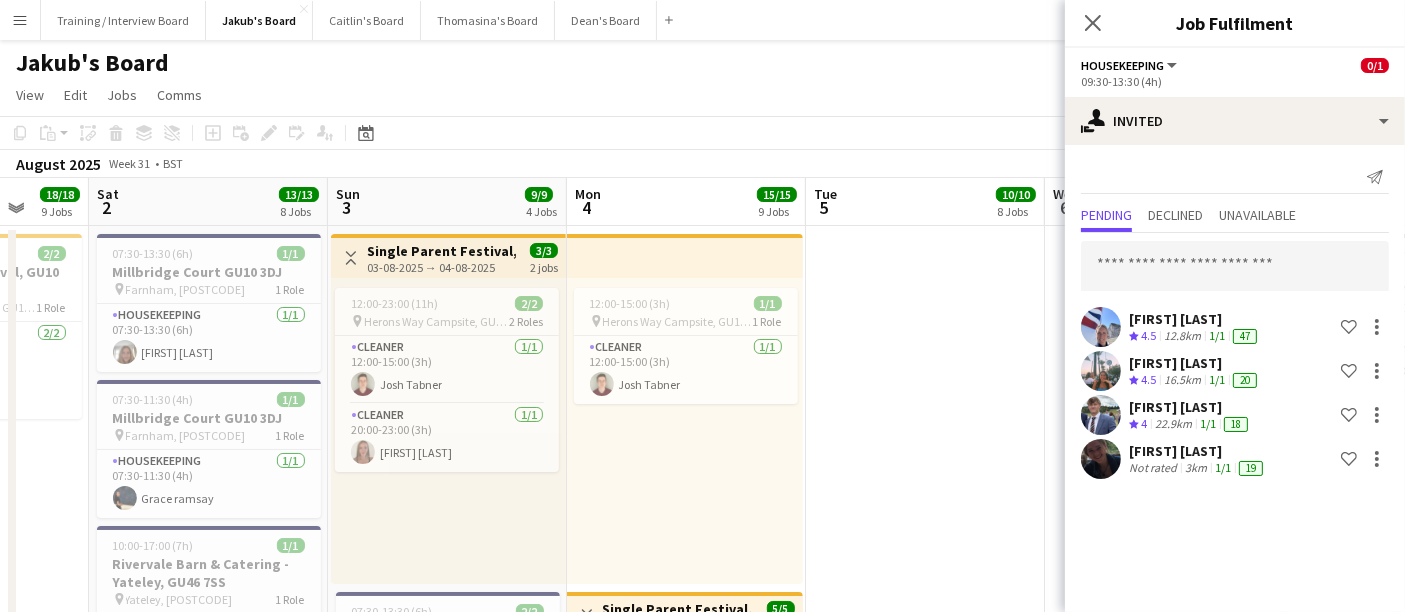 drag, startPoint x: 812, startPoint y: 493, endPoint x: 1151, endPoint y: 487, distance: 339.0531 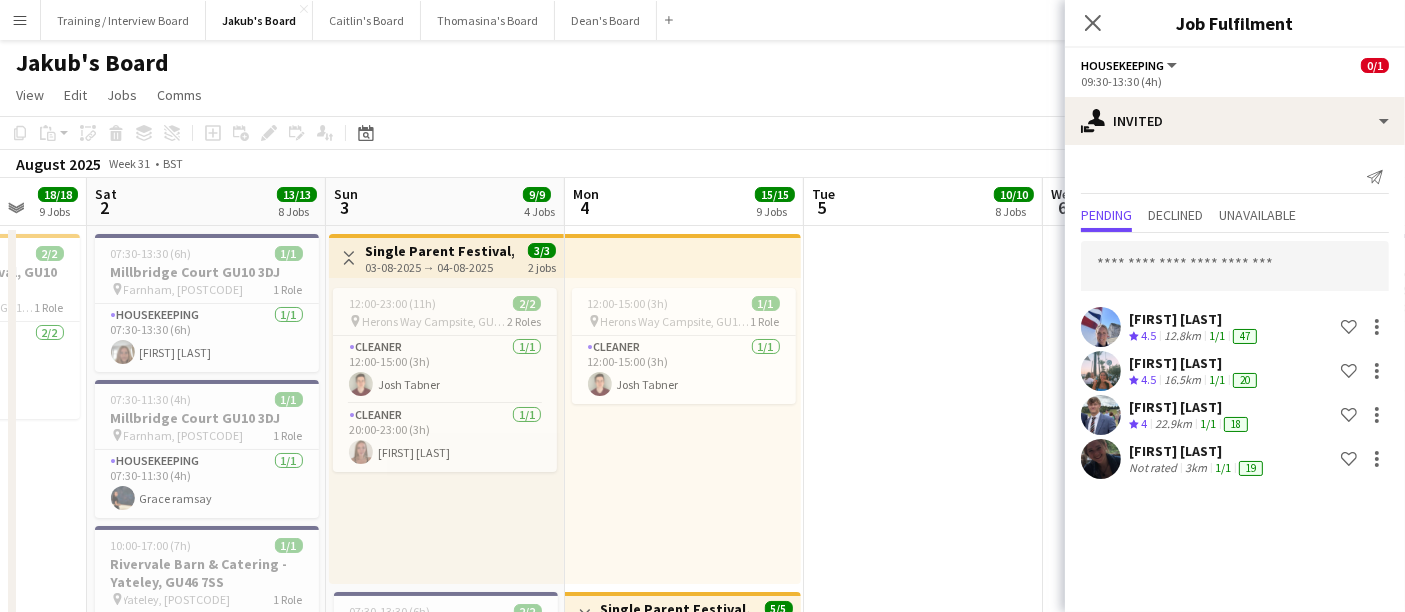 drag, startPoint x: 497, startPoint y: 431, endPoint x: 590, endPoint y: 458, distance: 96.84007 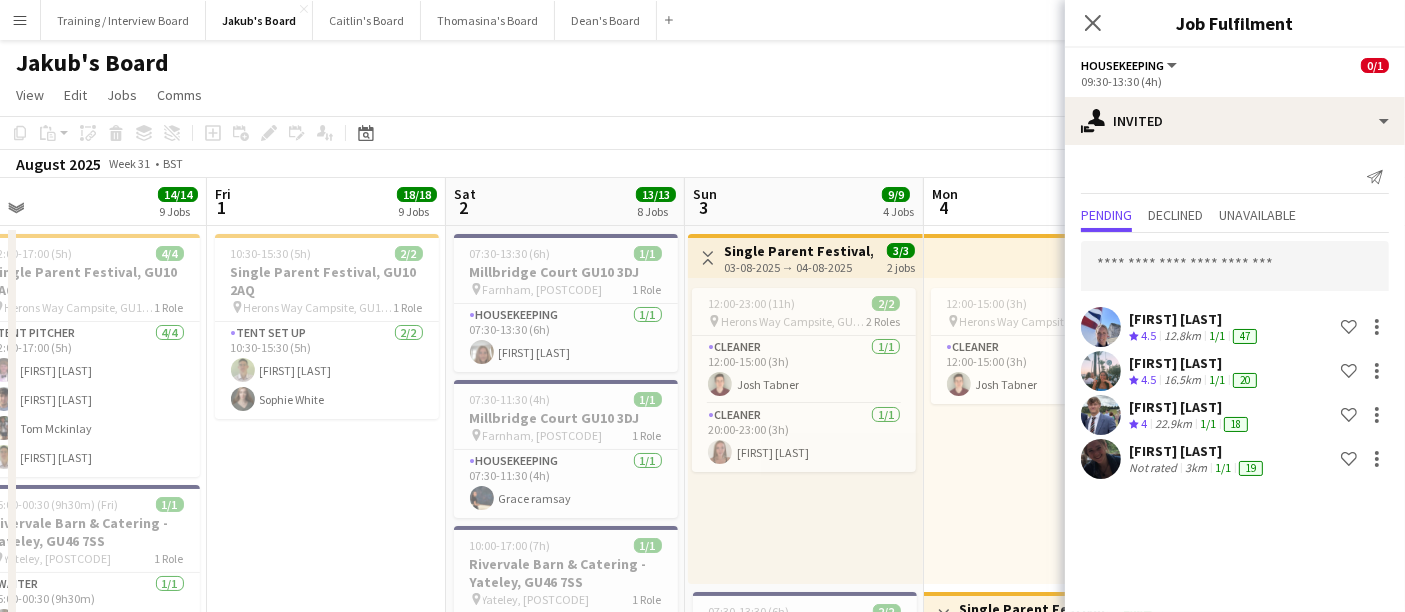 click on "Tue   5   3/3   3 Jobs   Wed   6   37/74   19 Jobs   Thu   7   20/22   19 Jobs   Fri   8   3/4   4 Jobs   Sat   9   0/2   2 Jobs   Sun   10   0/1   1 Job   Mon   11   3/4   4 Jobs   Tue   12   4/5   5 Jobs   Wed   13   3/4   4 Jobs   Thu   14   3/4   4 Jobs   Fri   15   2/3   3 Jobs      07:30-13:30 (6h)    1/1   Millbridge Court [POSTCODE]
pin
Farnham, [POSTCODE]   1 Role   Housekeeping   1/1   07:30-13:30 (6h)
[FIRST] [LAST]     10:30-13:30 (3h)    1/1   Millbridge Court [POSTCODE]
pin
Farnham, [POSTCODE]   1 Role   Housekeeping   1/1   10:30-13:30 (3h)
[FIRST] [LAST]     14:00-21:00 (7h)    1/1   Rivervale Barn & Catering - Yateley, [POSTCODE]
pin
Yateley, [POSTCODE]   1 Role   Waiter   1/1   14:00-21:00 (7h)
[FIRST] [LAST]     12:00-17:00 (5h)    4/4   Single Parent Festival, GU10 2AQ
pin
Herons Way Campsite, GU10 2AQ   1 Role   TENT PITCHER   4/4      1/1" at bounding box center [702, 3018] 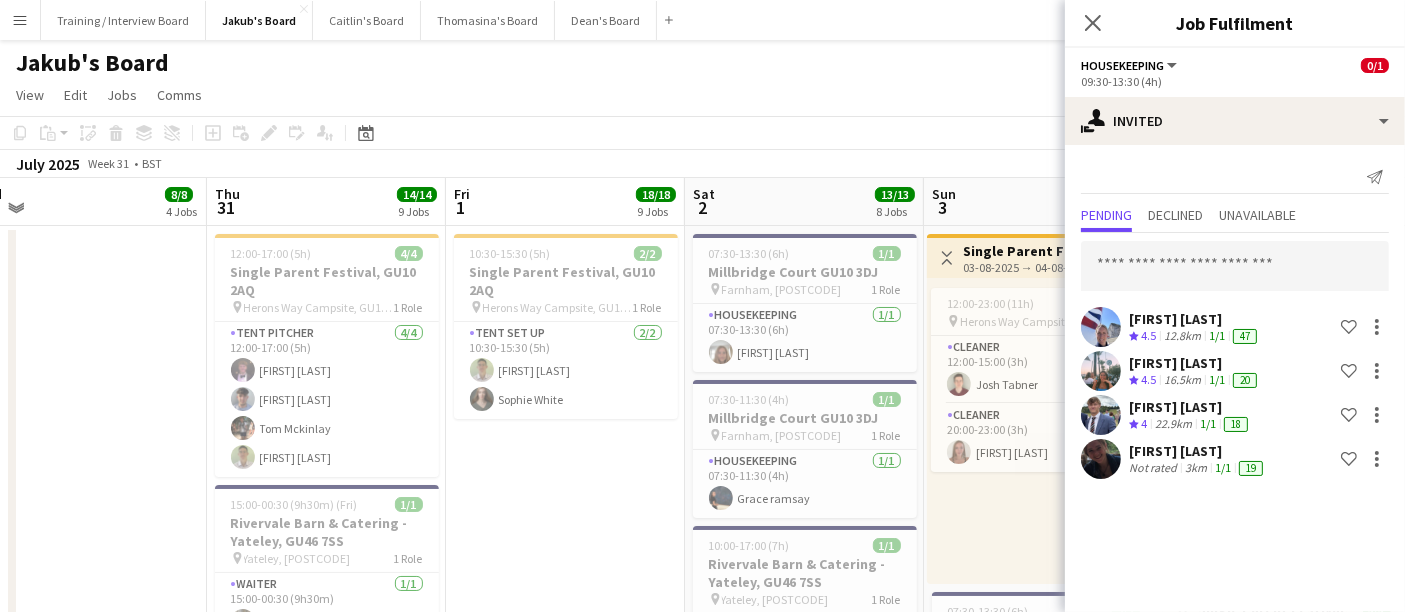 scroll, scrollTop: 0, scrollLeft: 610, axis: horizontal 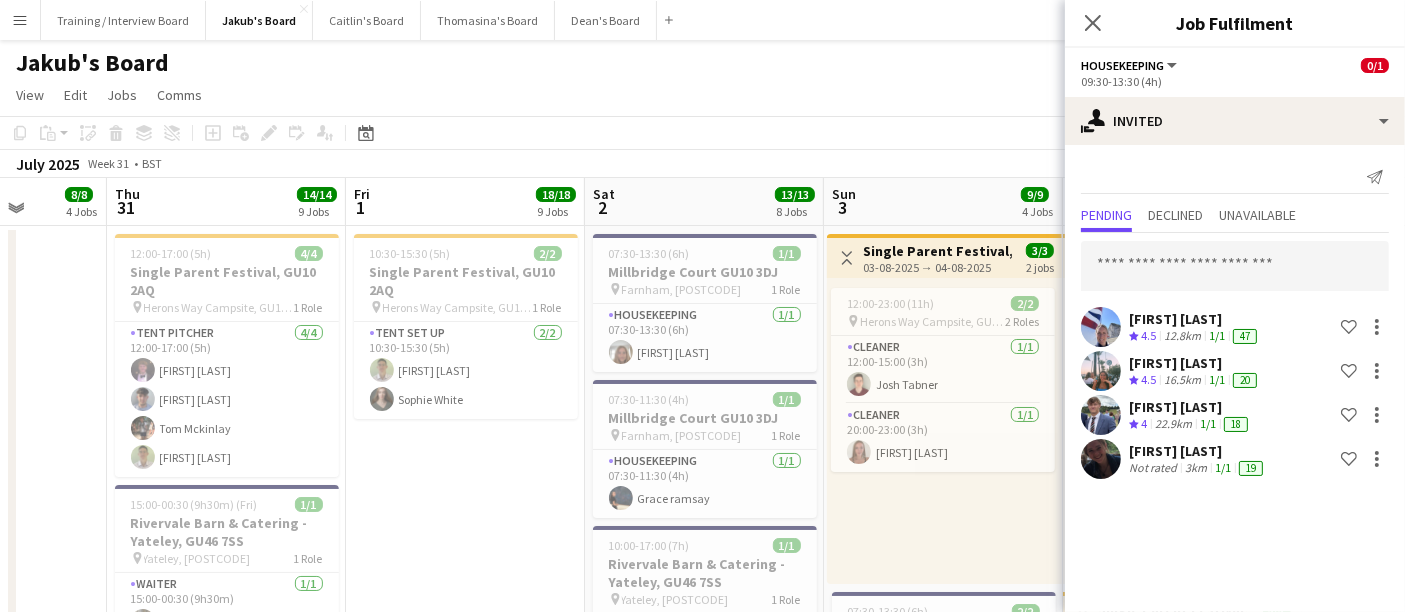 drag, startPoint x: 693, startPoint y: 447, endPoint x: 431, endPoint y: 423, distance: 263.09695 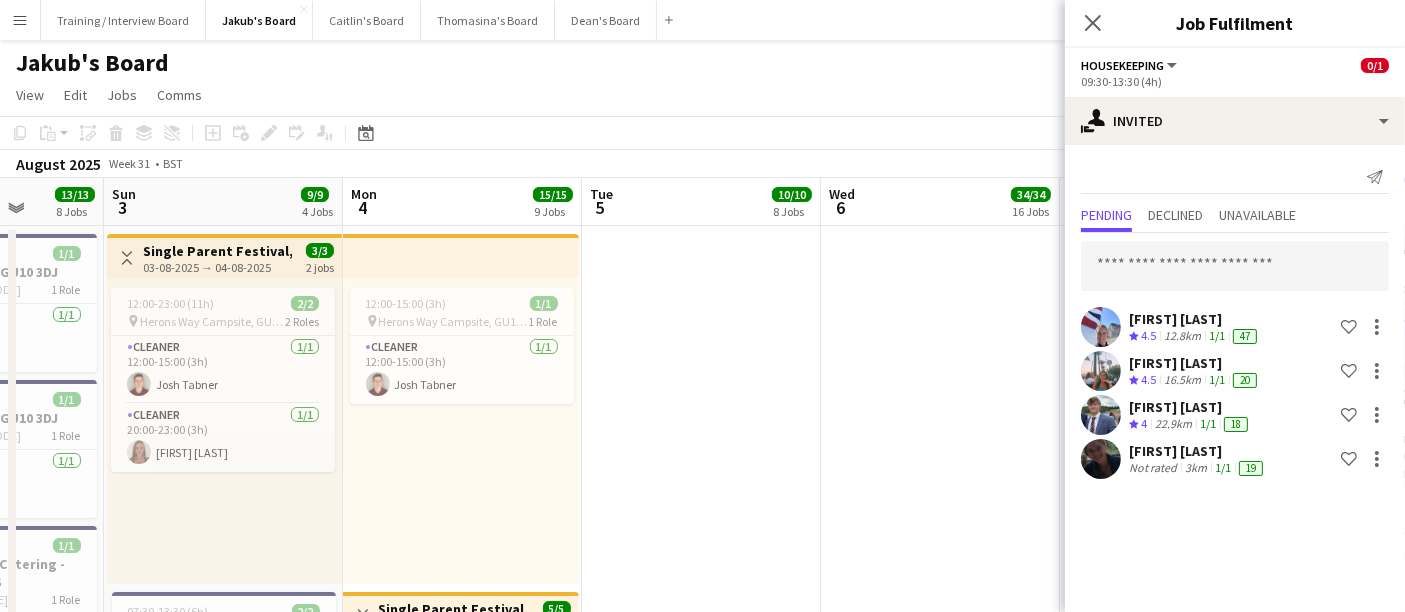 drag, startPoint x: 710, startPoint y: 450, endPoint x: 577, endPoint y: 439, distance: 133.45412 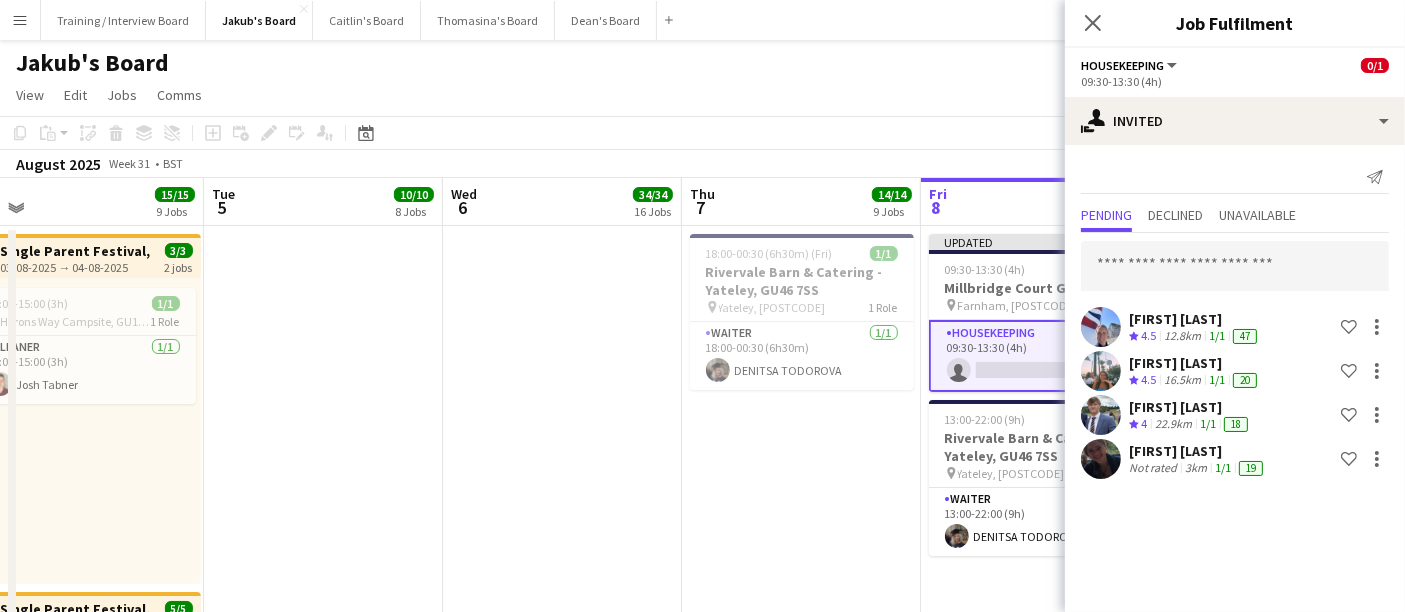 drag, startPoint x: 804, startPoint y: 444, endPoint x: 567, endPoint y: 439, distance: 237.05273 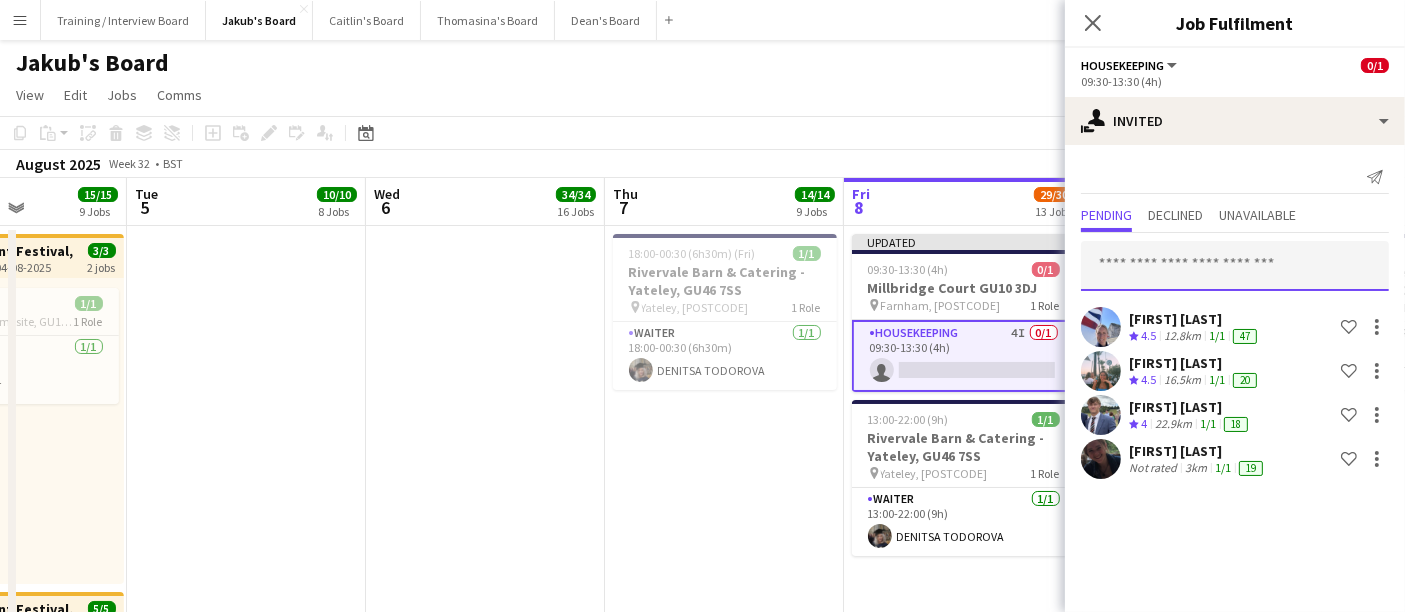 click at bounding box center (1235, 266) 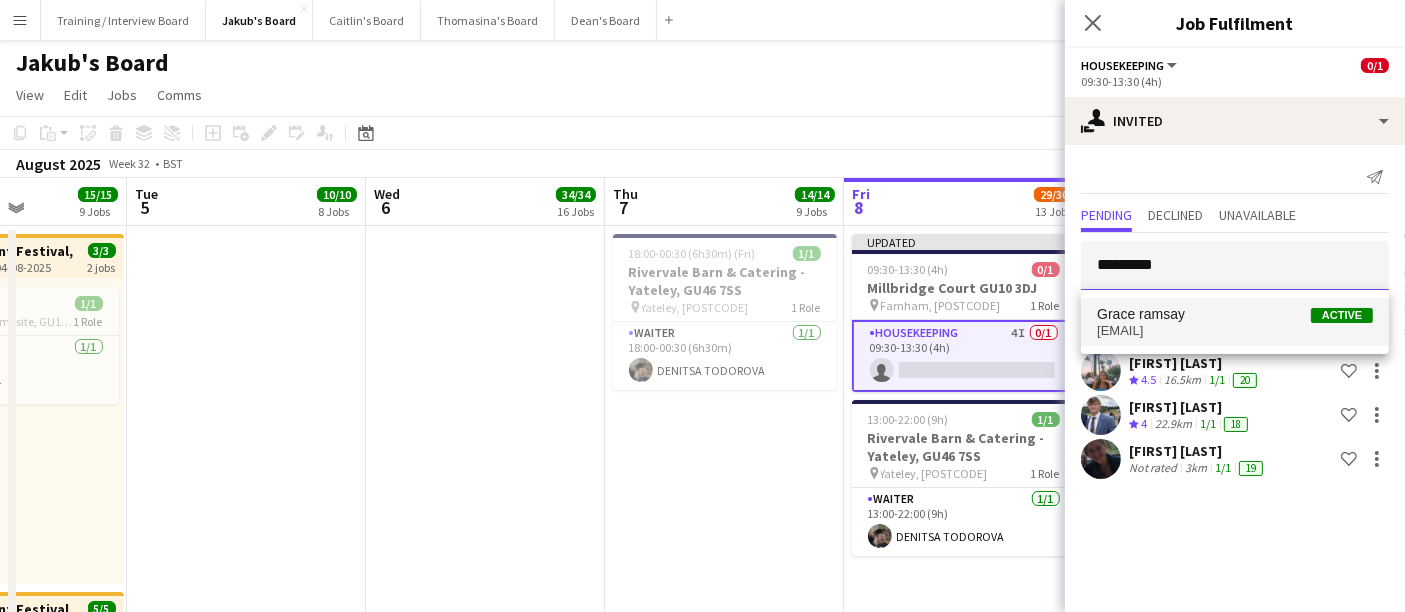 type on "*********" 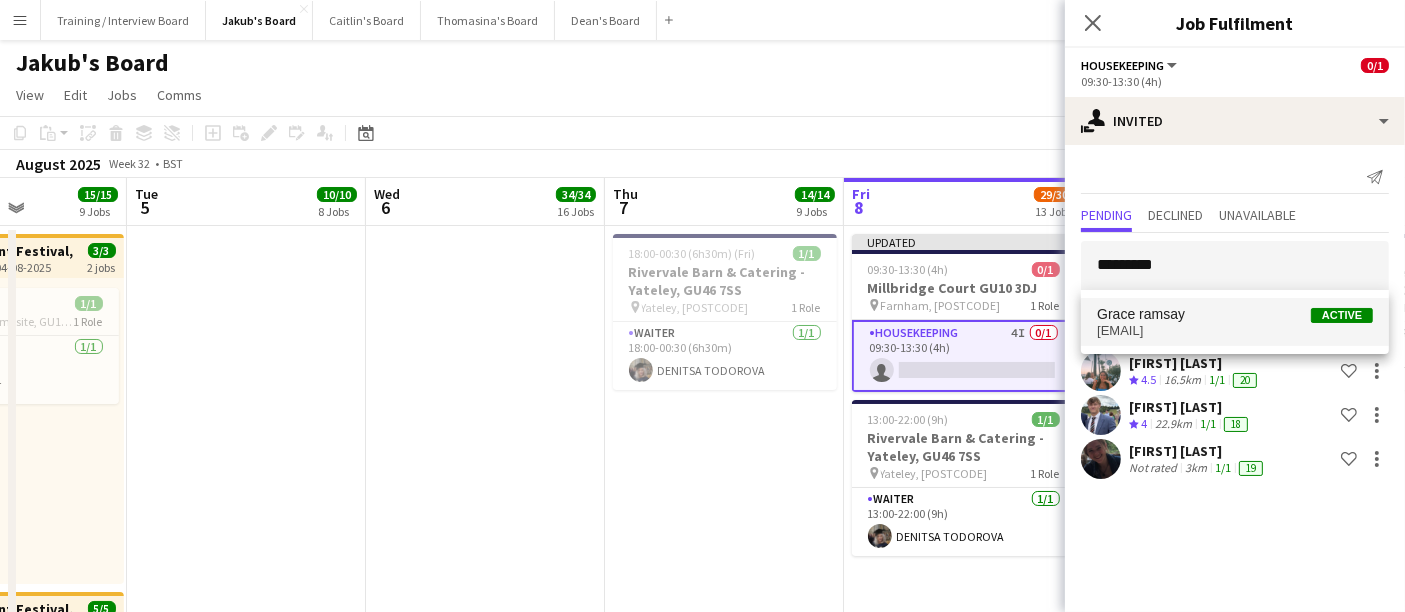 click on "[FIRST] [LAST]  Active" at bounding box center (1235, 314) 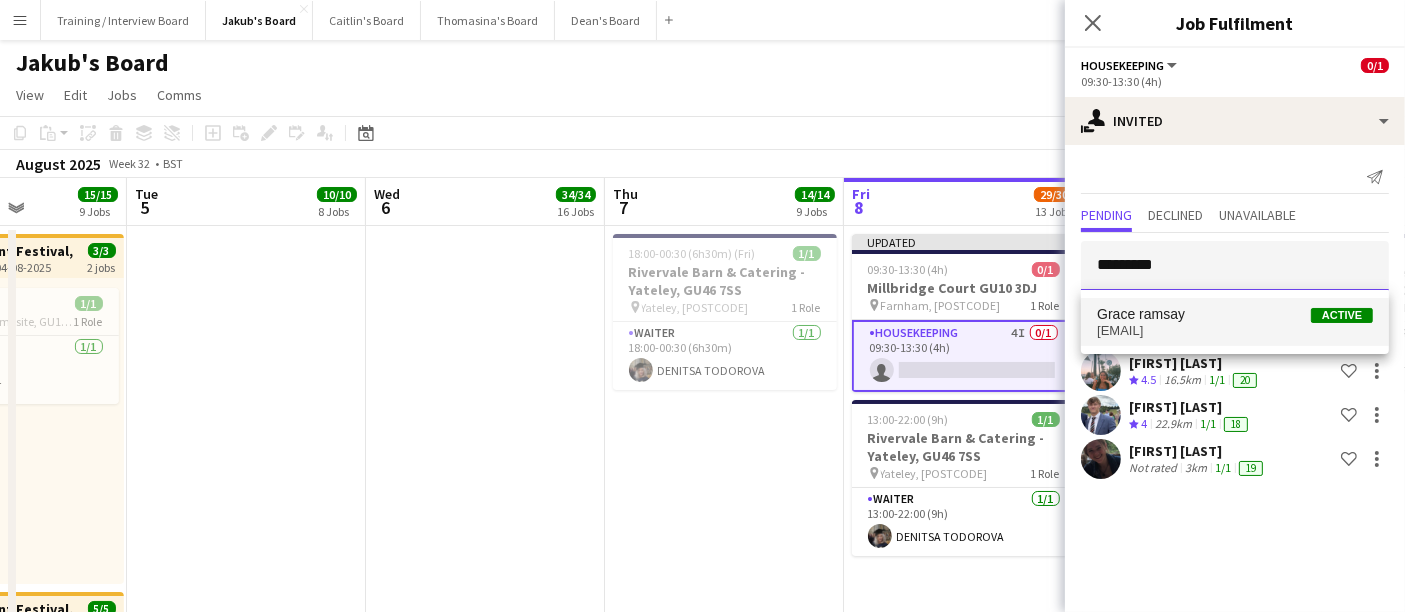 type 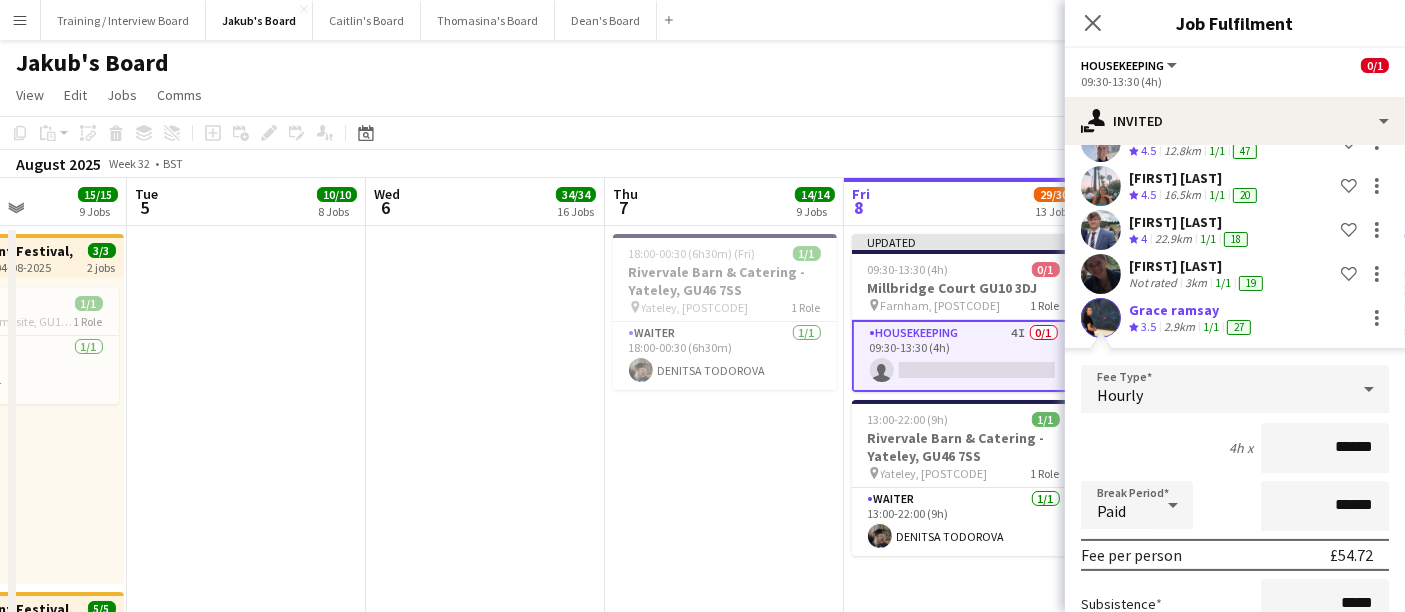 scroll, scrollTop: 371, scrollLeft: 0, axis: vertical 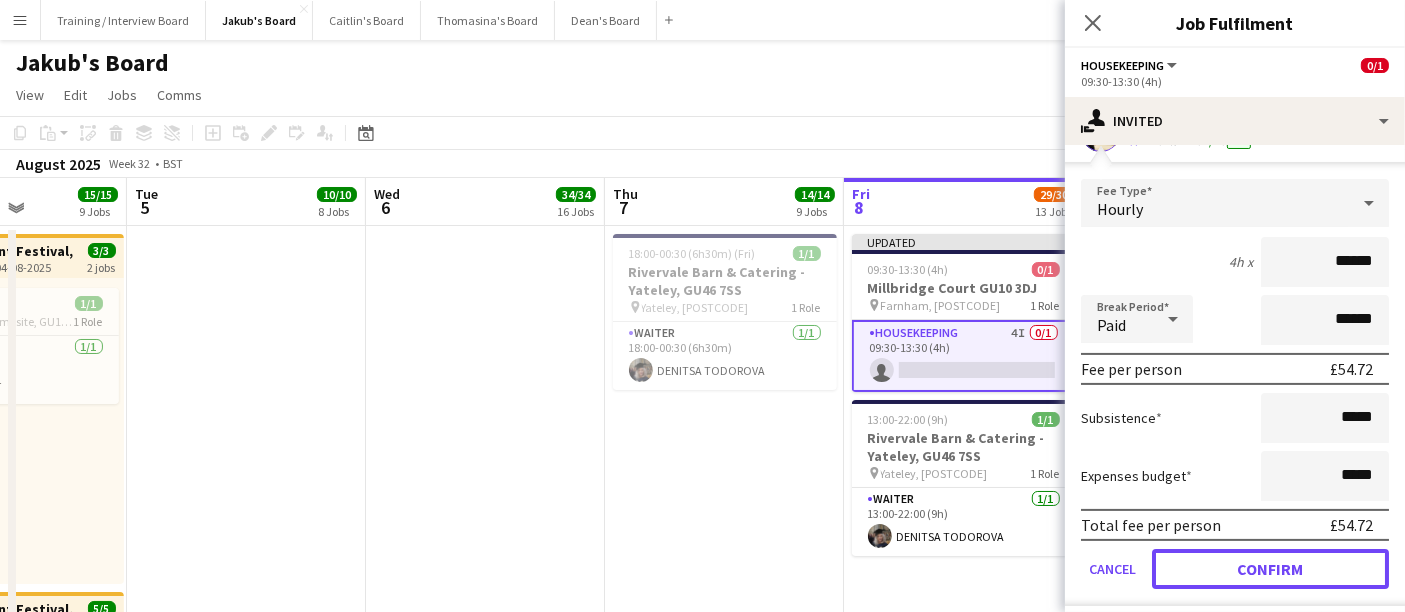 click on "Confirm" 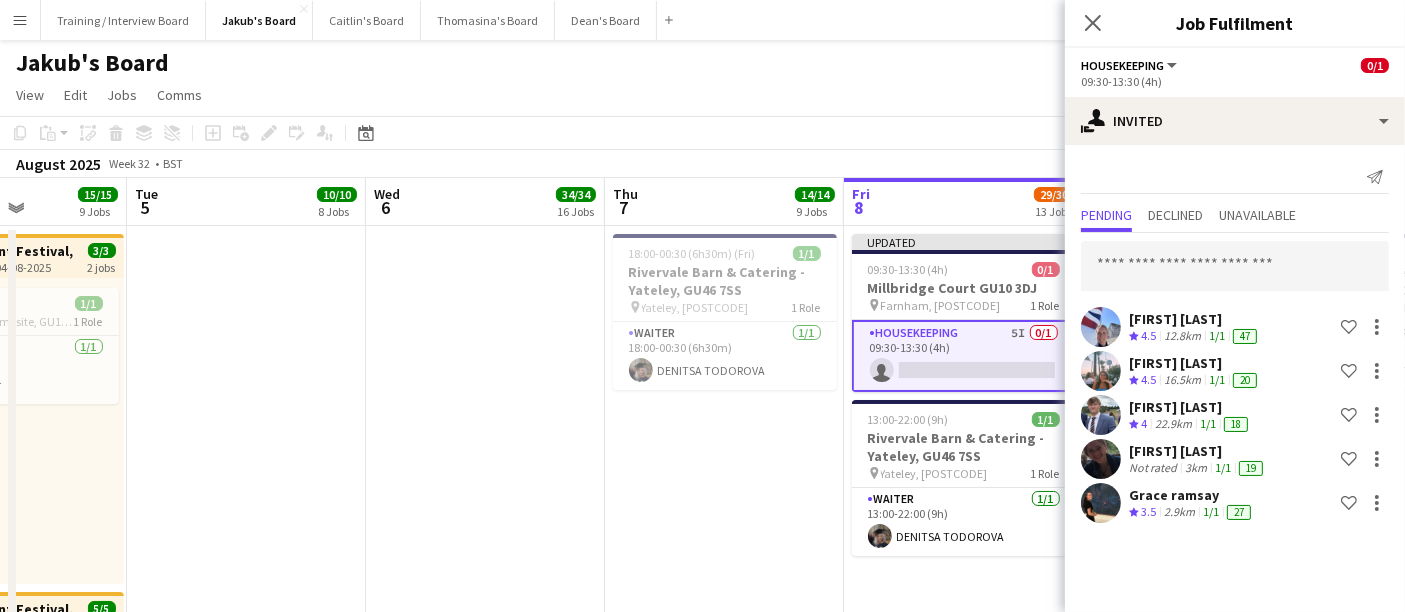 scroll, scrollTop: 0, scrollLeft: 0, axis: both 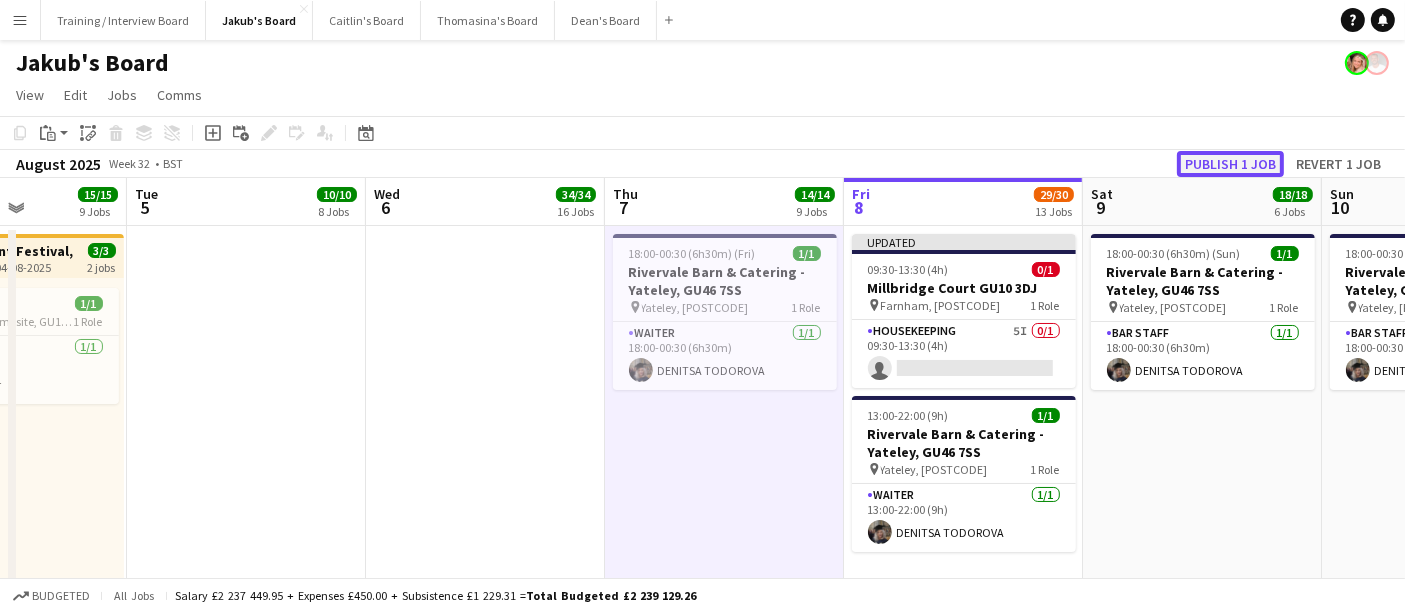 click on "Publish 1 job" 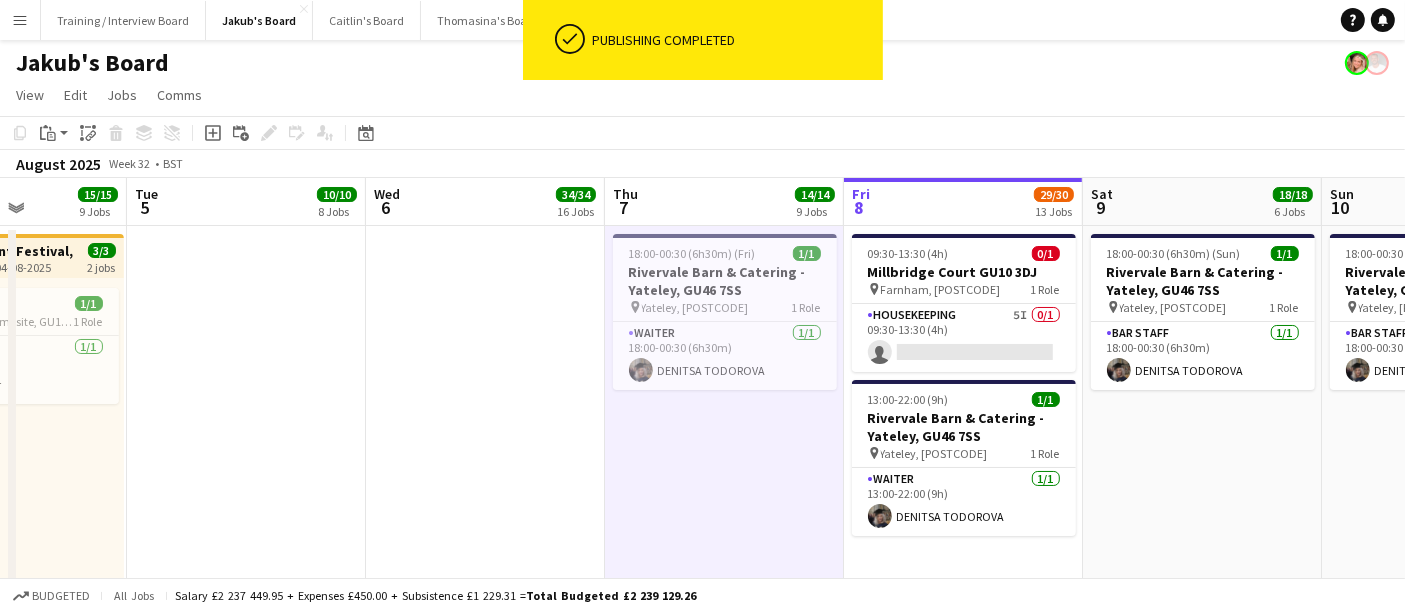 drag, startPoint x: 454, startPoint y: 324, endPoint x: 604, endPoint y: 358, distance: 153.80507 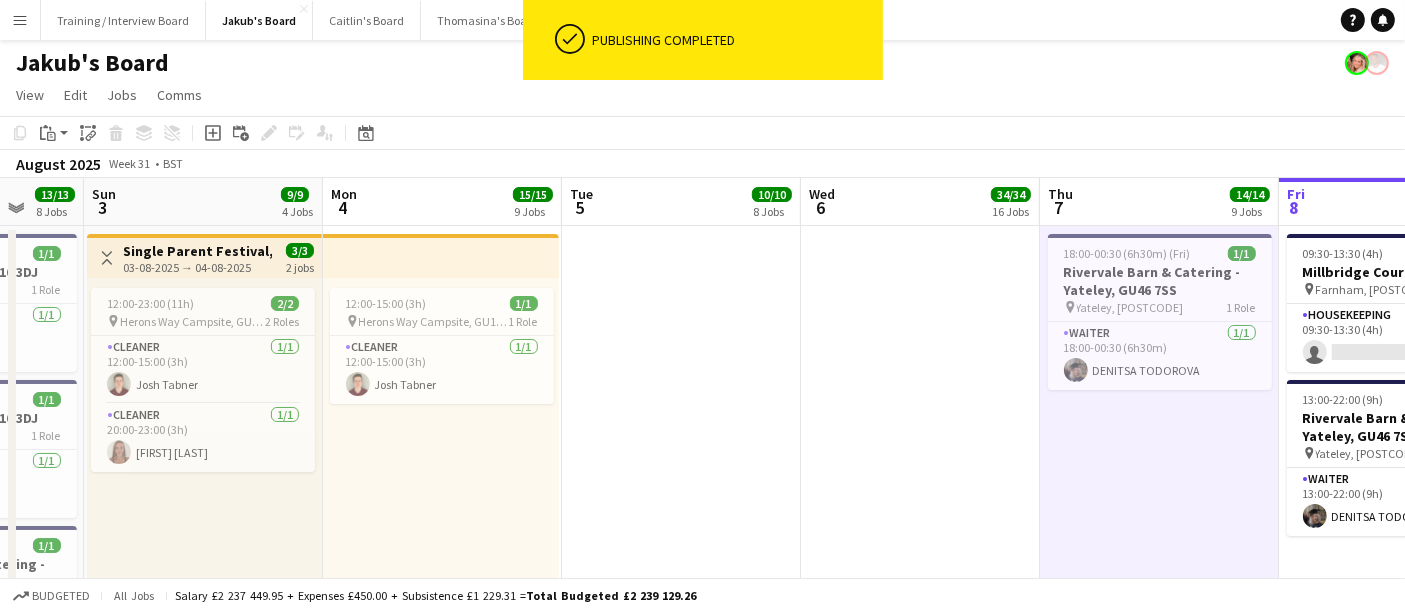 drag, startPoint x: 575, startPoint y: 367, endPoint x: 578, endPoint y: 381, distance: 14.3178215 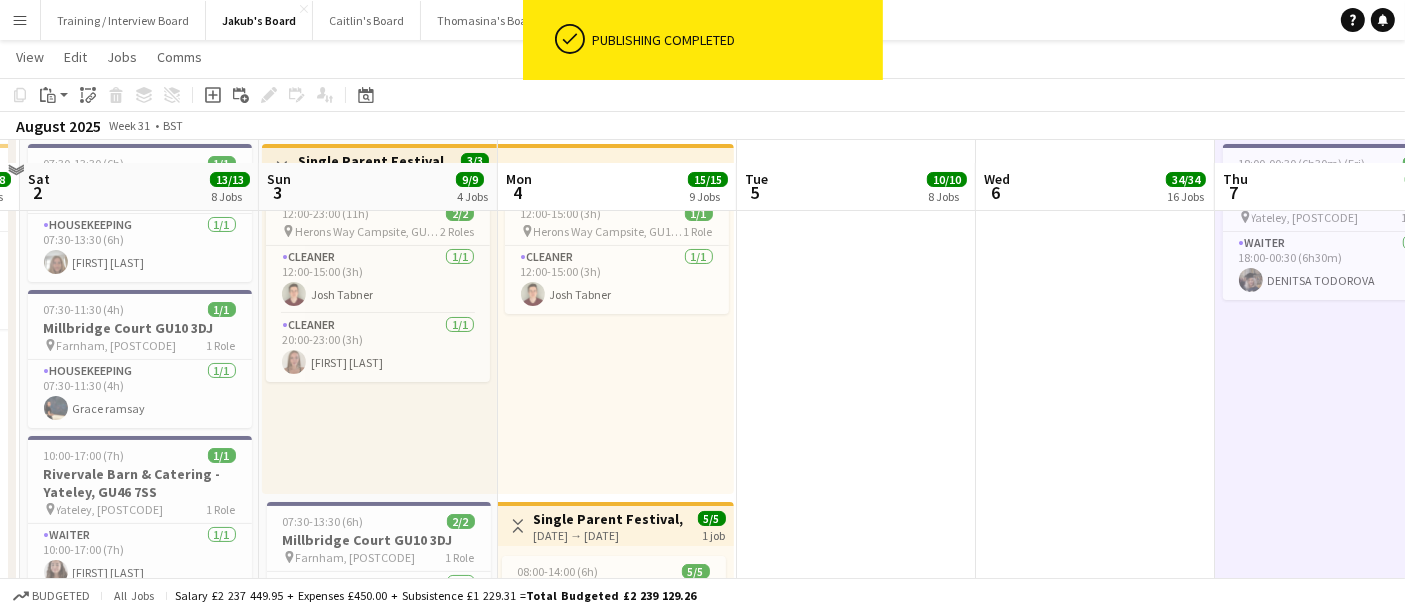 scroll, scrollTop: 111, scrollLeft: 0, axis: vertical 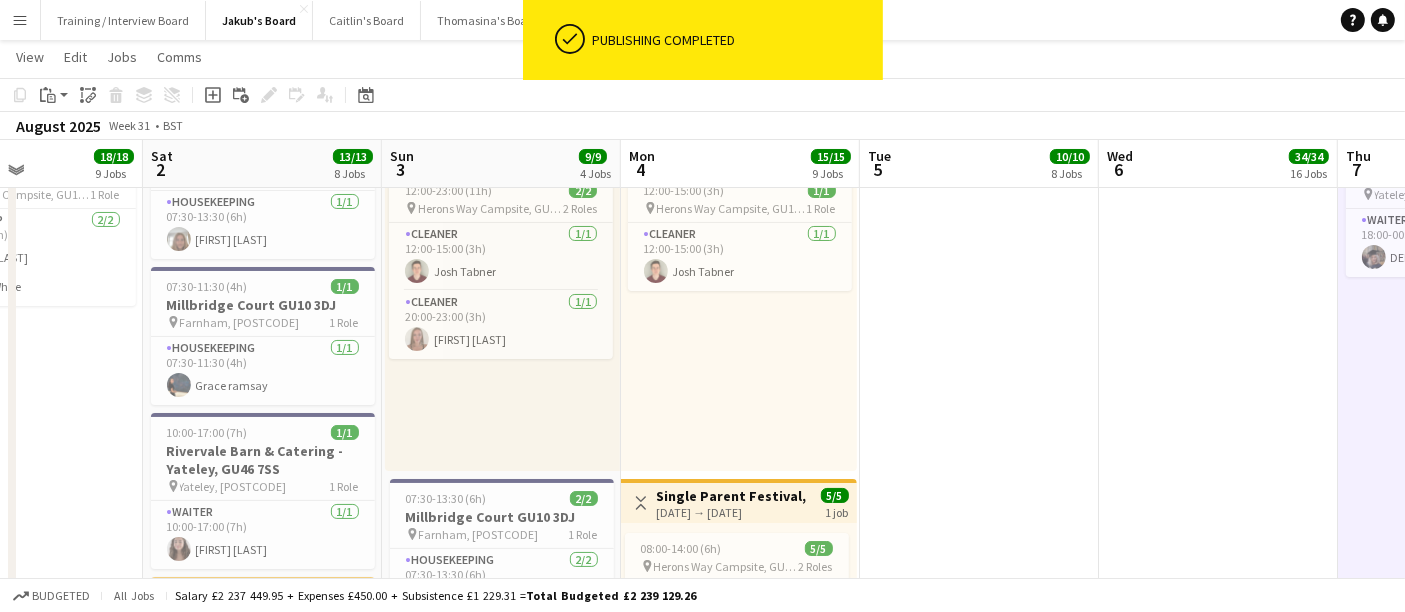 drag, startPoint x: 174, startPoint y: 435, endPoint x: 243, endPoint y: 430, distance: 69.18092 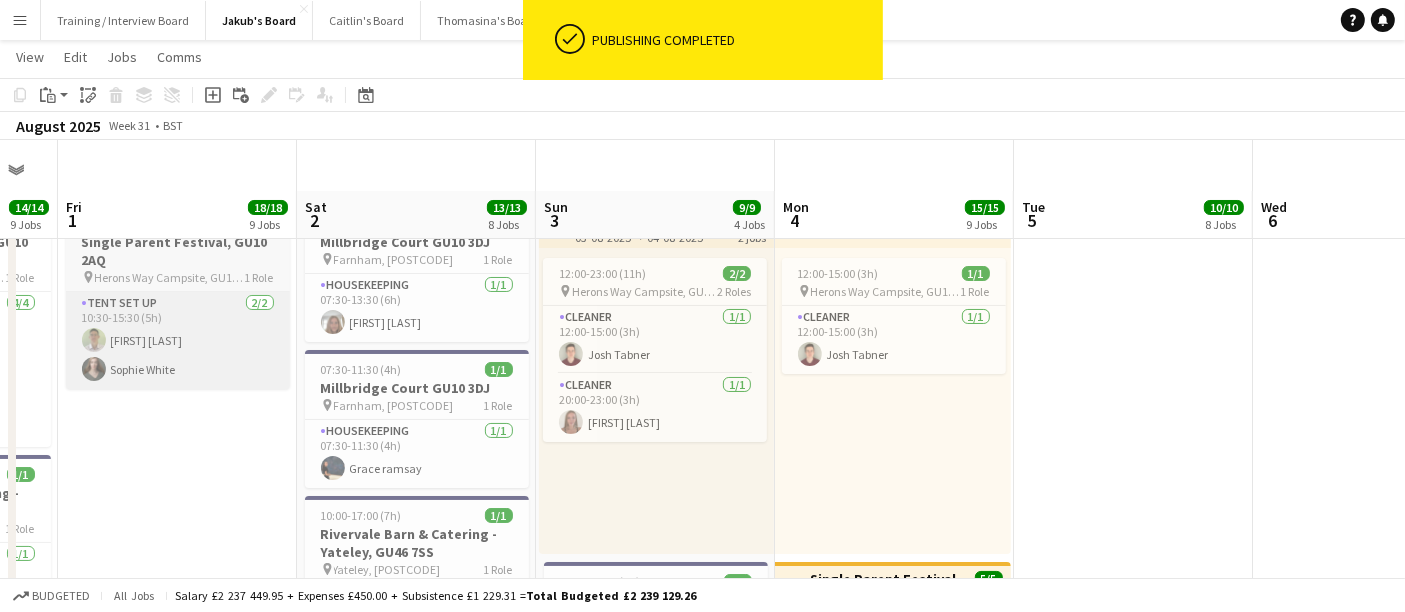scroll, scrollTop: 0, scrollLeft: 0, axis: both 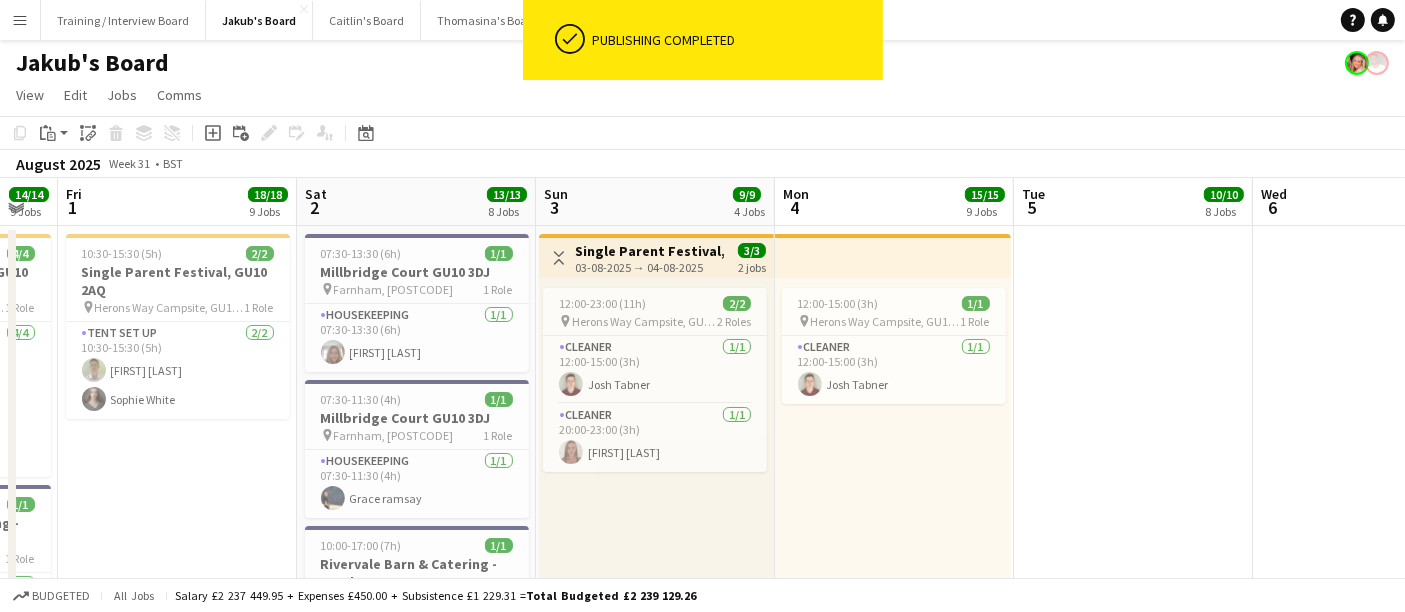 drag, startPoint x: 119, startPoint y: 405, endPoint x: 643, endPoint y: 485, distance: 530.0717 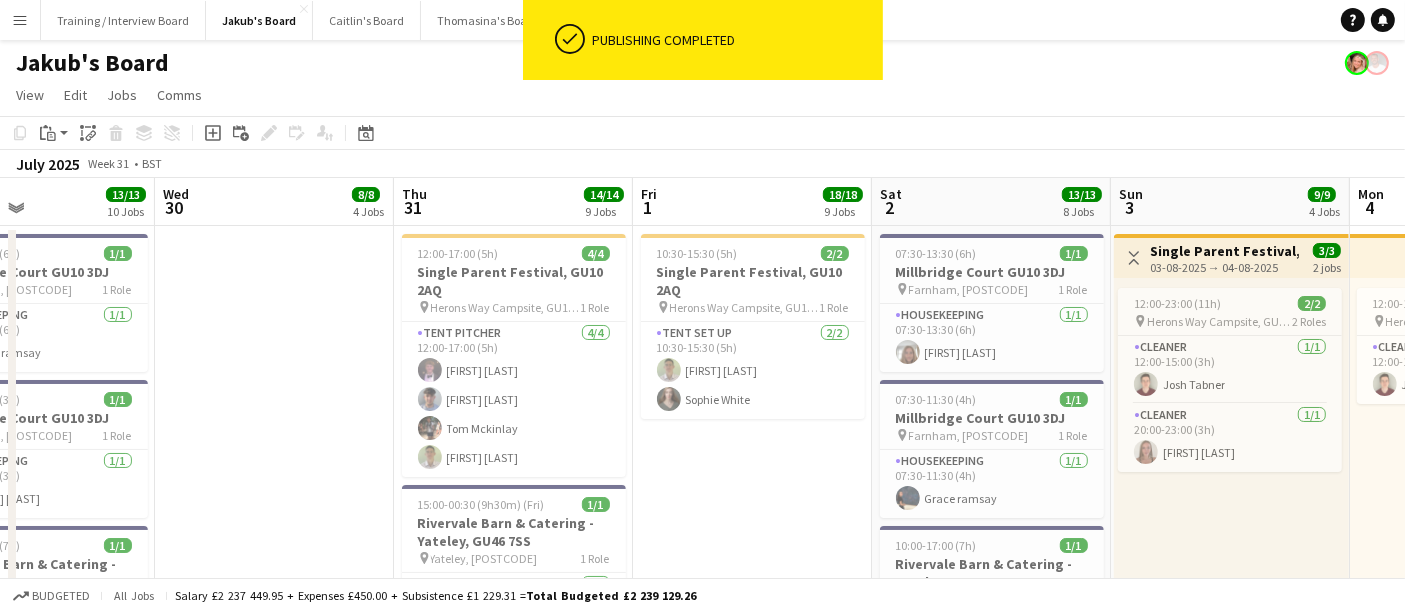 scroll, scrollTop: 0, scrollLeft: 480, axis: horizontal 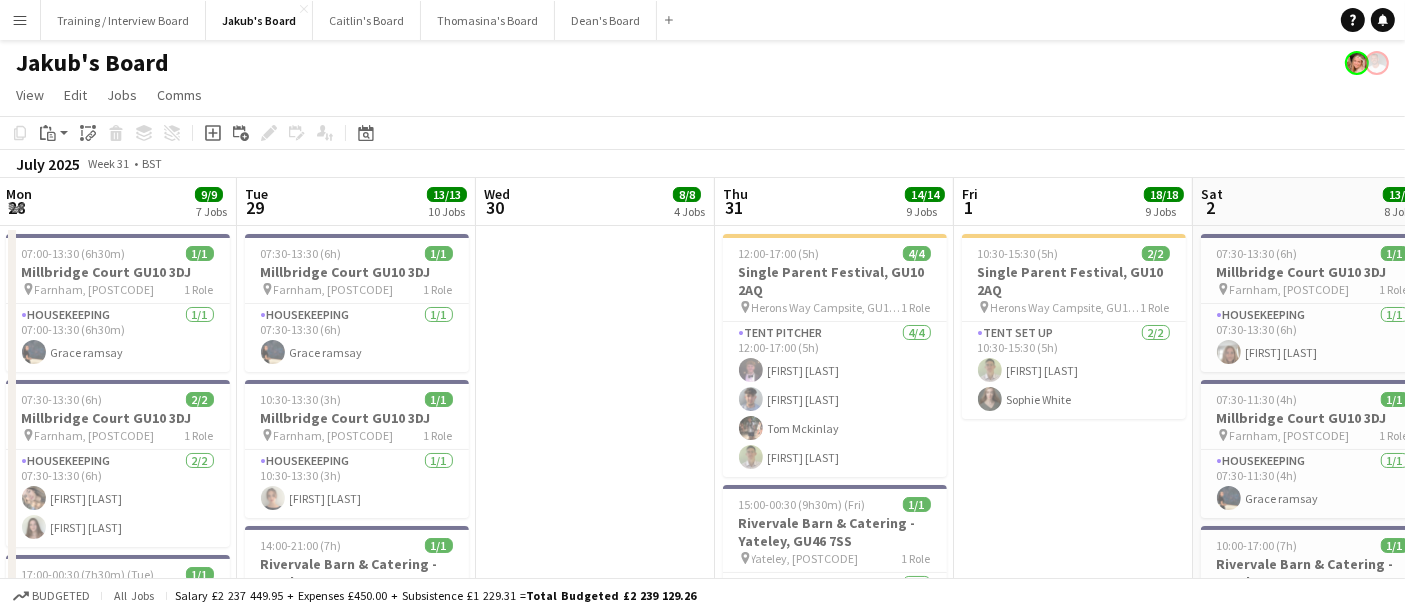 drag, startPoint x: 303, startPoint y: 464, endPoint x: 625, endPoint y: 497, distance: 323.68658 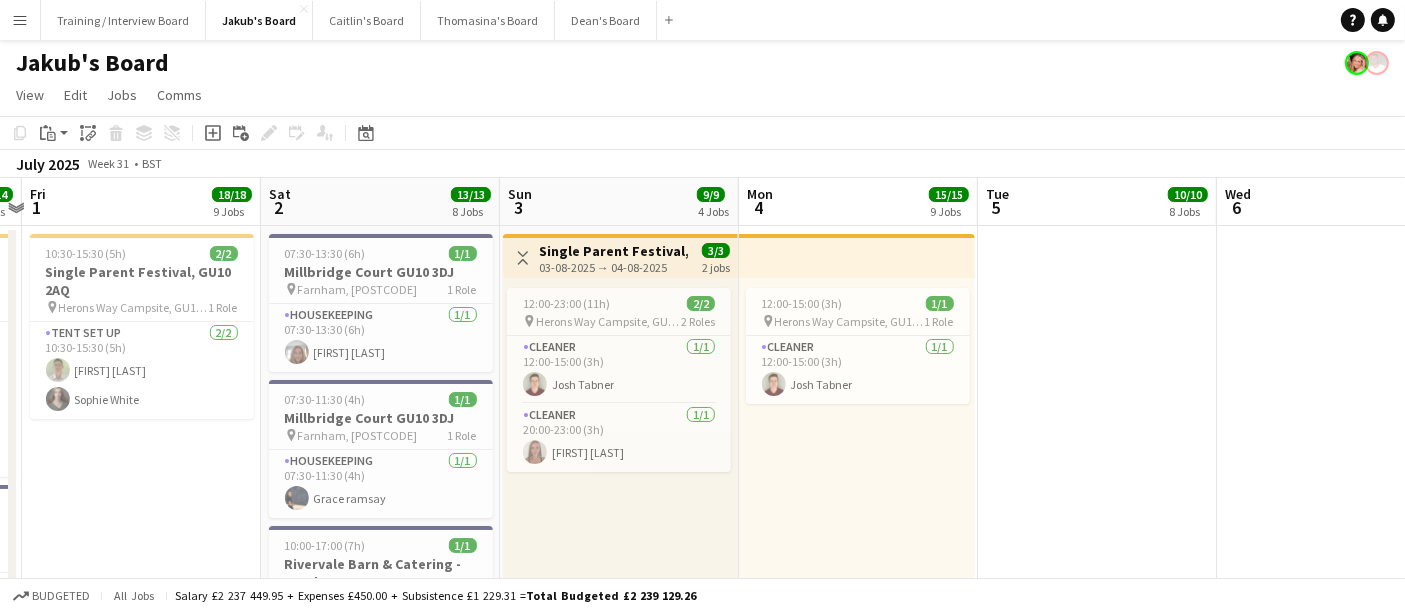 drag, startPoint x: 1268, startPoint y: 415, endPoint x: 659, endPoint y: 439, distance: 609.4727 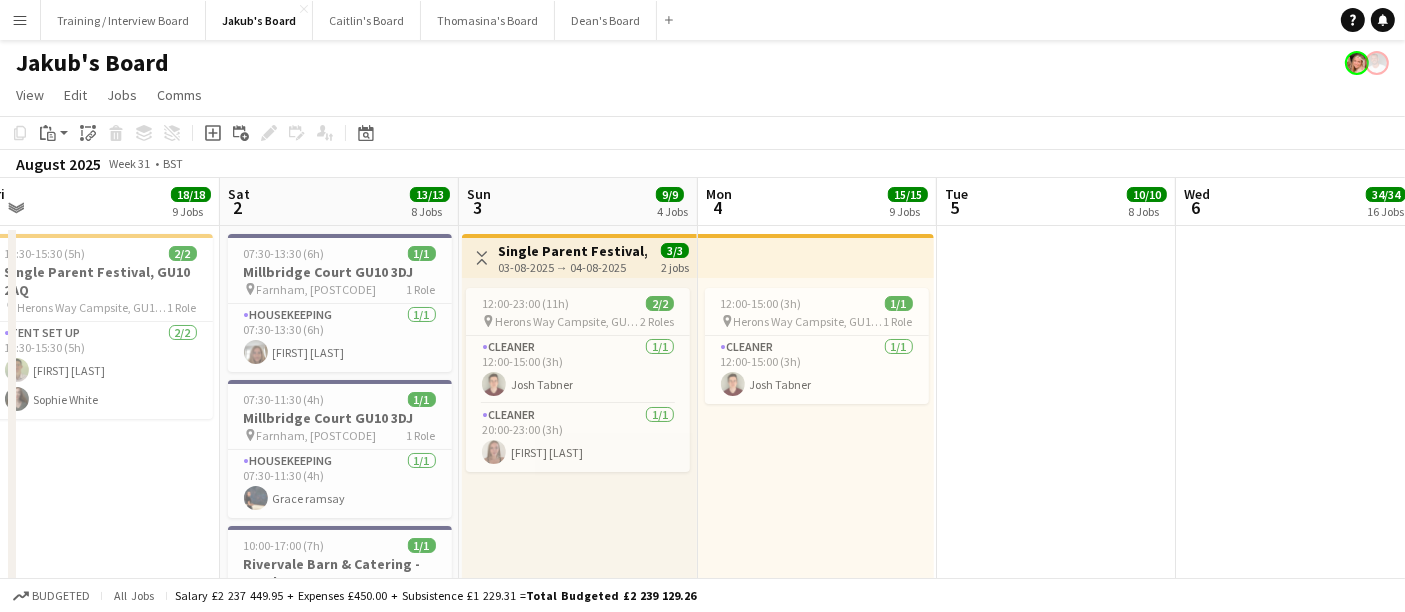 drag, startPoint x: 1209, startPoint y: 457, endPoint x: 363, endPoint y: 369, distance: 850.5645 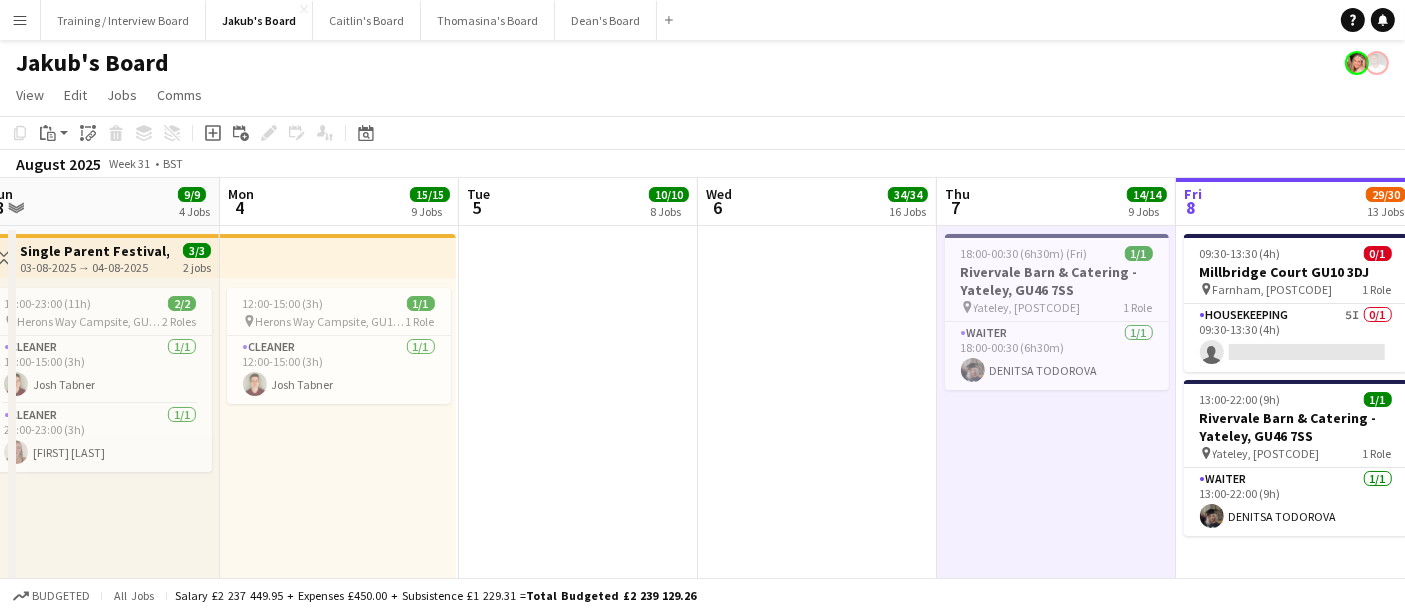 scroll, scrollTop: 0, scrollLeft: 773, axis: horizontal 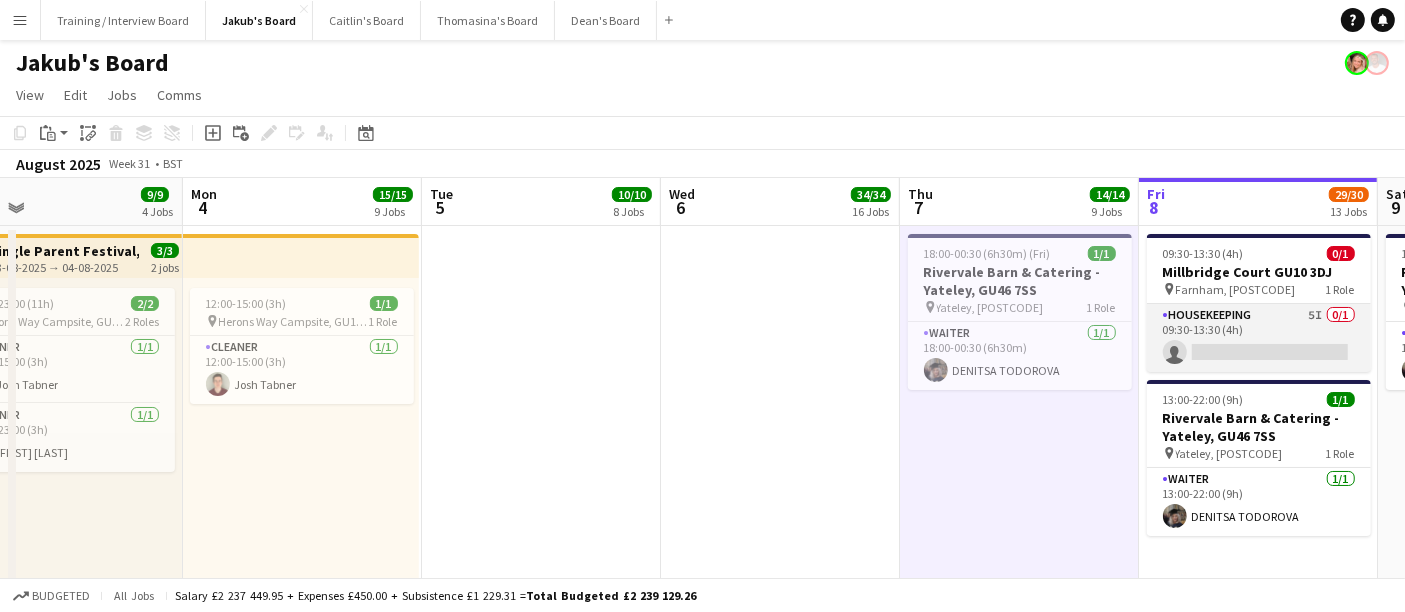click on "Housekeeping   5I   0/1   09:30-13:30 (4h)
single-neutral-actions" at bounding box center [1259, 338] 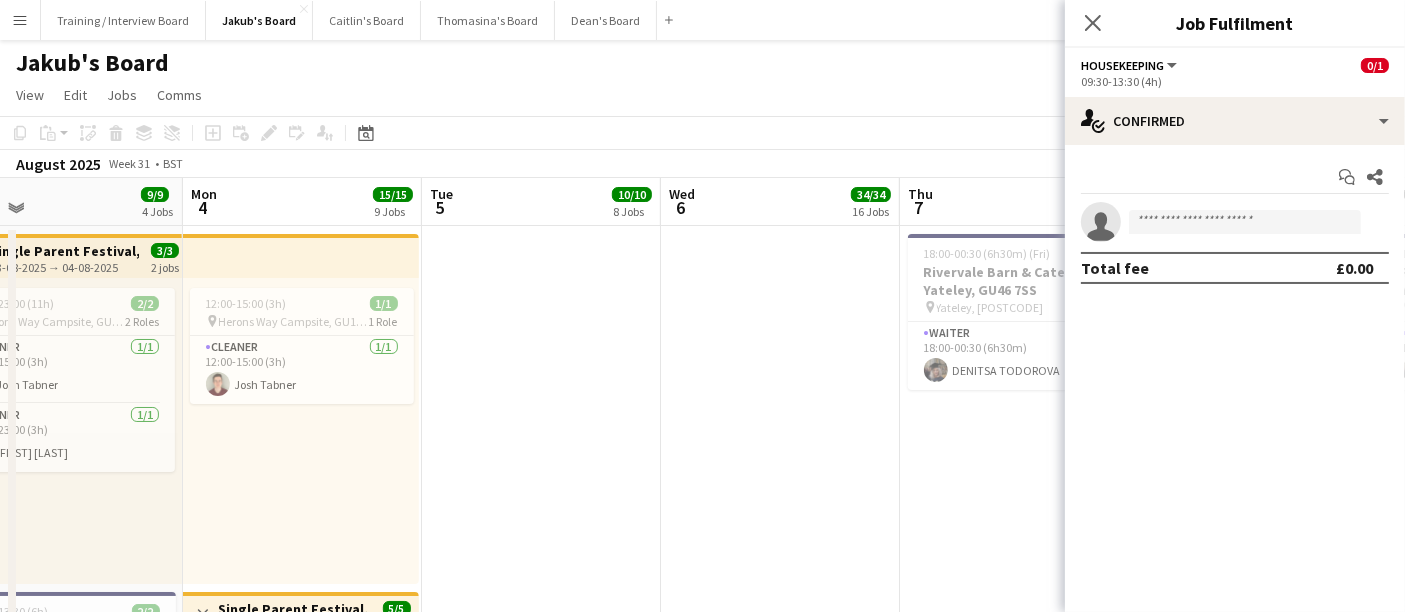 click on "Start chat
Share
single-neutral-actions
Total fee   £0.00" at bounding box center (1235, 222) 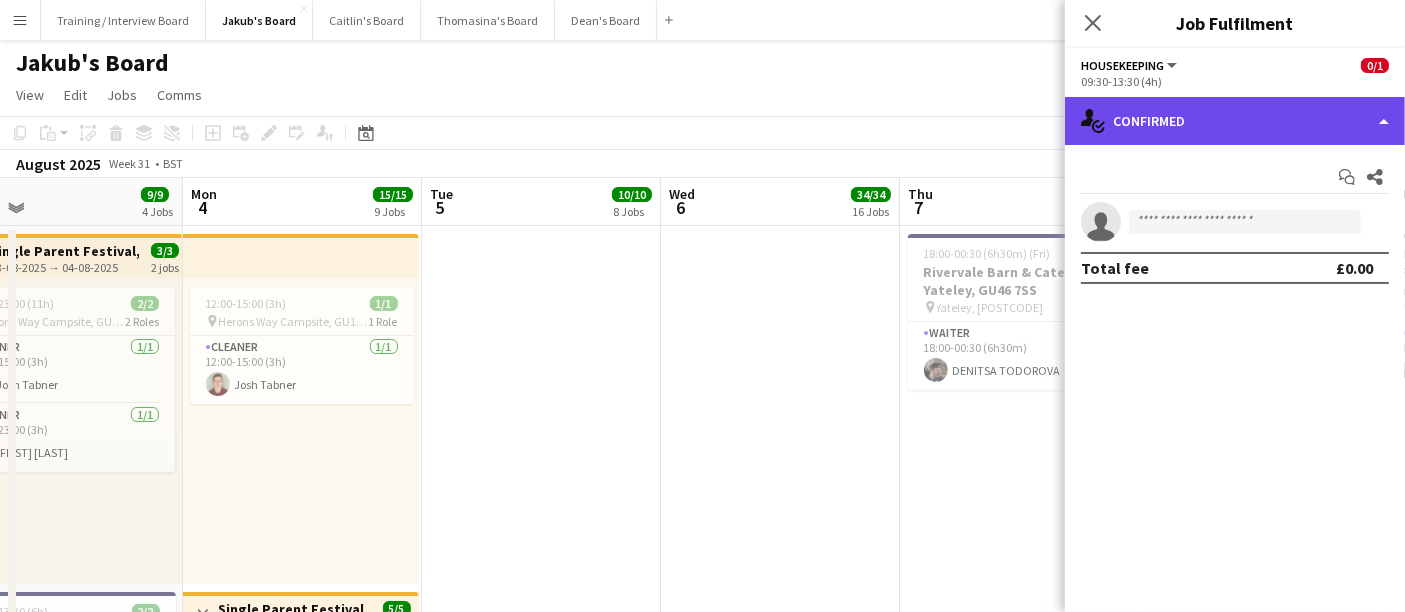 click on "single-neutral-actions-check-2
Confirmed" 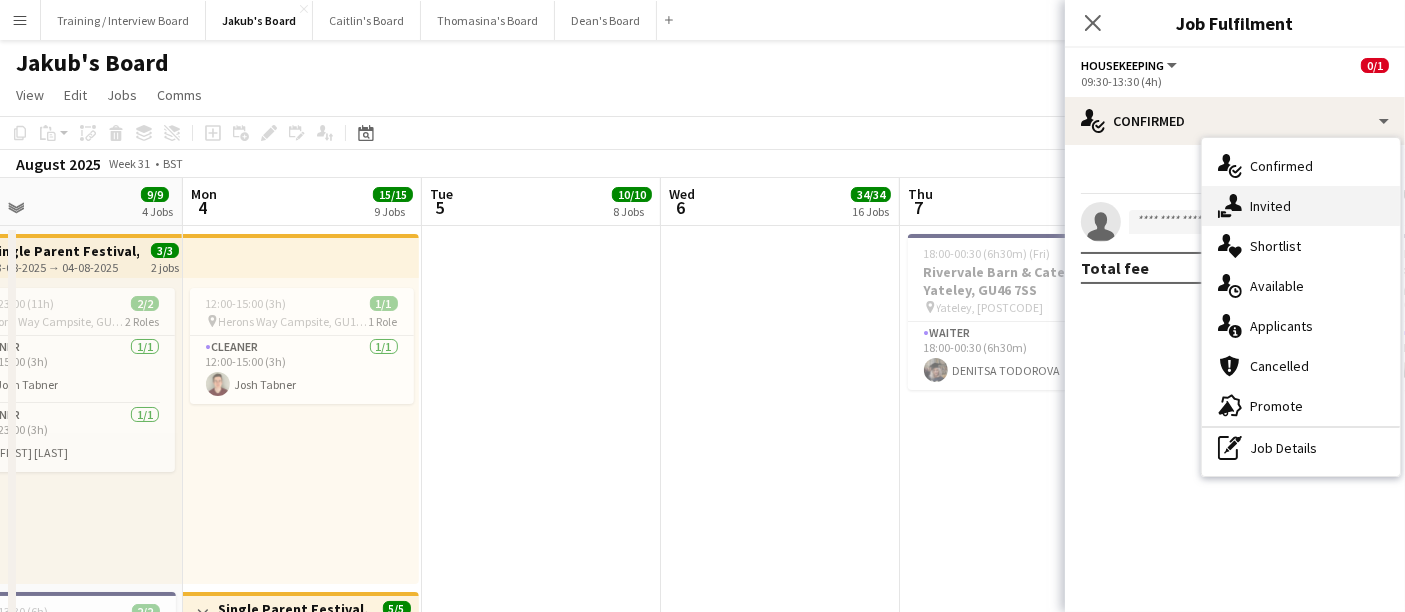 click on "single-neutral-actions-share-1
Invited" at bounding box center [1301, 206] 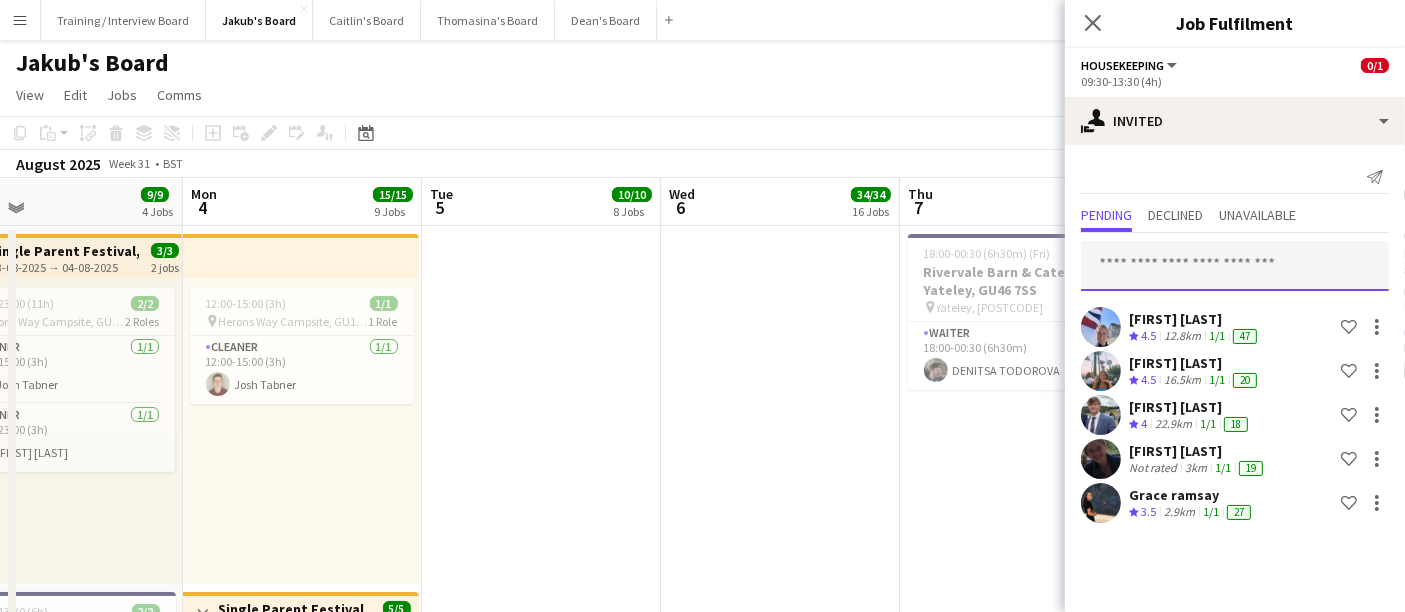 click at bounding box center (1235, 266) 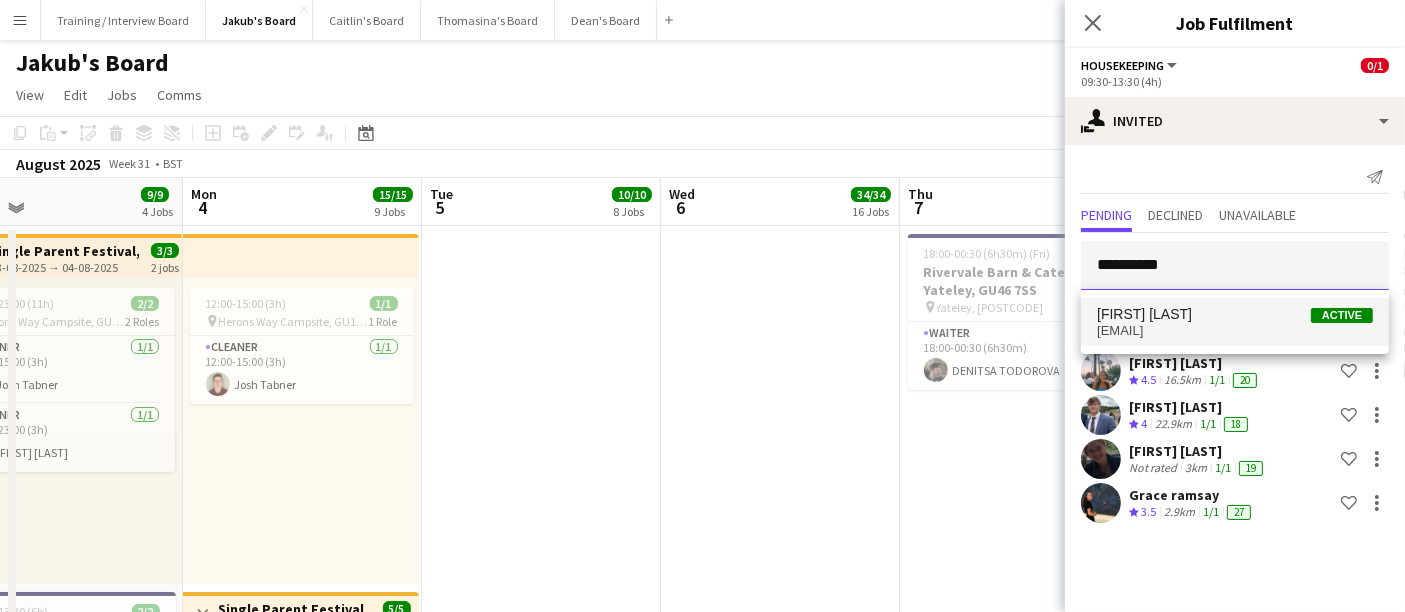 type on "**********" 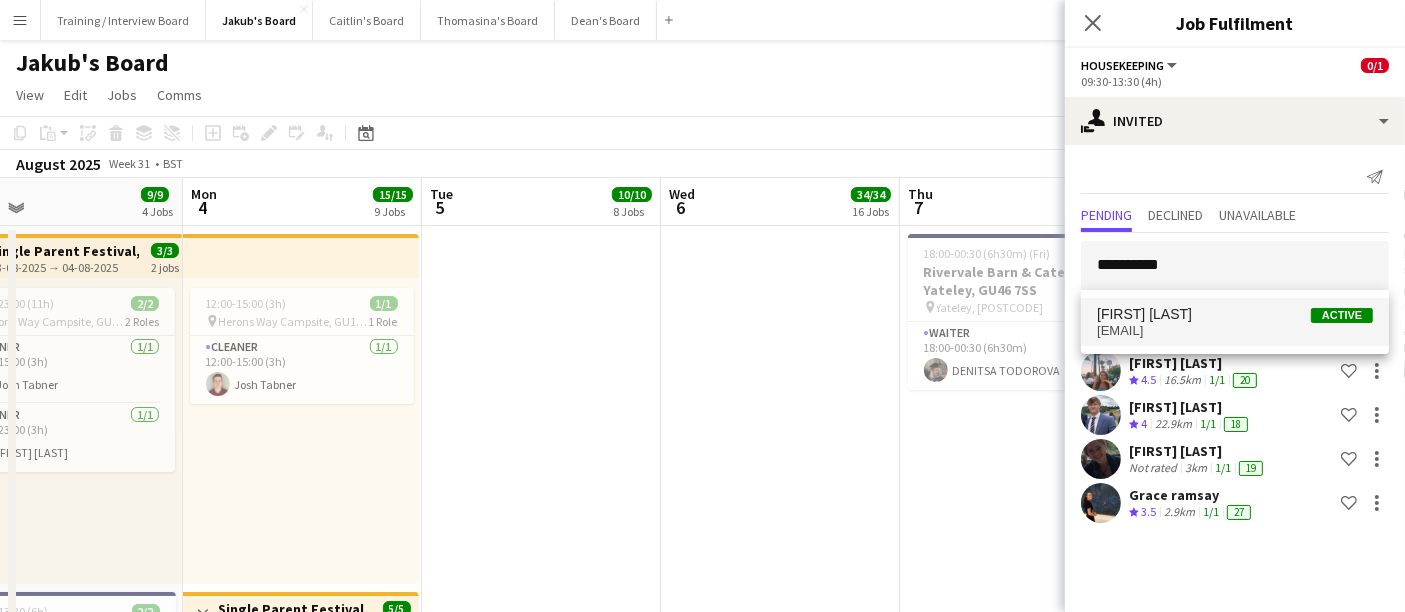 click on "[FIRST] [LAST]  Active" at bounding box center (1235, 314) 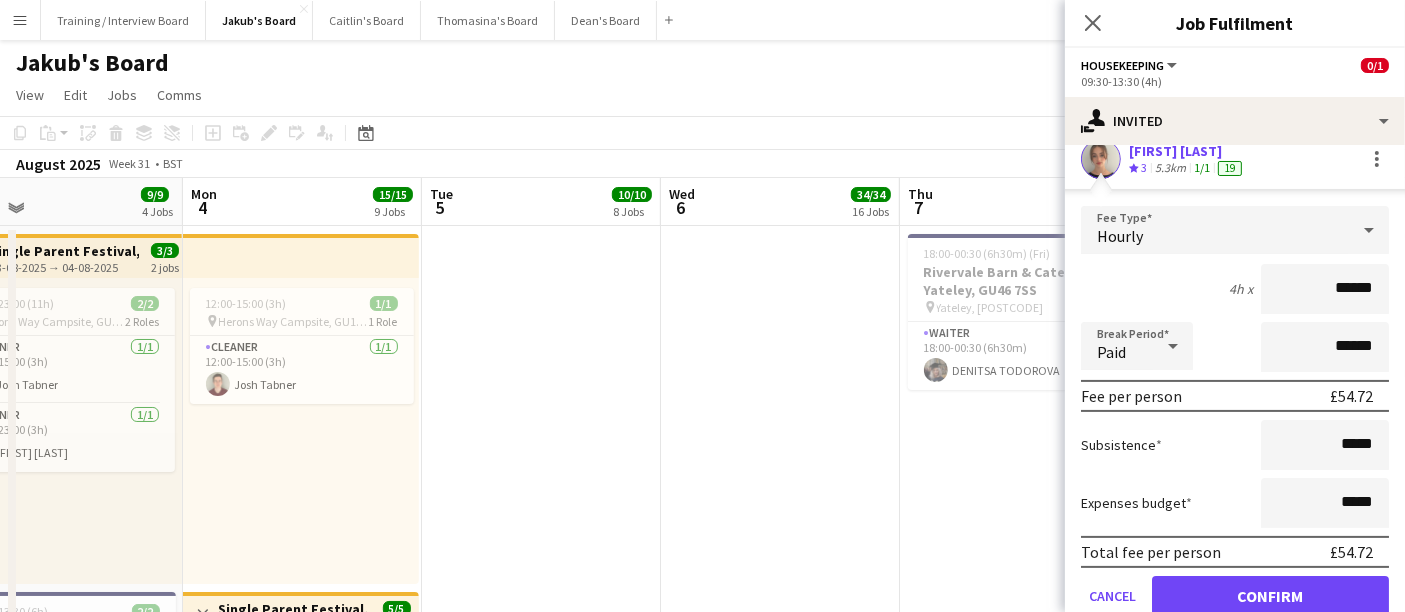 scroll, scrollTop: 423, scrollLeft: 0, axis: vertical 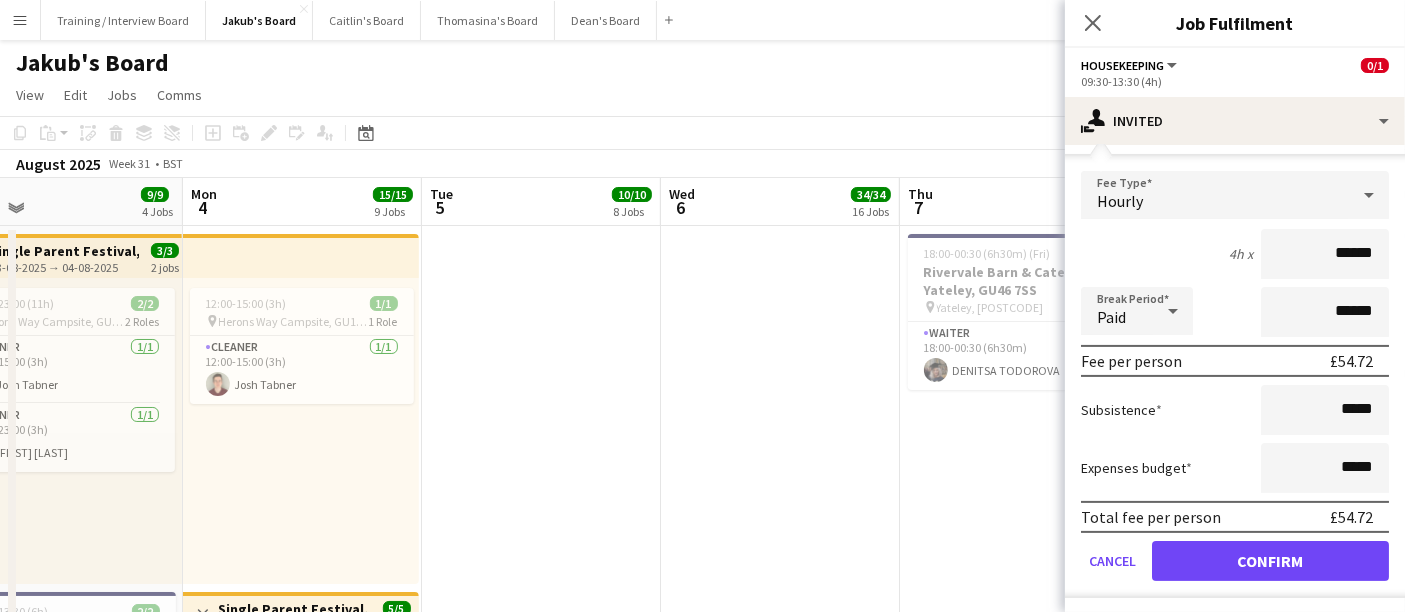 drag, startPoint x: 1245, startPoint y: 525, endPoint x: 1245, endPoint y: 537, distance: 12 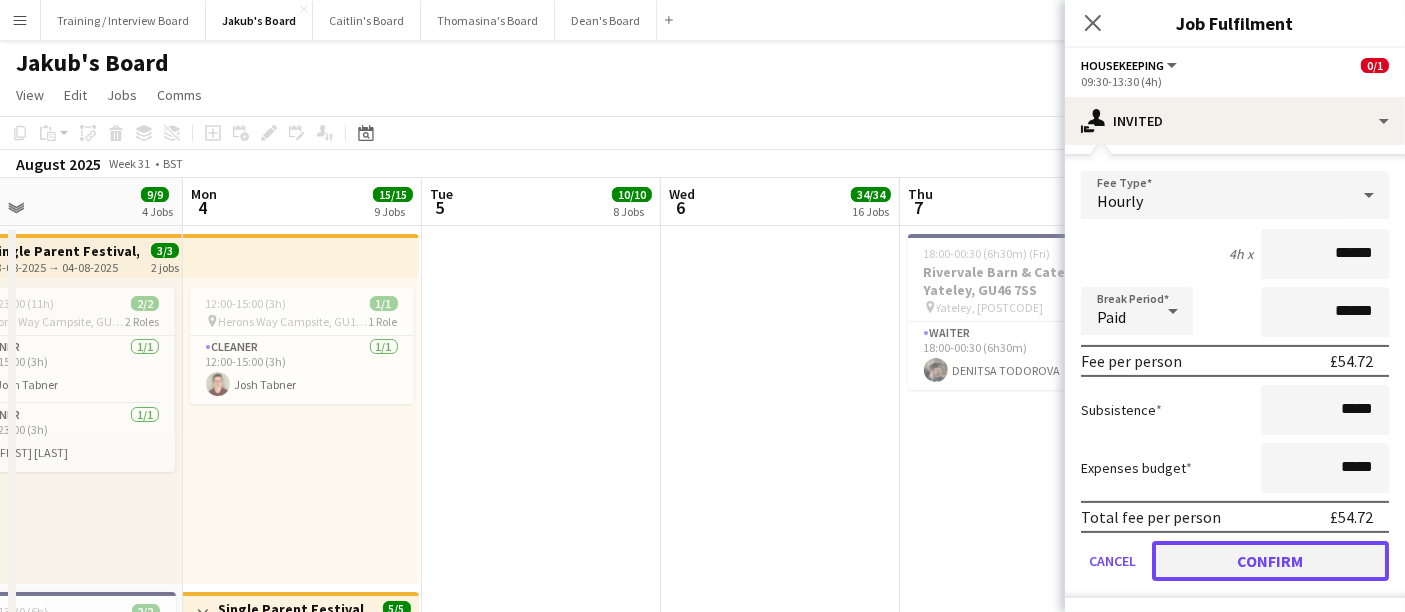 click on "Confirm" 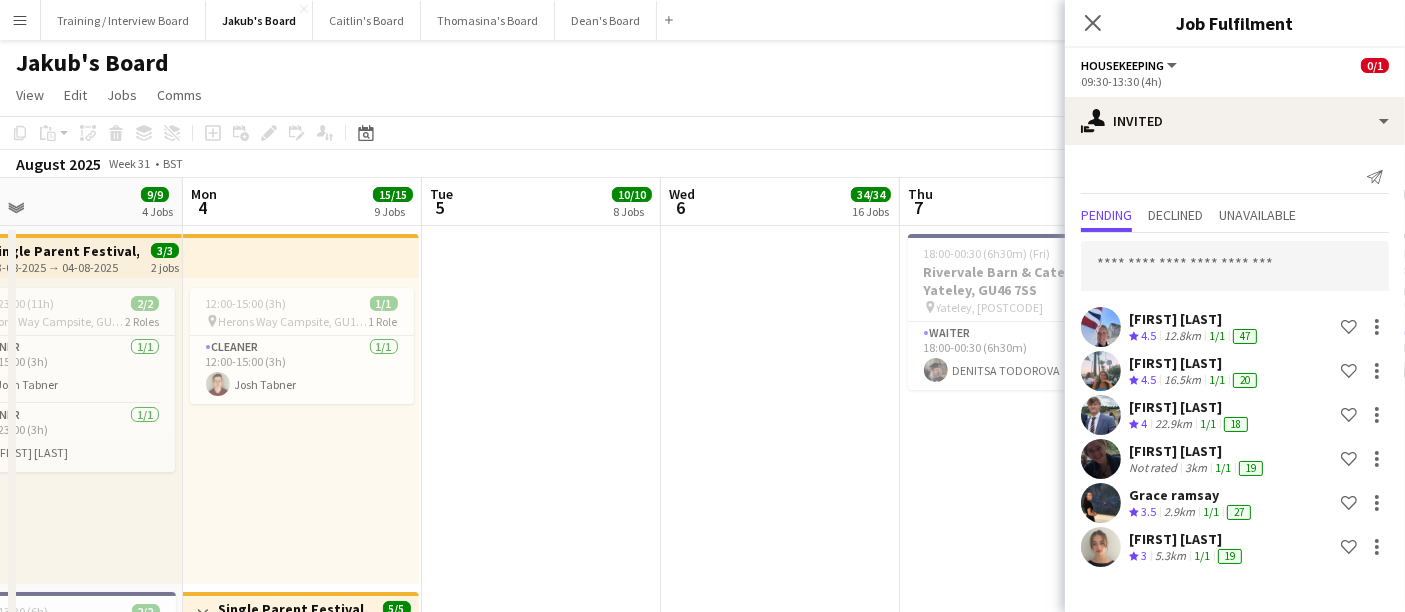 scroll, scrollTop: 0, scrollLeft: 0, axis: both 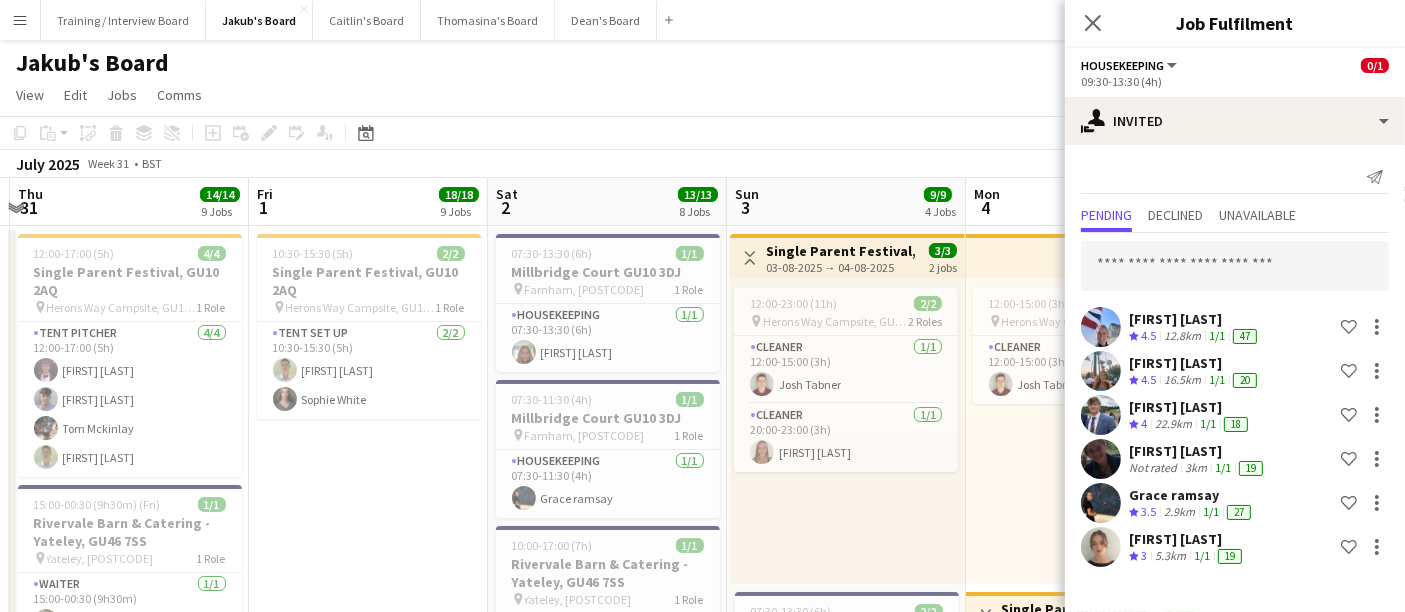 drag, startPoint x: 425, startPoint y: 429, endPoint x: 205, endPoint y: 421, distance: 220.1454 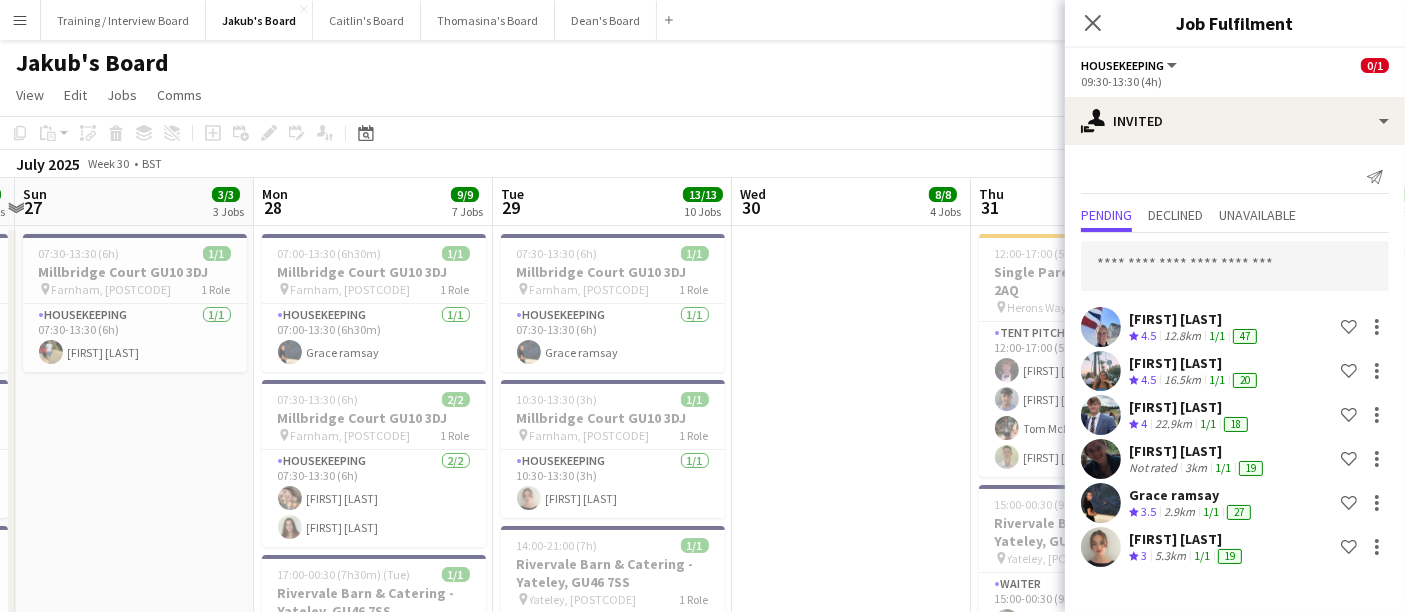 drag, startPoint x: 205, startPoint y: 421, endPoint x: 0, endPoint y: 377, distance: 209.6688 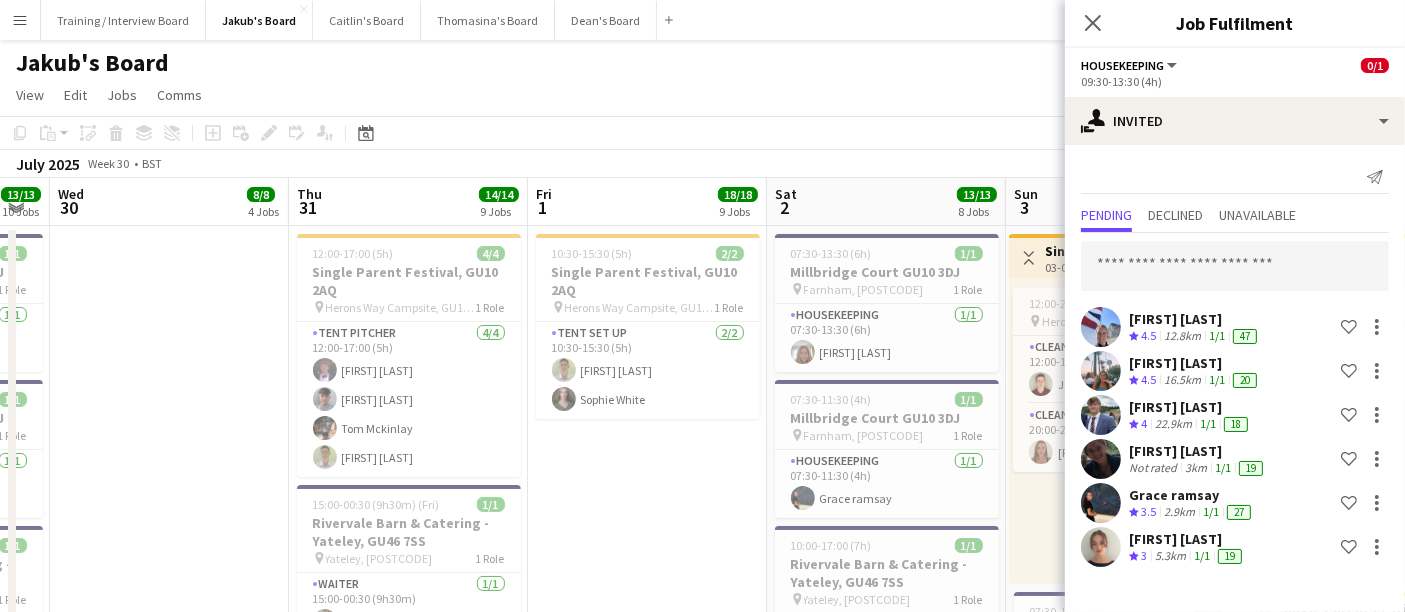 drag, startPoint x: 850, startPoint y: 382, endPoint x: 200, endPoint y: 335, distance: 651.697 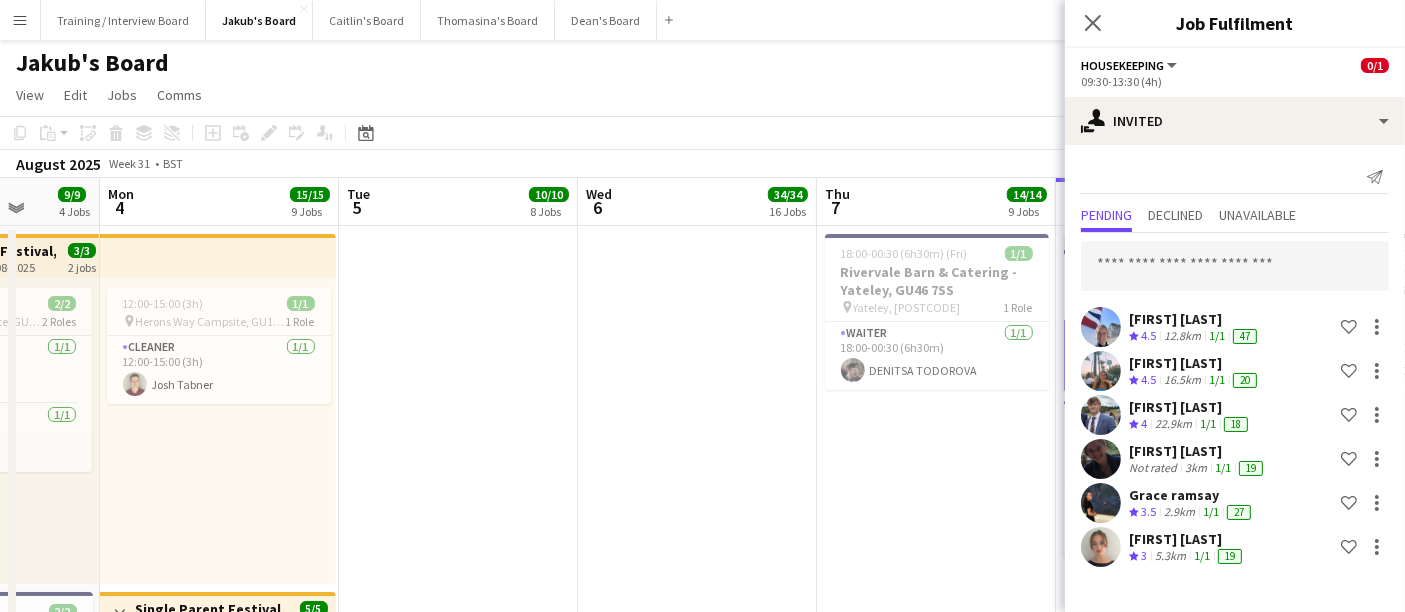 drag, startPoint x: 782, startPoint y: 341, endPoint x: 389, endPoint y: 367, distance: 393.8591 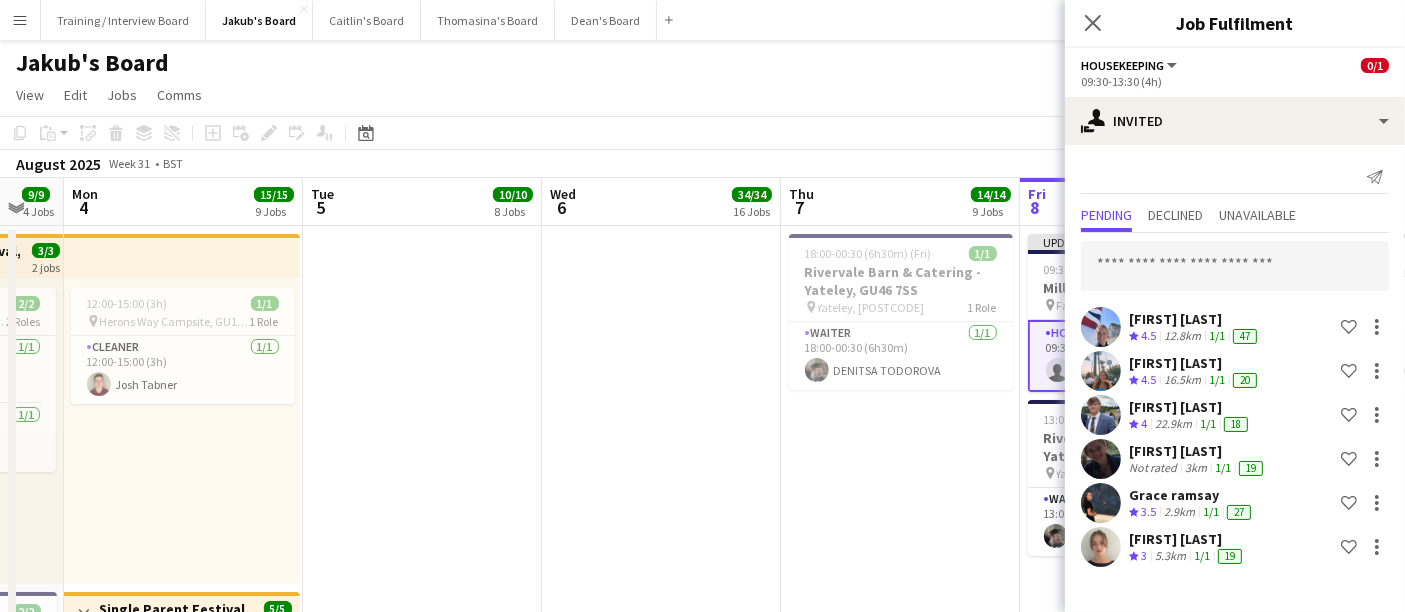 drag, startPoint x: 814, startPoint y: 374, endPoint x: 494, endPoint y: 382, distance: 320.09998 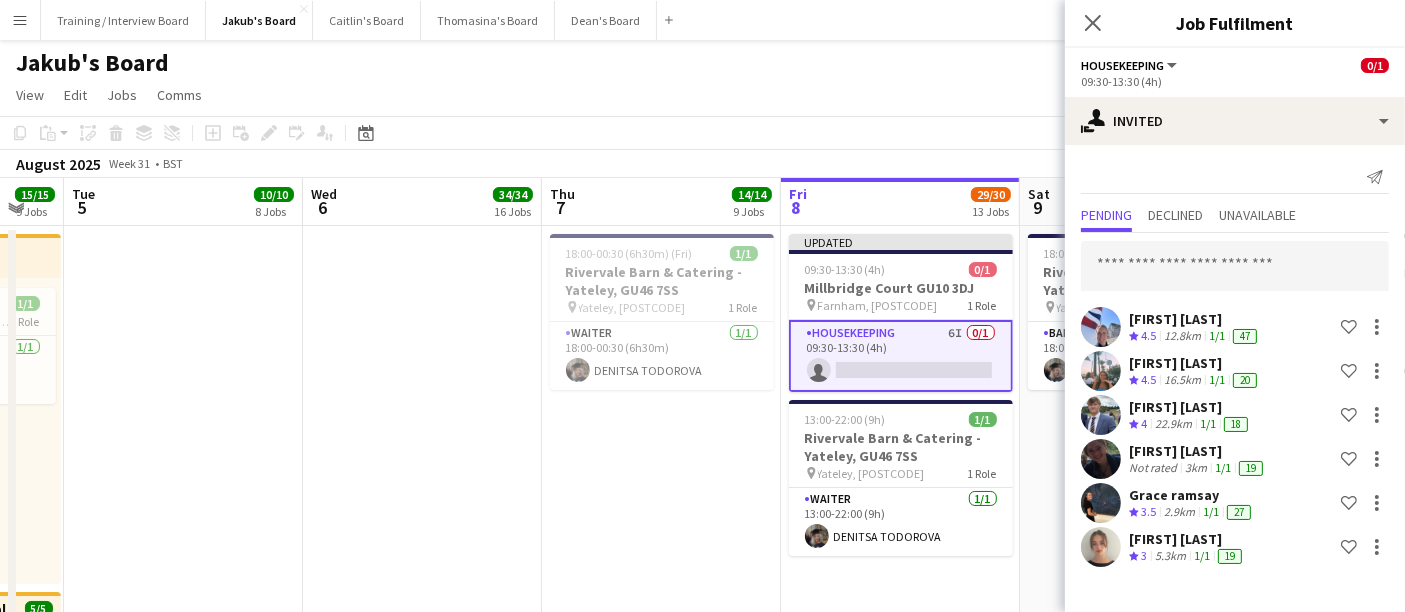scroll, scrollTop: 0, scrollLeft: 794, axis: horizontal 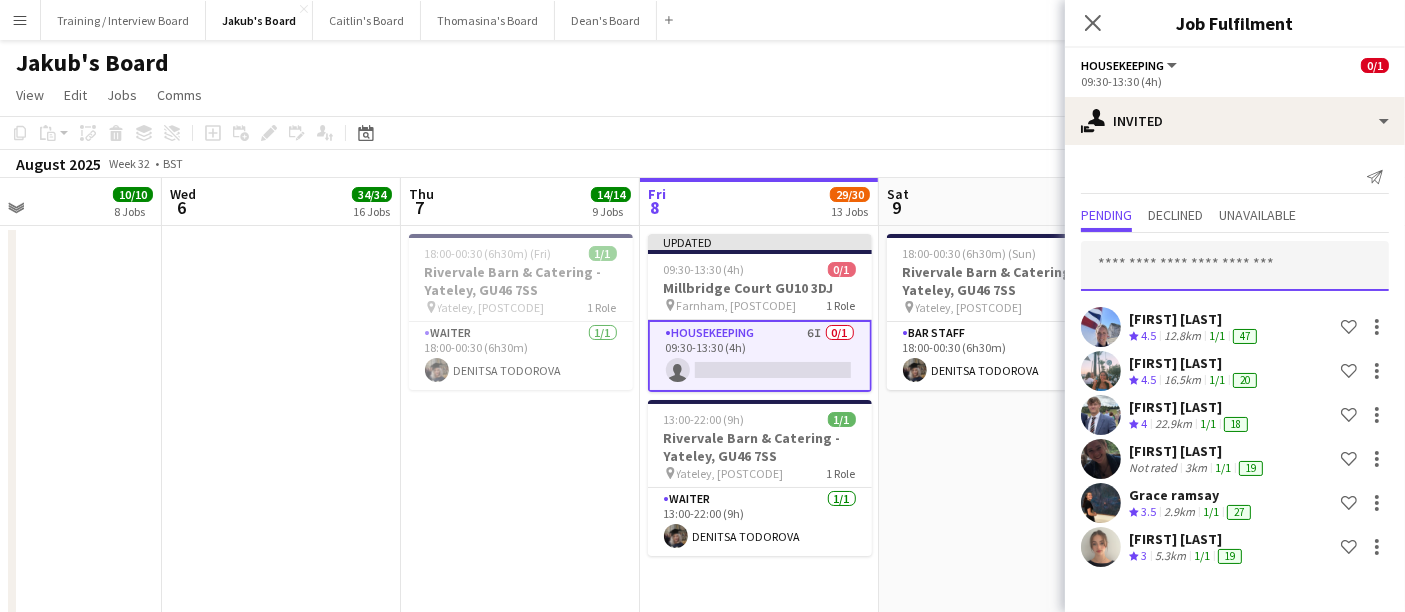 click at bounding box center [1235, 266] 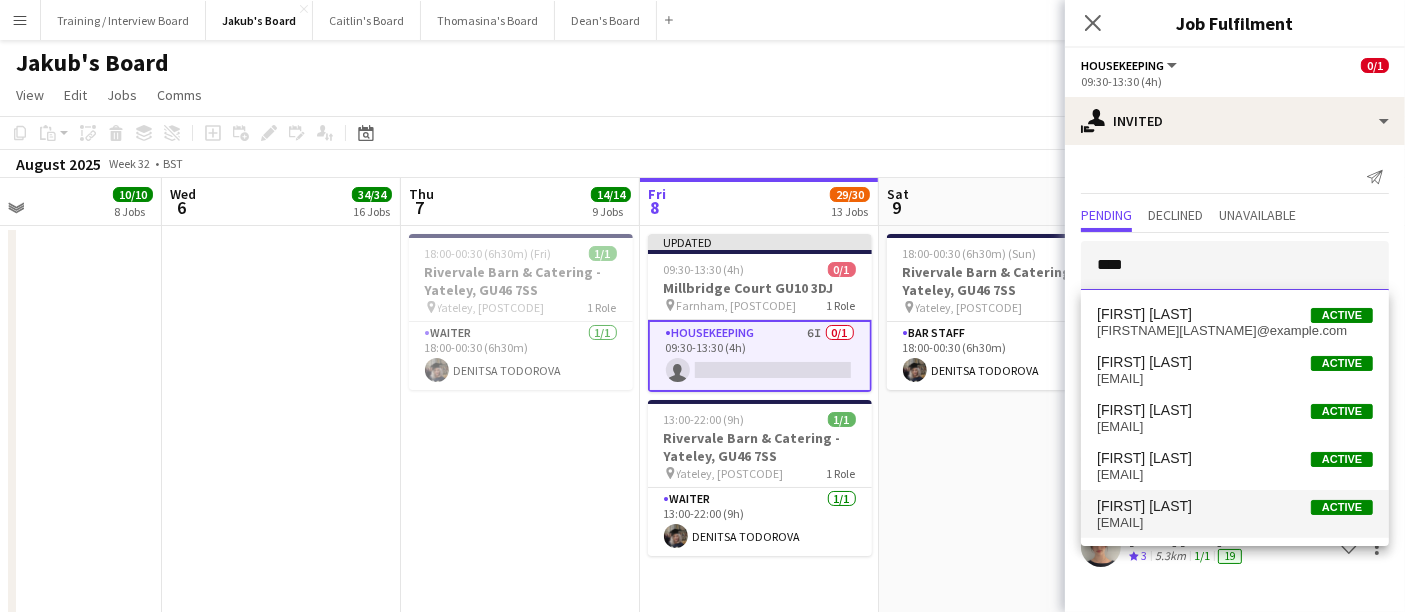 type on "****" 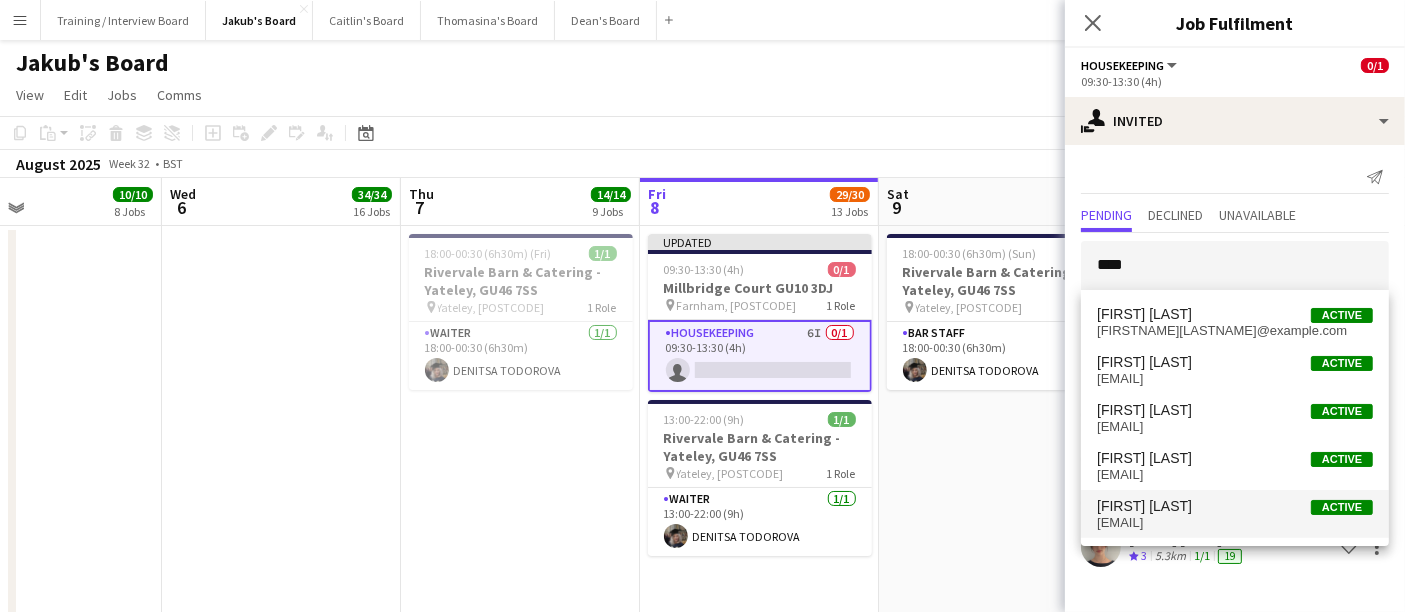 click on "[EMAIL]" at bounding box center [1235, 523] 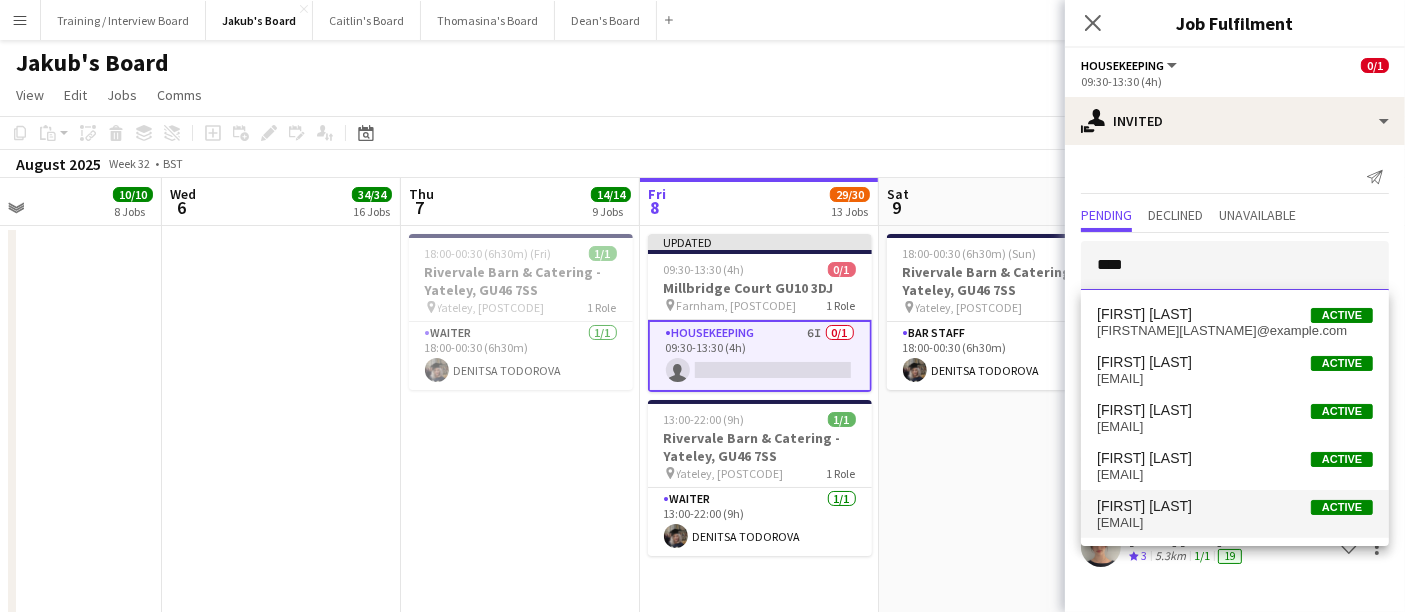 type 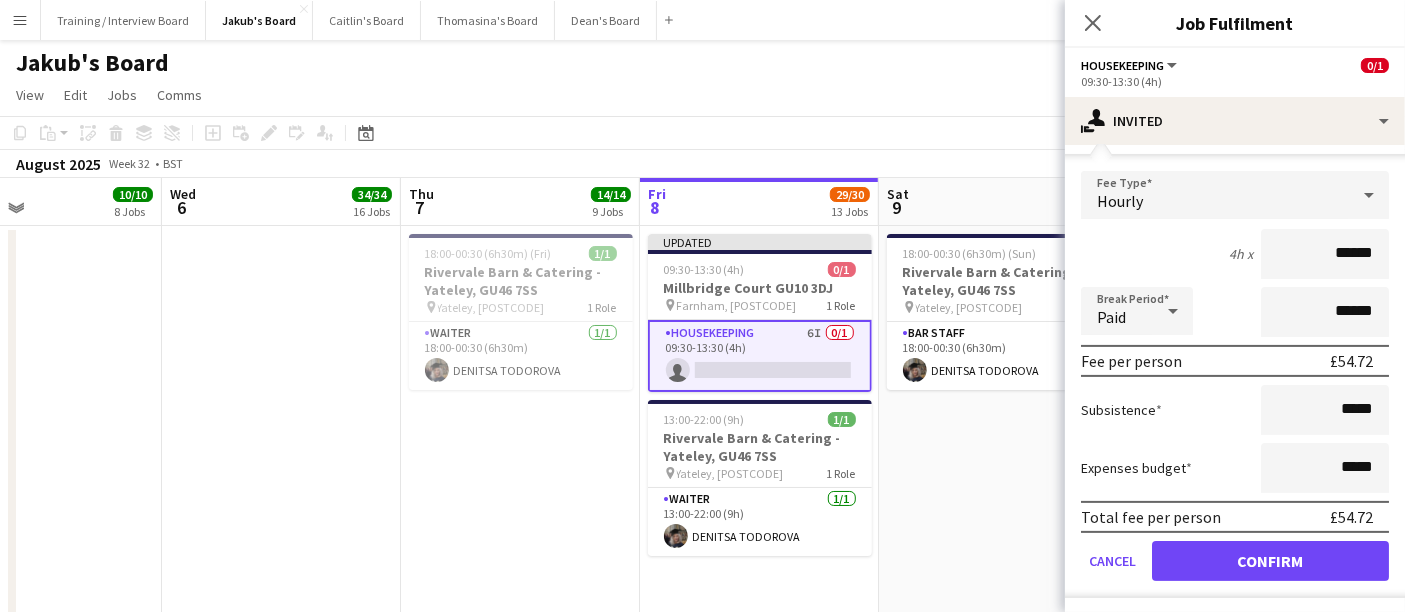 click on "Total fee per person   £54.72" 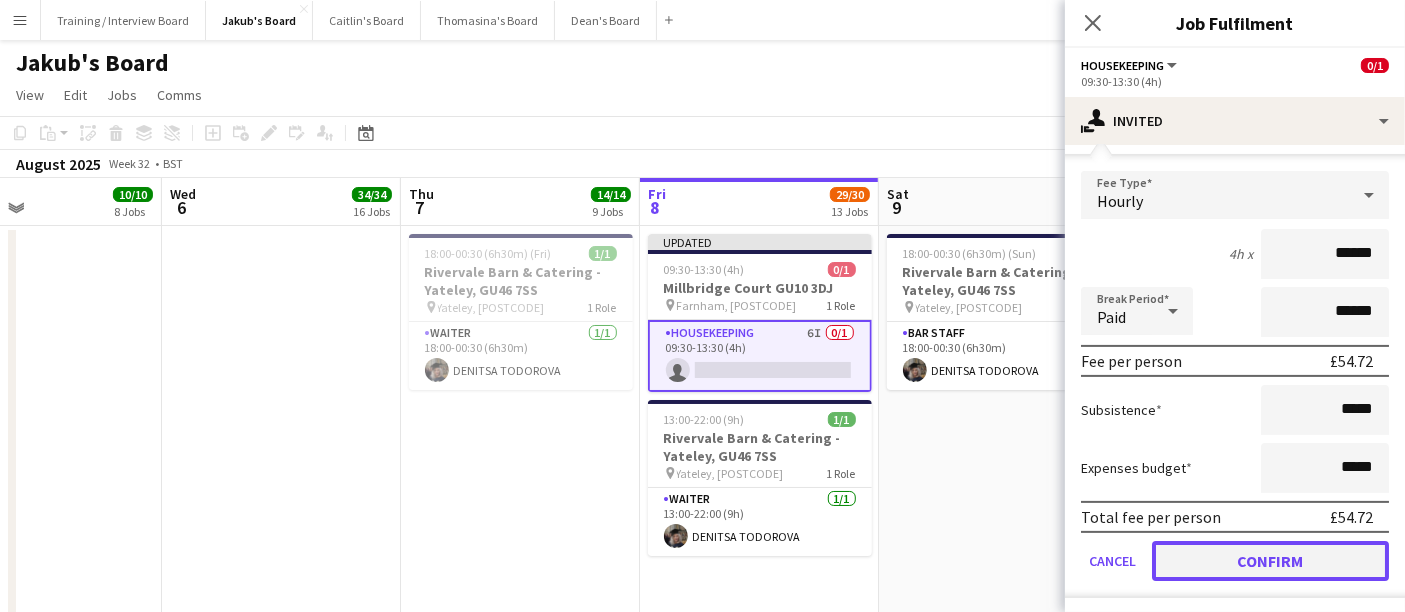 click on "Confirm" 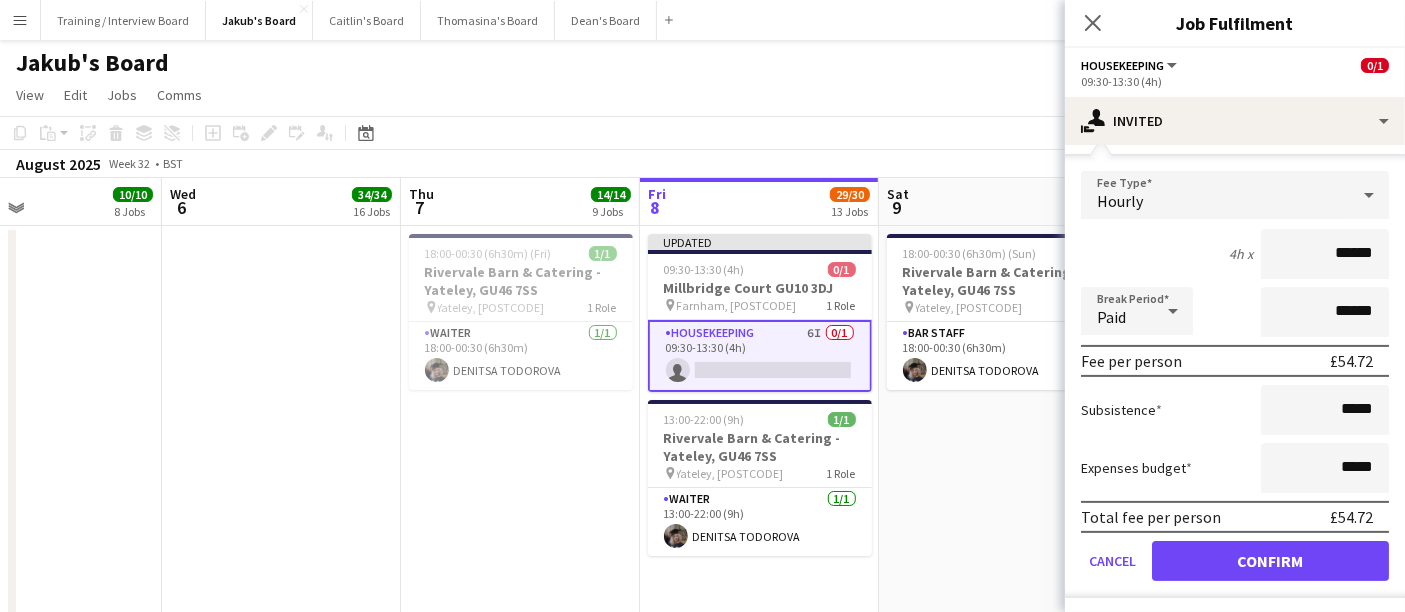 scroll, scrollTop: 17, scrollLeft: 0, axis: vertical 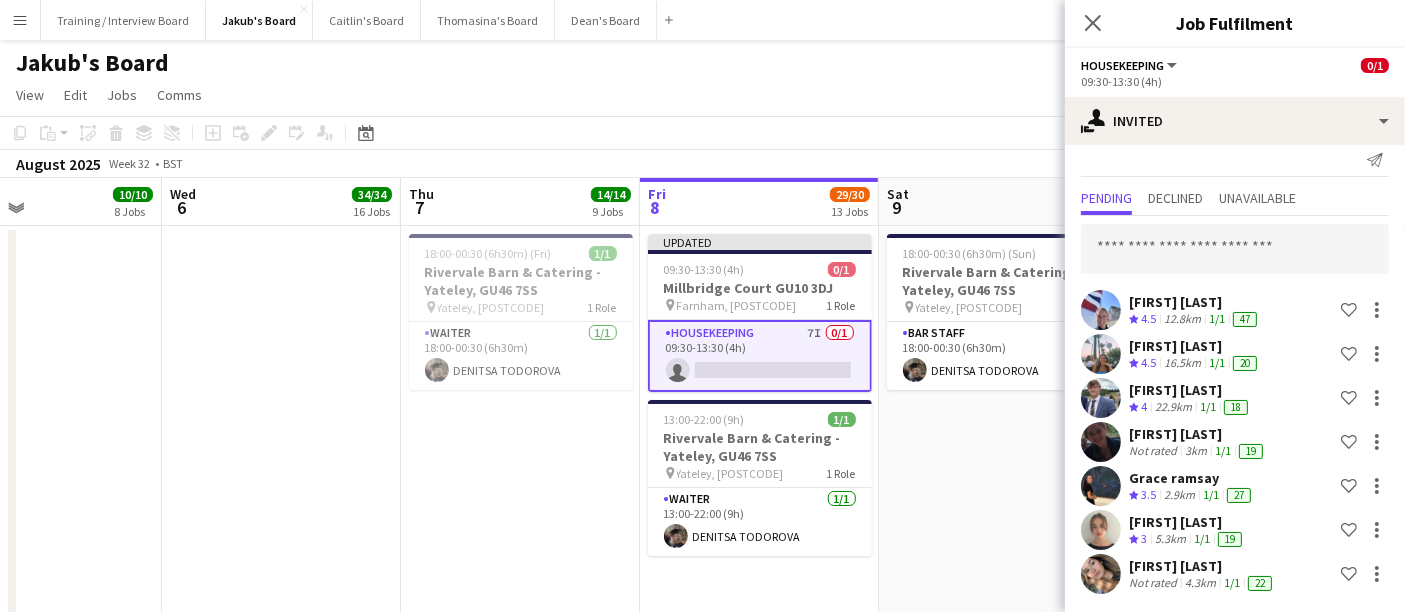 click on "18:00-00:30 (6h30m) (Sun)   1/1   [NUMBER] [STREET] - [CITY], [POSTCODE]
pin
[CITY], [POSTCODE]   1 Role   BARSTAFF   1/1   18:00-00:30 (6h30m)
[FIRST] [LAST]" at bounding box center [998, 701] 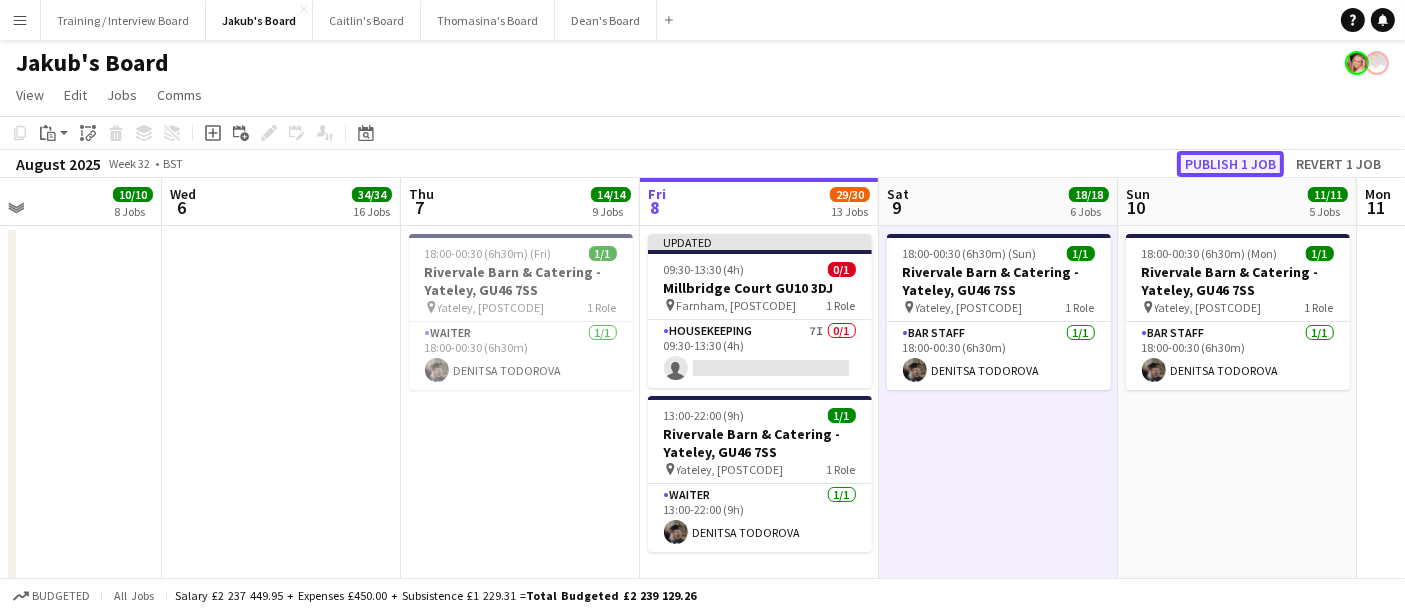 click on "Publish 1 job" 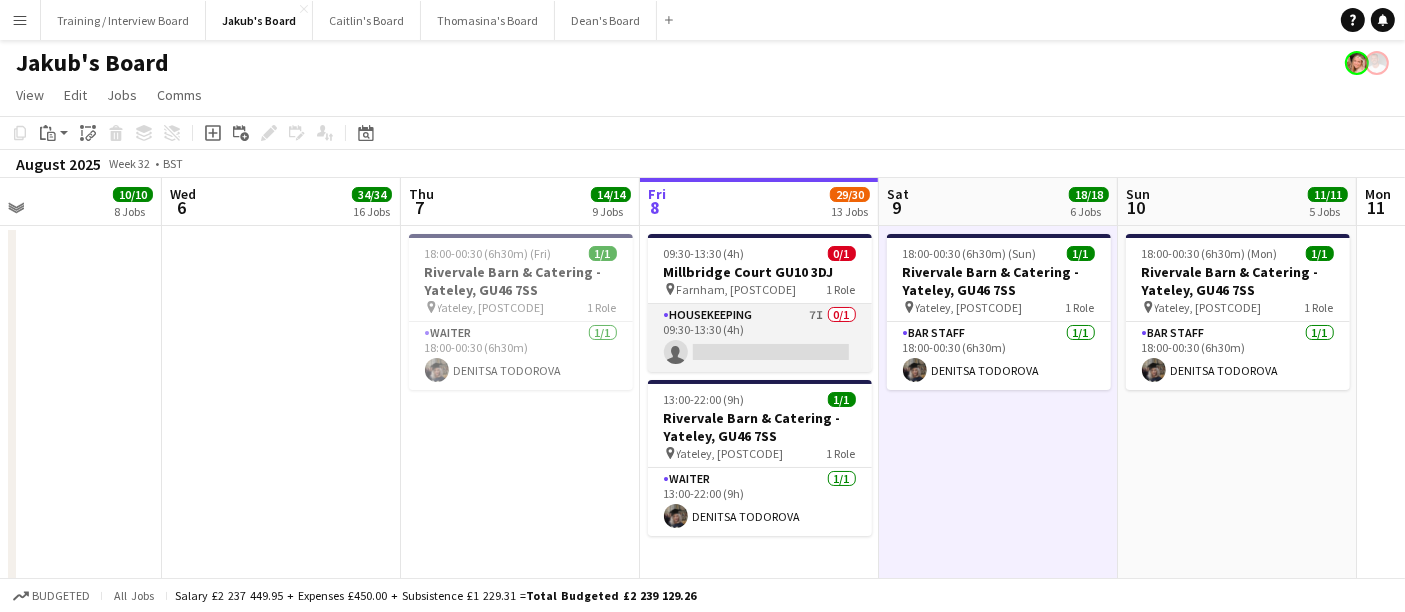 click on "Housekeeping   7I   0/1   09:30-13:30 (4h)
single-neutral-actions" at bounding box center [760, 338] 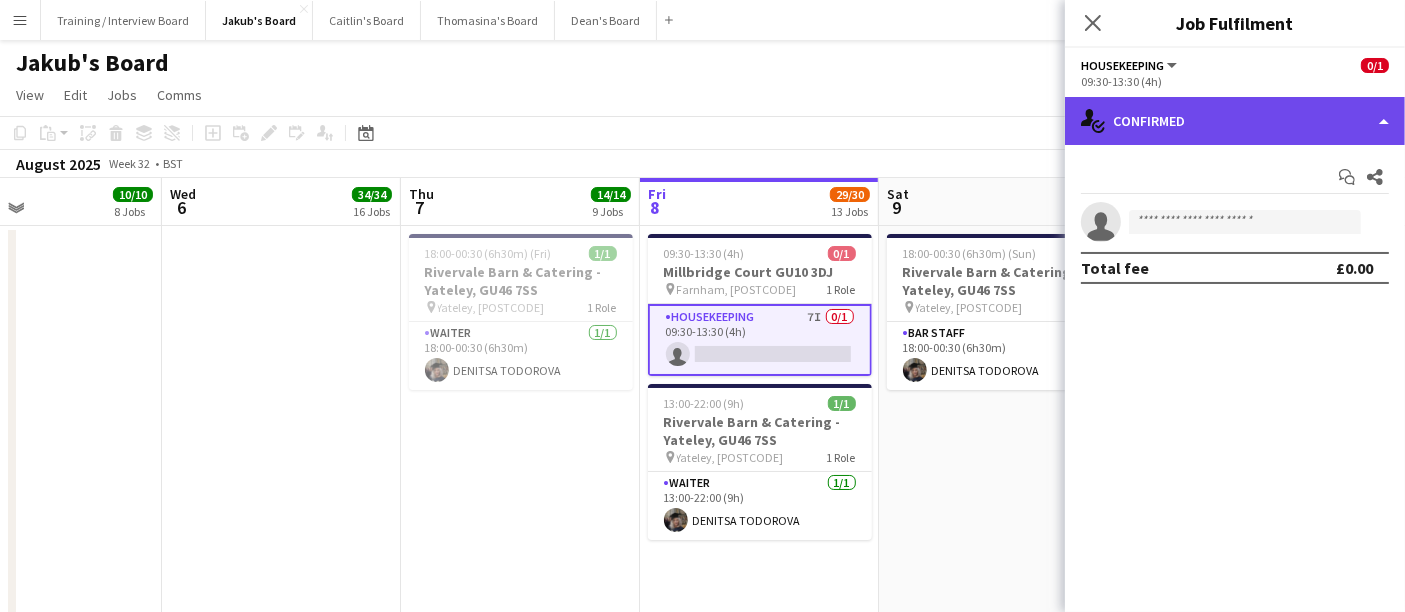 click on "single-neutral-actions-check-2
Confirmed" 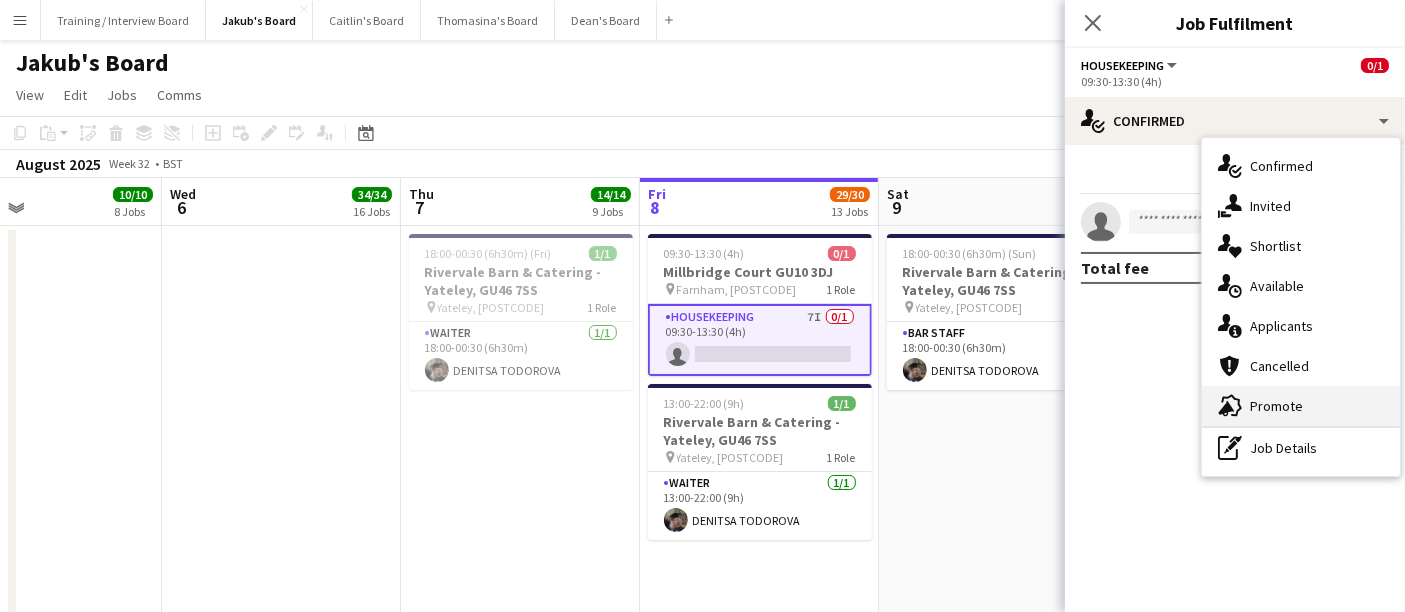 click on "advertising-megaphone
Promote" at bounding box center [1301, 406] 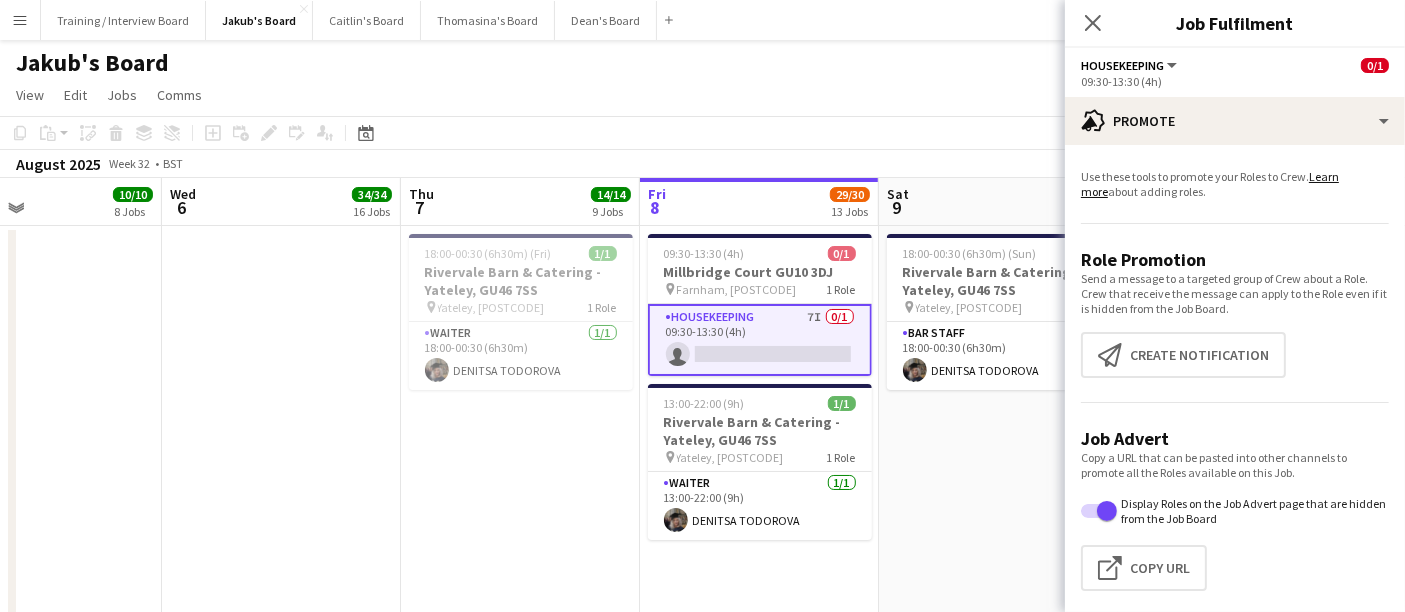 click on "Use these tools to promote your Roles to Crew.  Learn more  about adding roles.  Role Promotion
Send a message to a targeted group of Crew about a Role. Crew that receive the message can apply to the Role even if it is hidden from the Job Board.
Create notification
Create notification
Job Advert
Copy a URL that can be pasted into other channels to promote all the Roles available on this Job.   Display Roles on the Job Advert page that are hidden from the Job Board
Click to copy URL
Copy Url" at bounding box center [1235, 384] 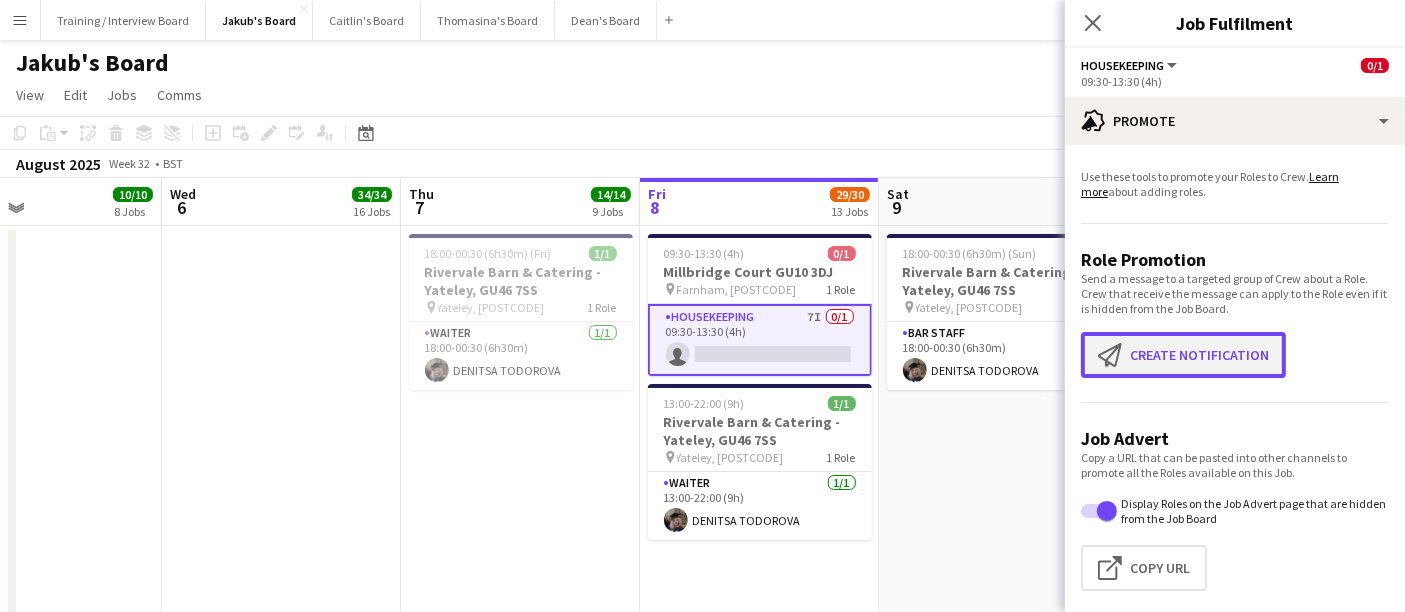 click on "Create notification
Create notification" at bounding box center [1183, 355] 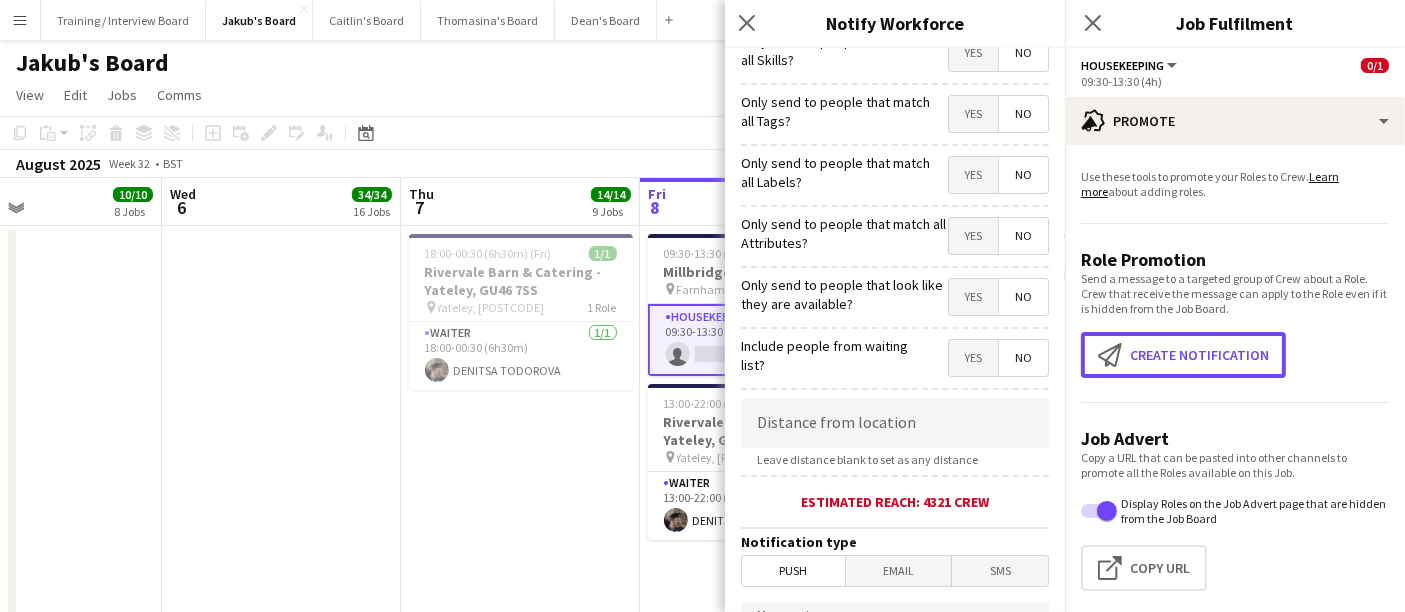 scroll, scrollTop: 111, scrollLeft: 0, axis: vertical 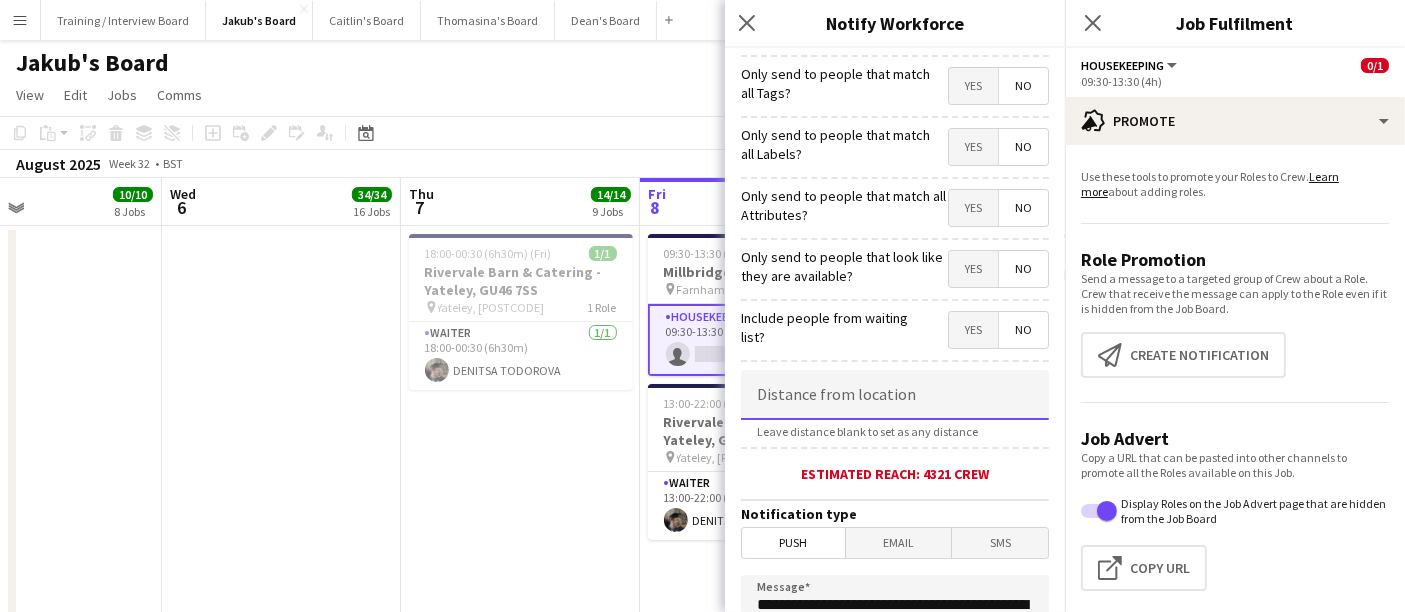 click 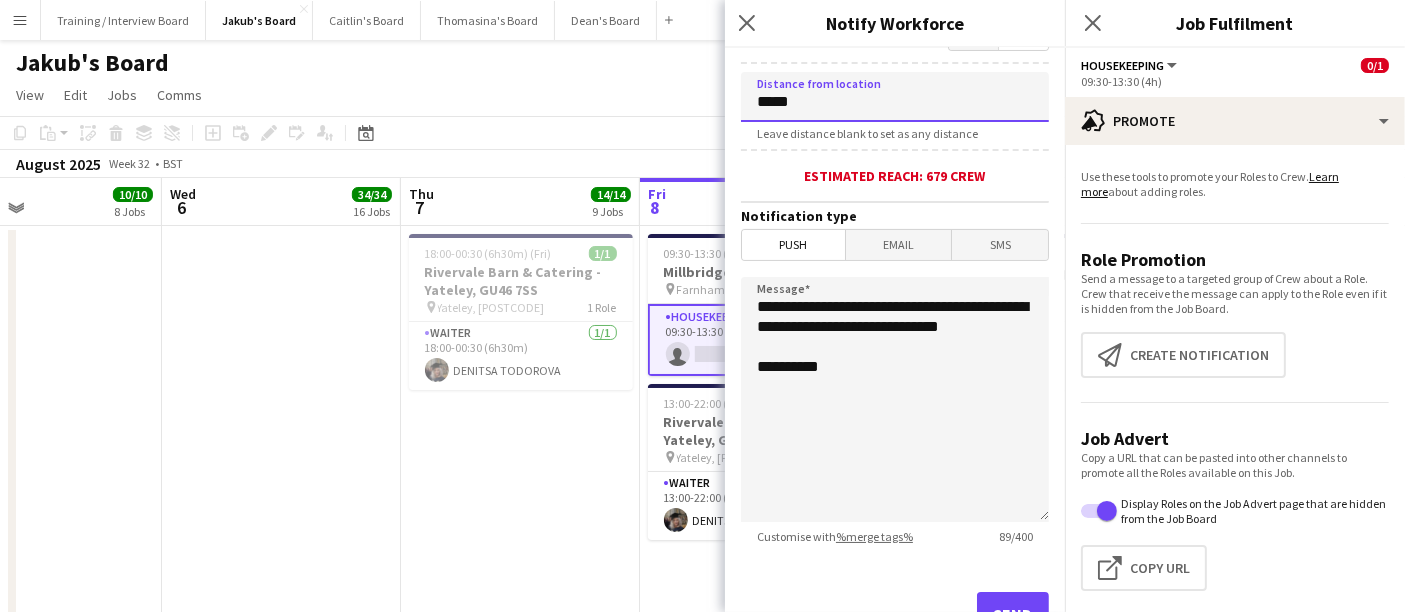scroll, scrollTop: 480, scrollLeft: 0, axis: vertical 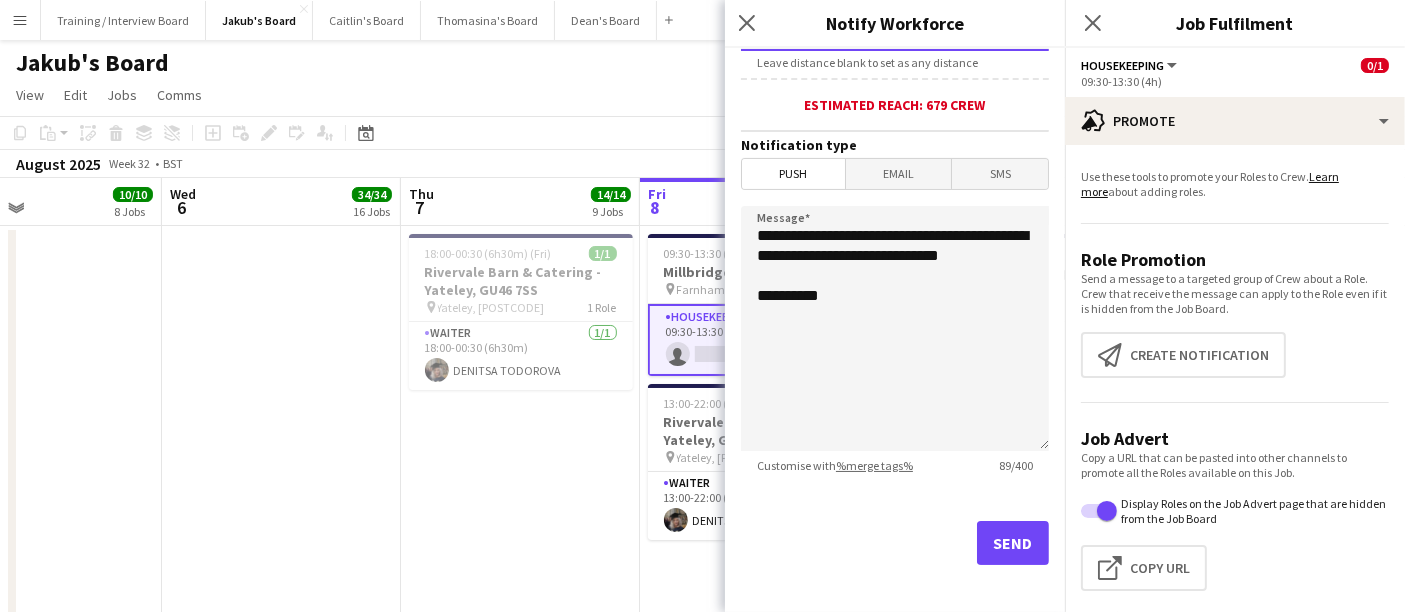 type on "*****" 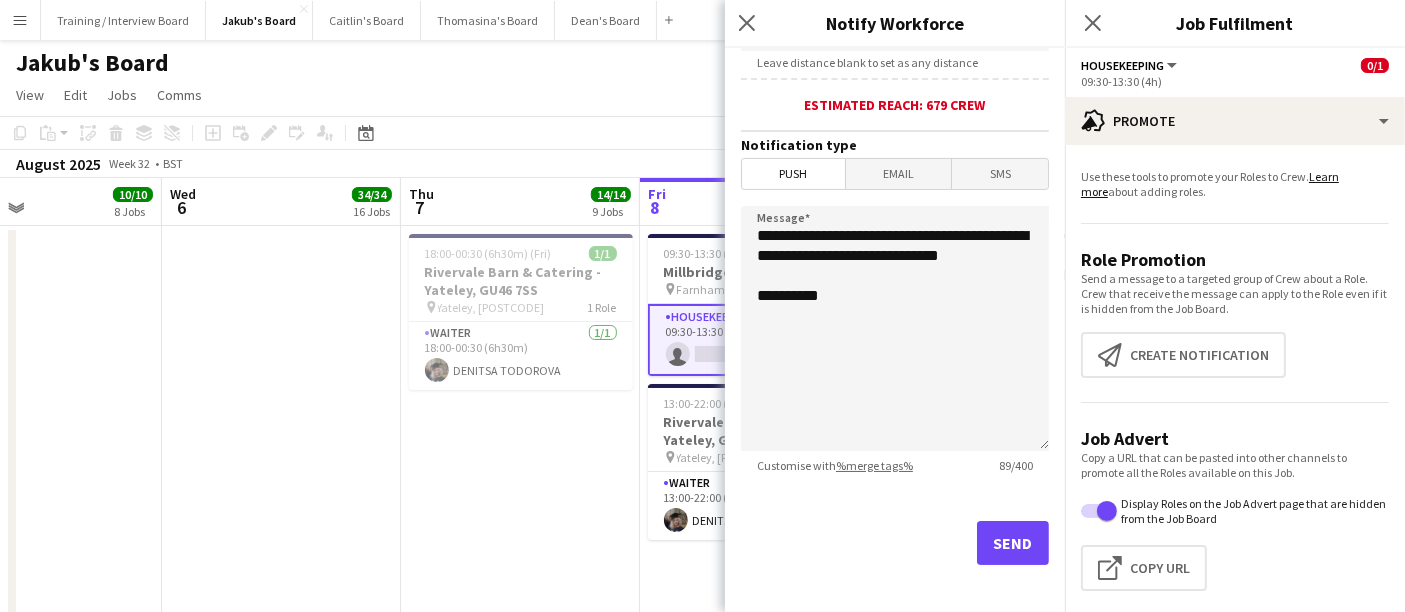 click on "Send" 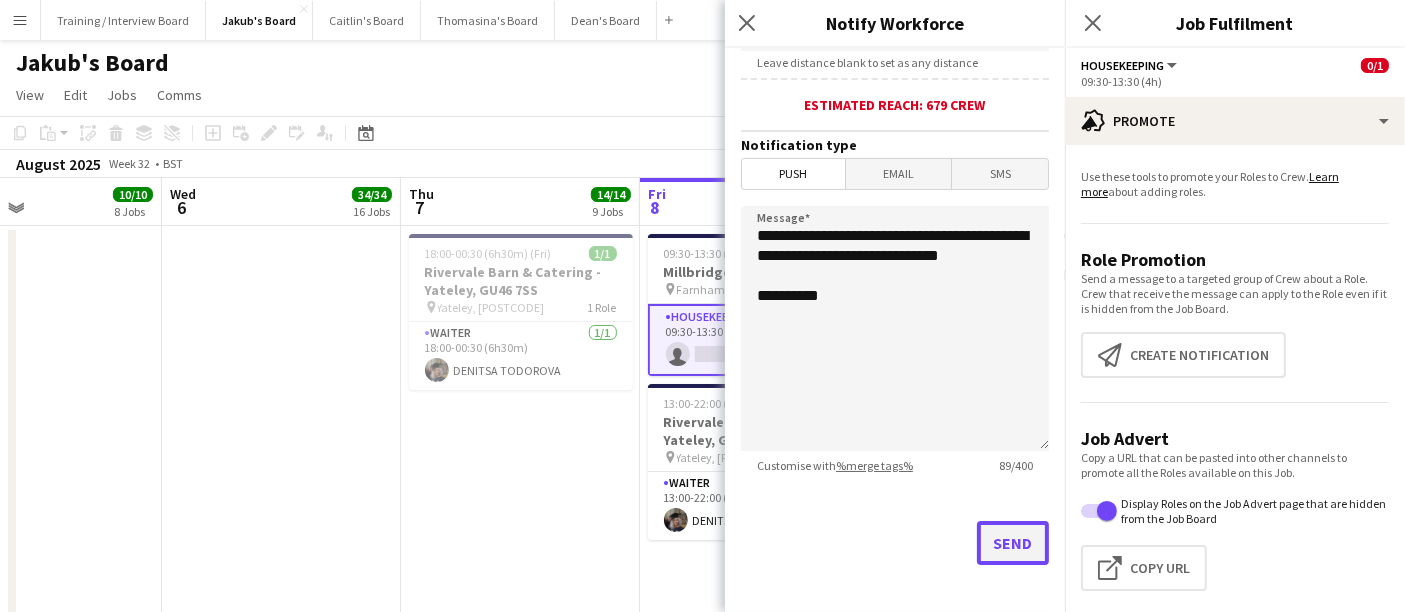 click on "Send" 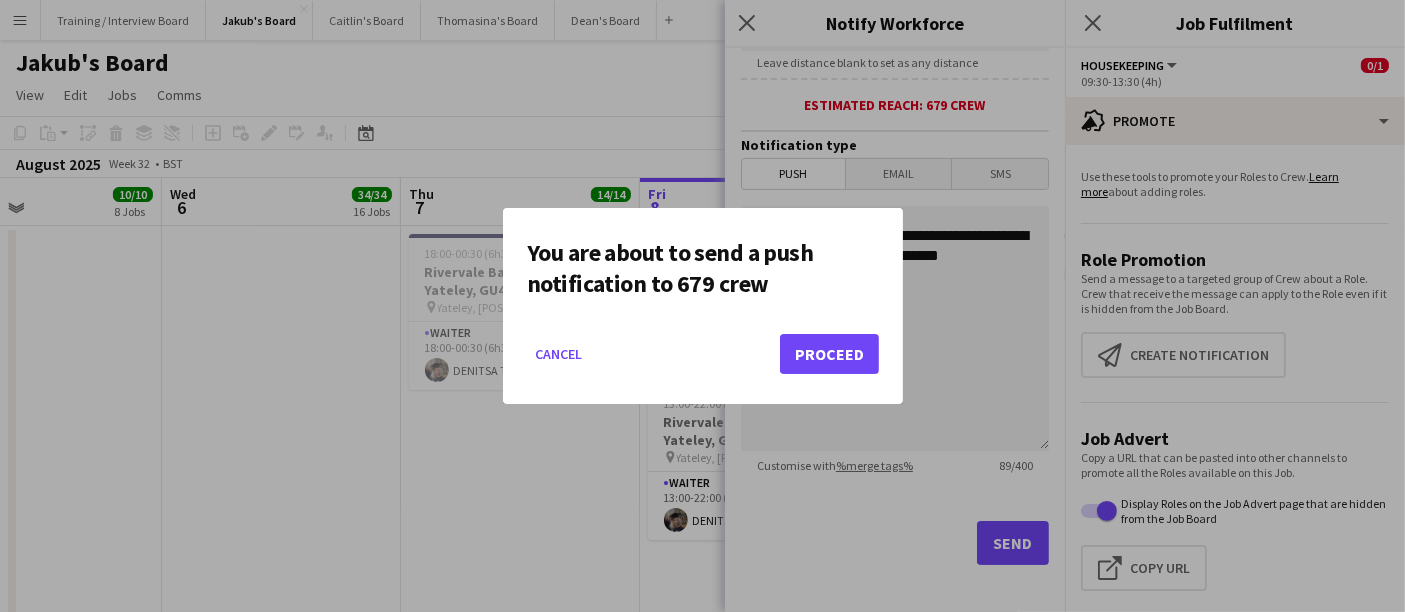 click on "Cancel   Proceed" 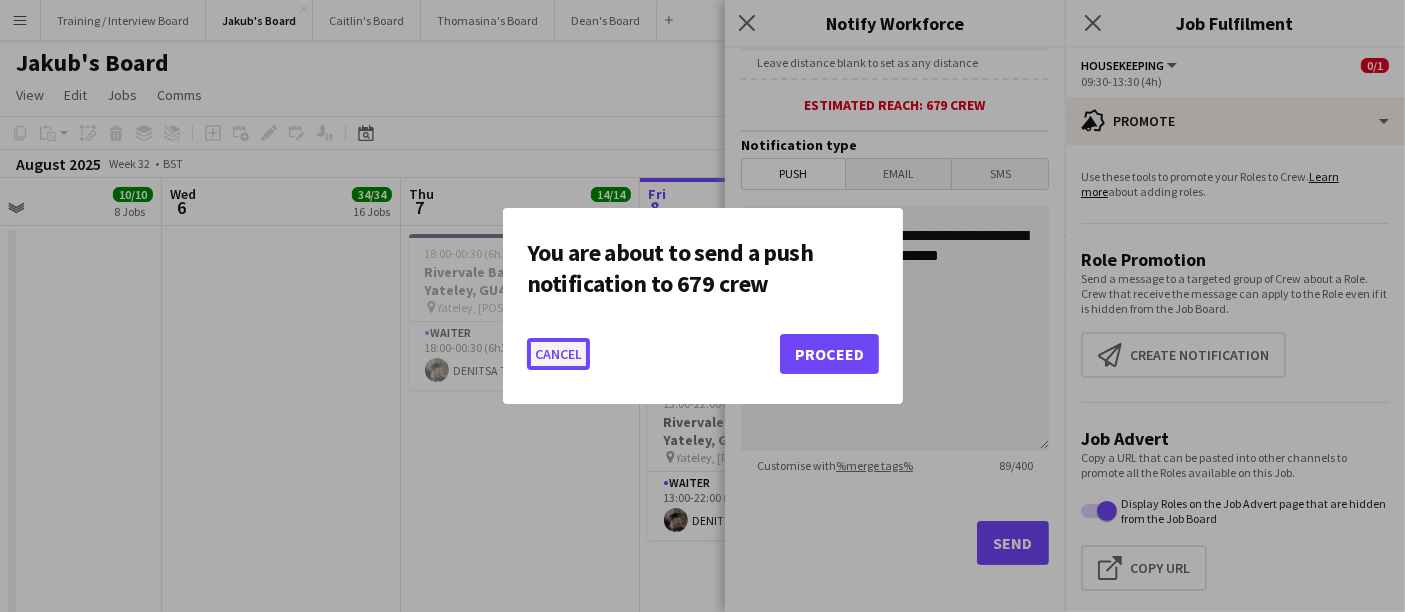 click on "Cancel" 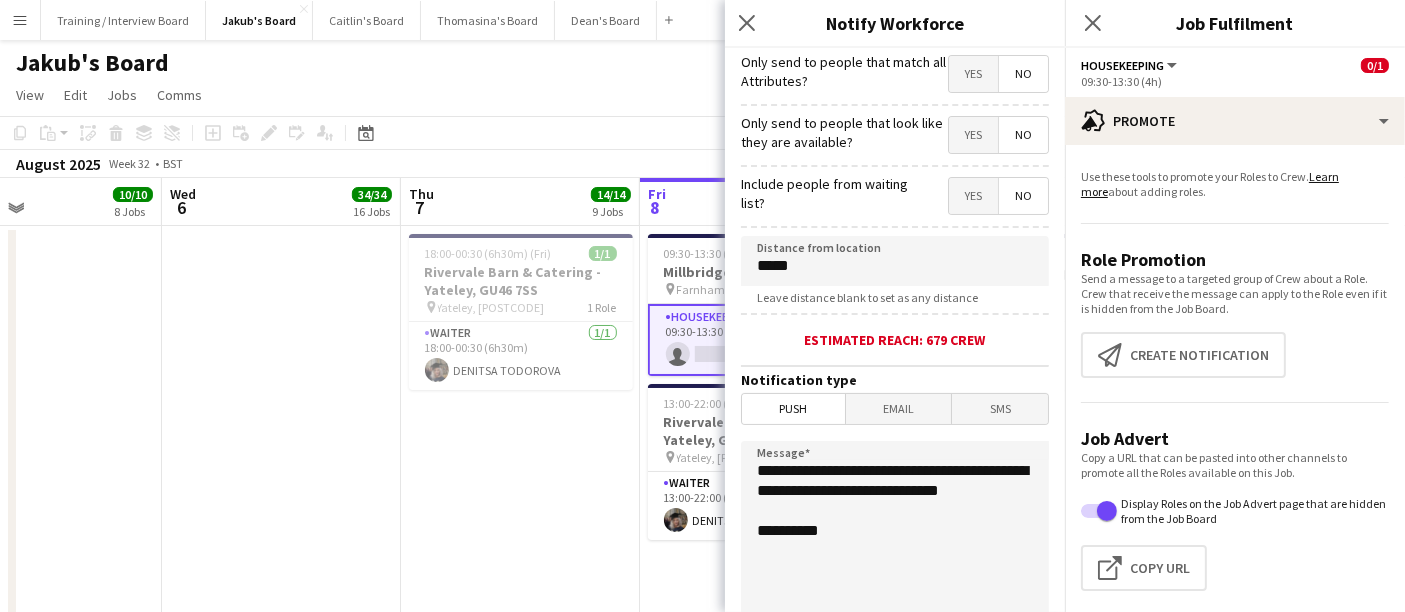 scroll, scrollTop: 146, scrollLeft: 0, axis: vertical 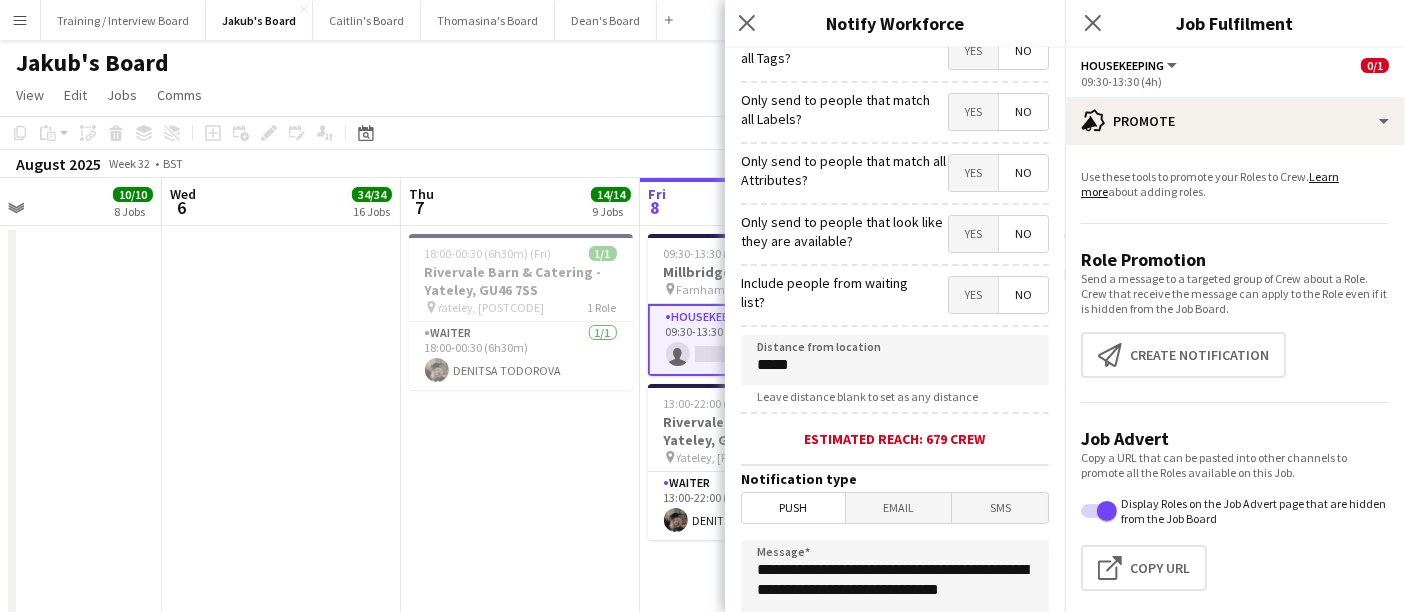 click on "Yes" at bounding box center (973, 234) 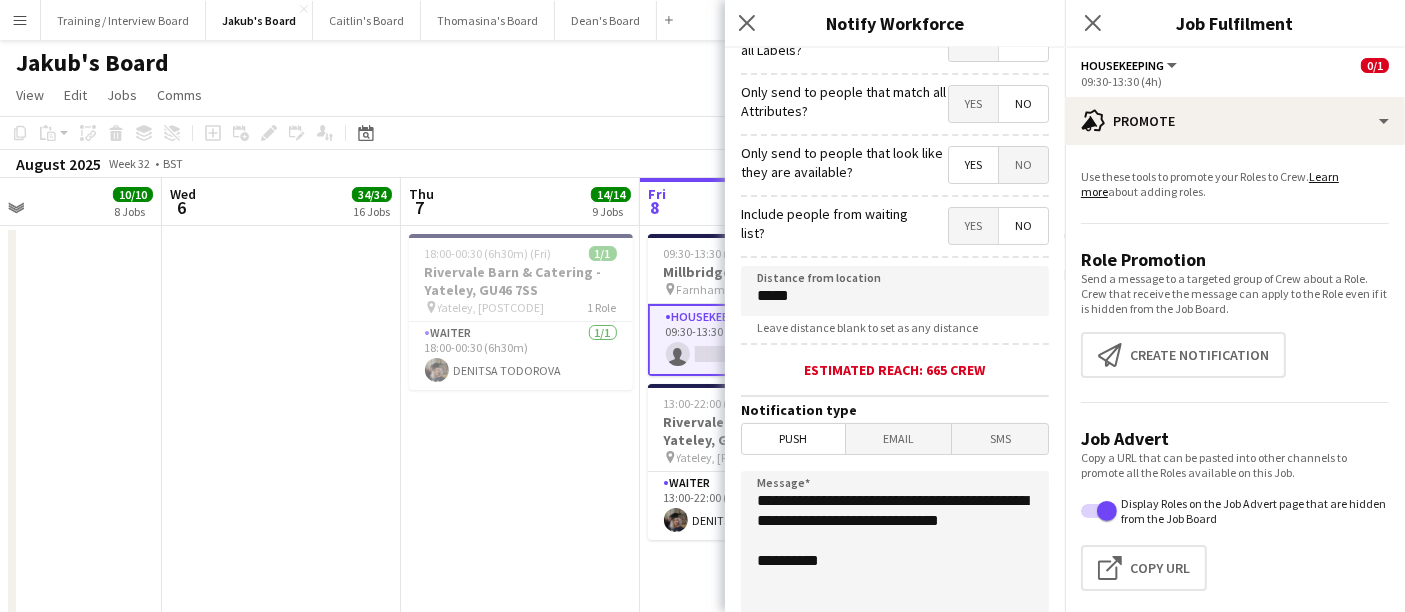 scroll, scrollTop: 480, scrollLeft: 0, axis: vertical 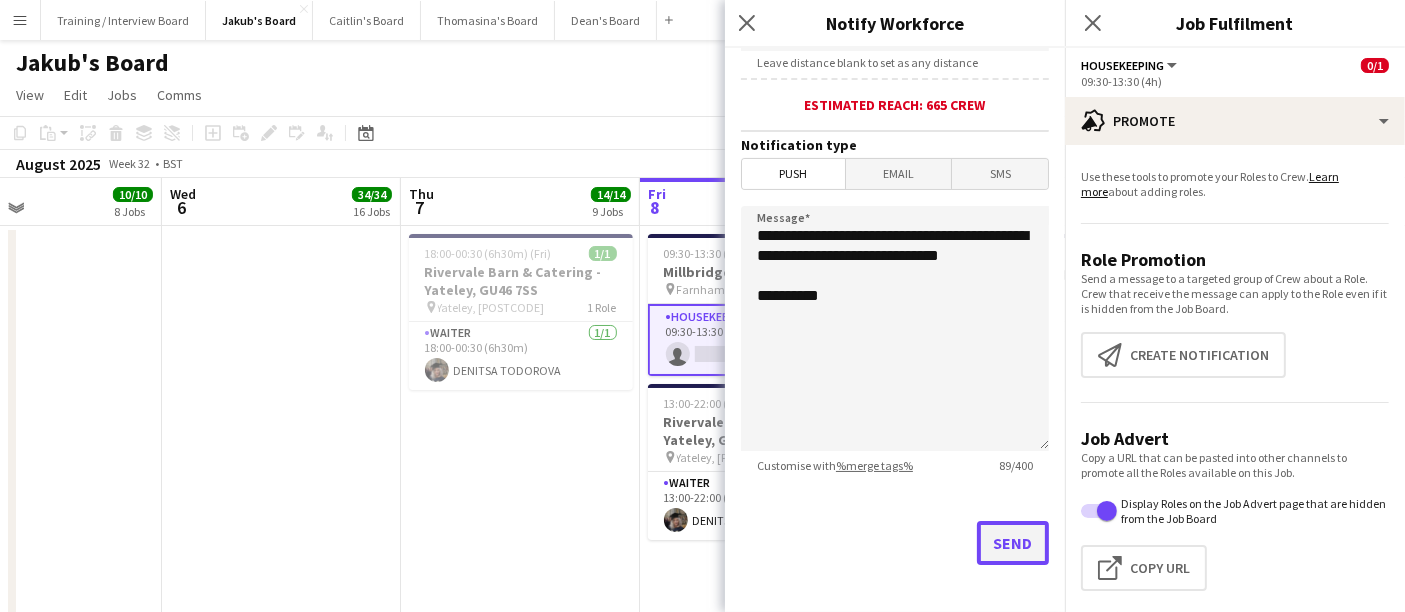 click on "Send" 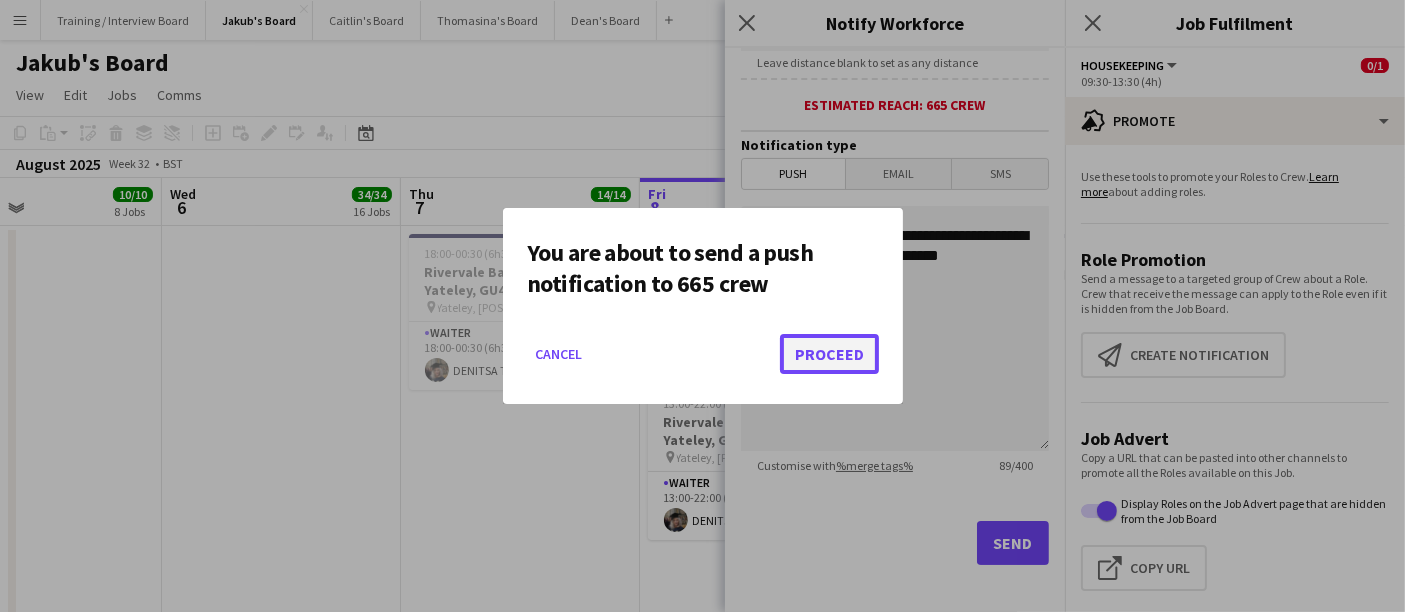 click on "Proceed" 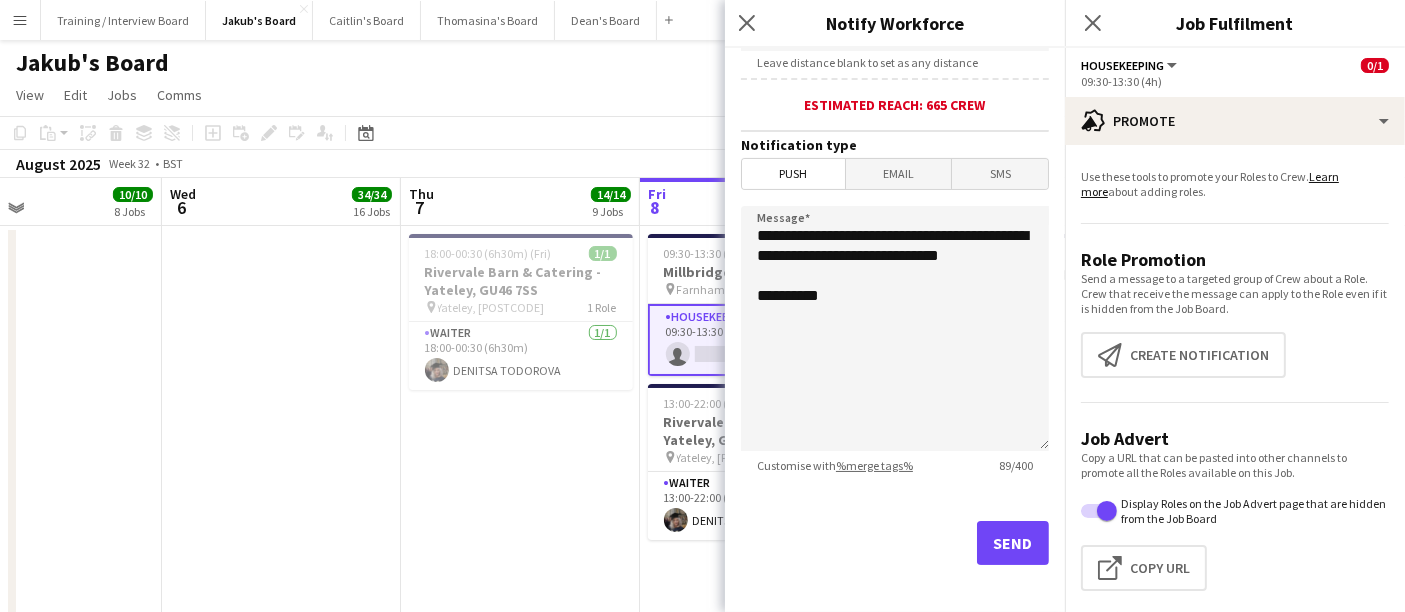 click on "18:00-00:30 (6h30m) (Fri)   1/1   Rivervale Barn & Catering - Yateley, [POSTCODE]
pin
Yateley, [POSTCODE]   1 Role   Waiter   1/1   18:00-00:30 (6h30m)
[FIRST] [LAST]" at bounding box center [520, 701] 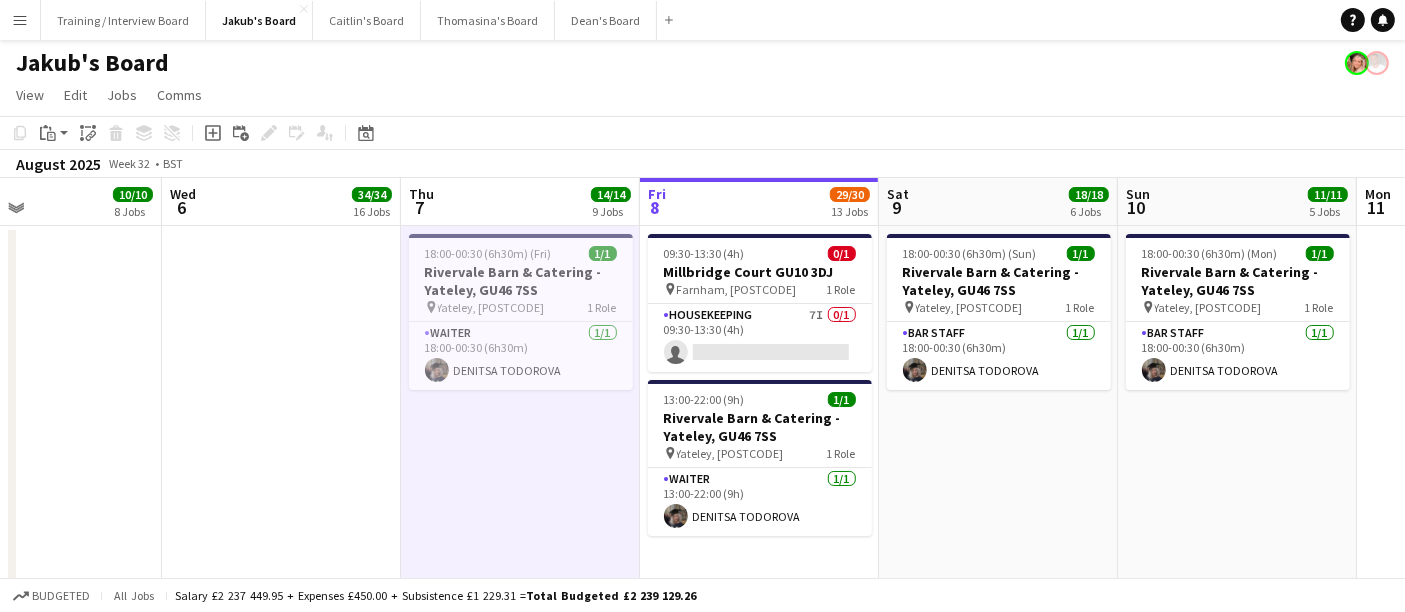 drag, startPoint x: 817, startPoint y: 514, endPoint x: 507, endPoint y: 479, distance: 311.96954 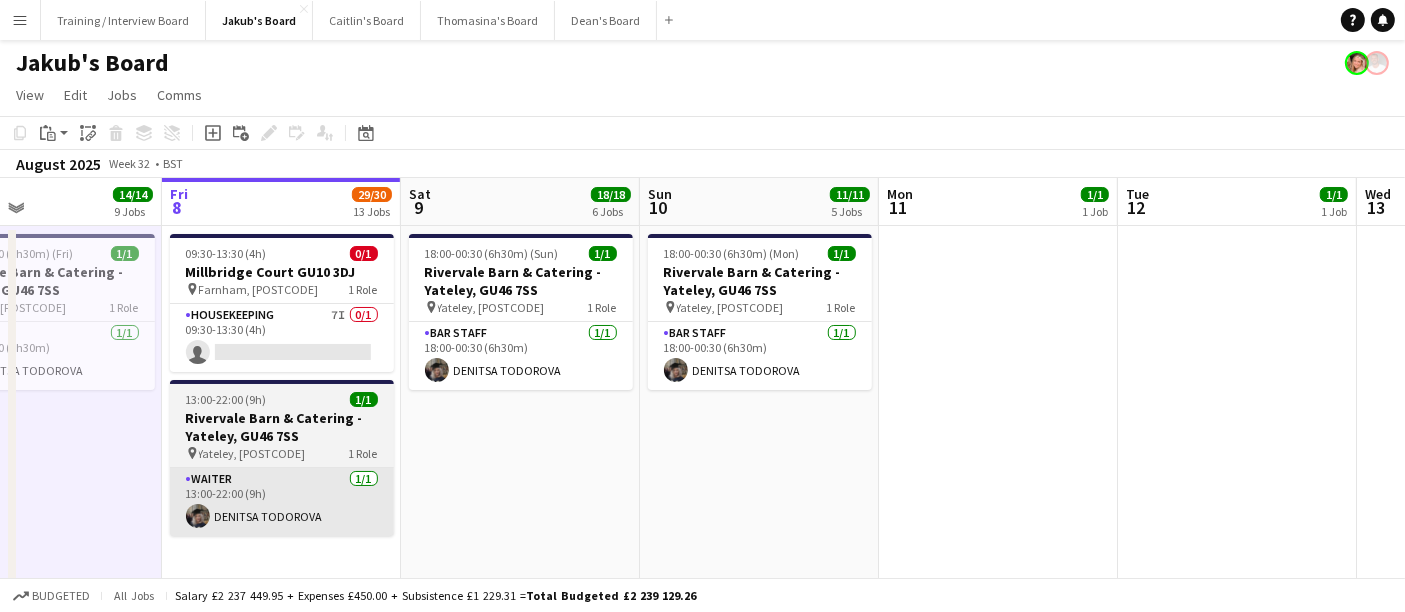 scroll, scrollTop: 0, scrollLeft: 625, axis: horizontal 